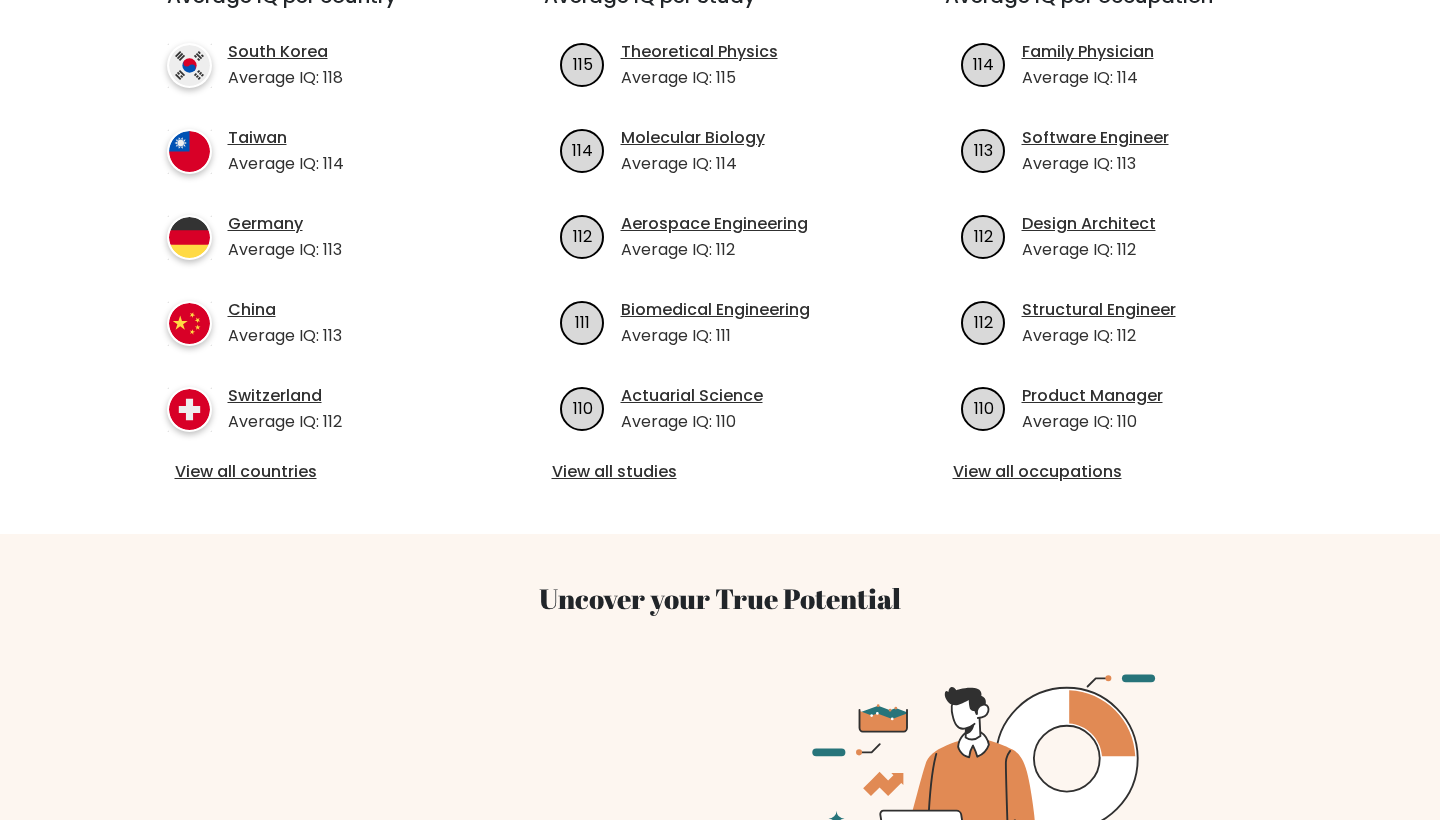scroll, scrollTop: 800, scrollLeft: 0, axis: vertical 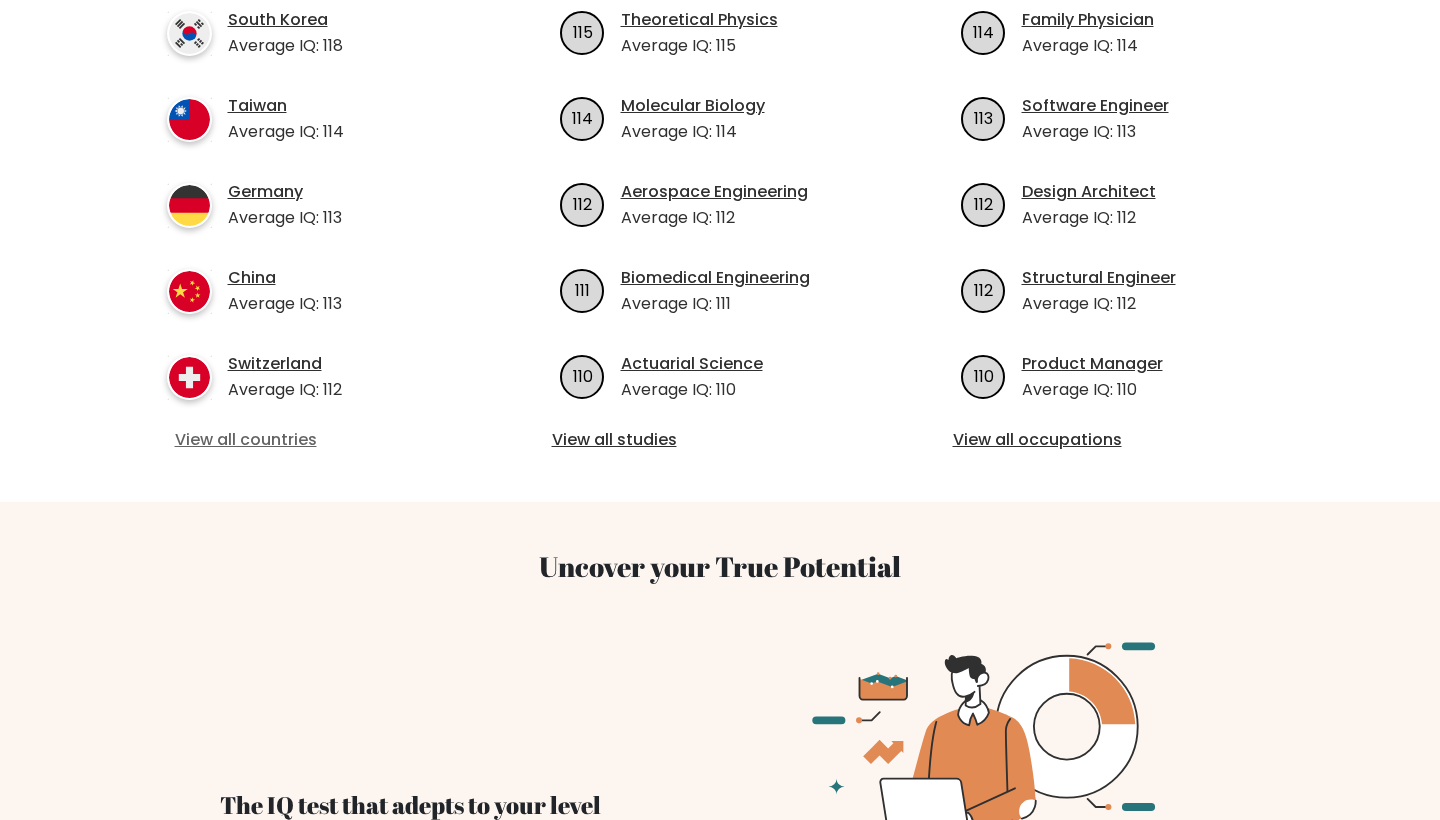 click on "View all countries" at bounding box center (319, 440) 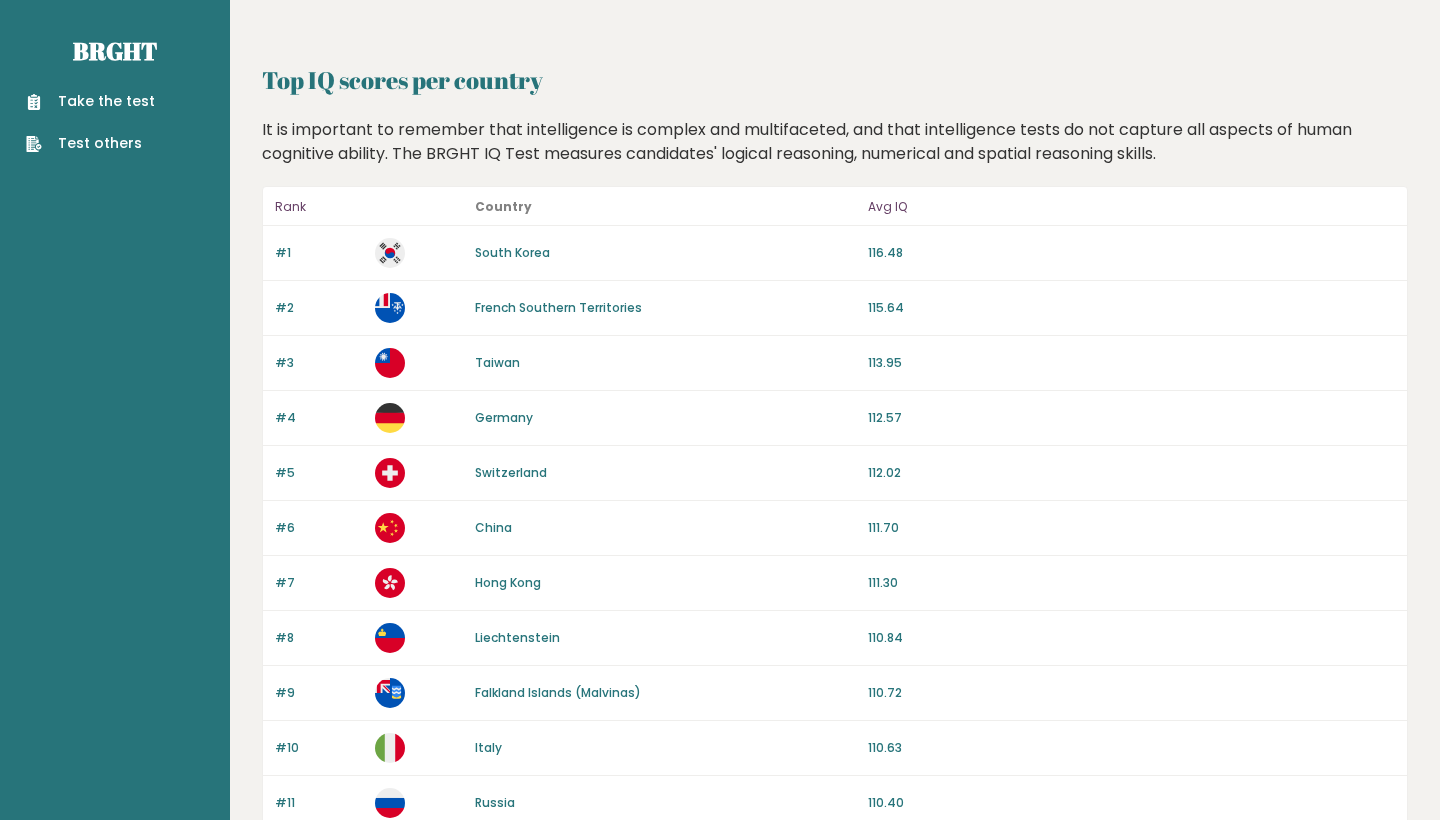 scroll, scrollTop: 0, scrollLeft: 0, axis: both 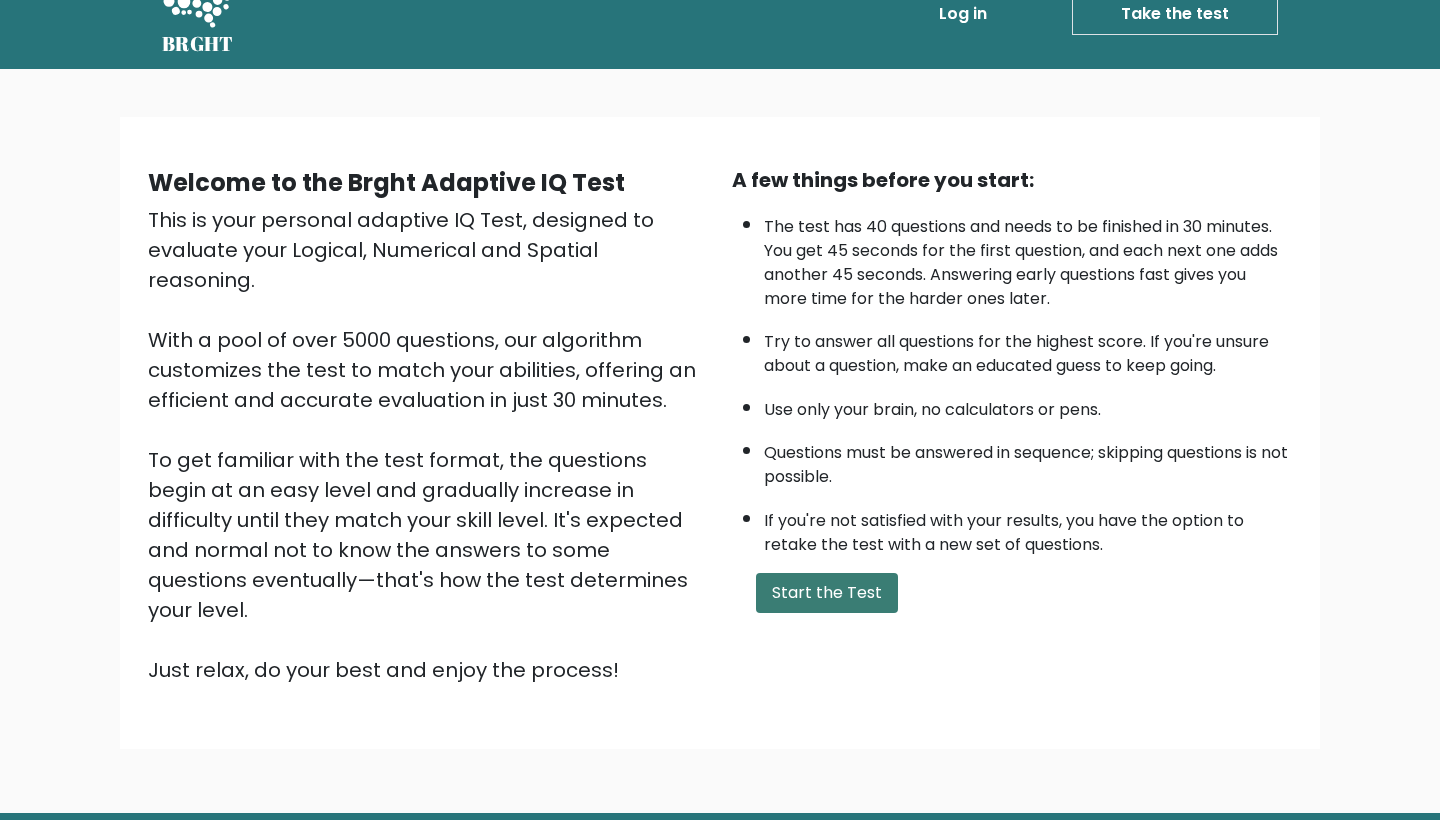 click on "Start the Test" at bounding box center (827, 593) 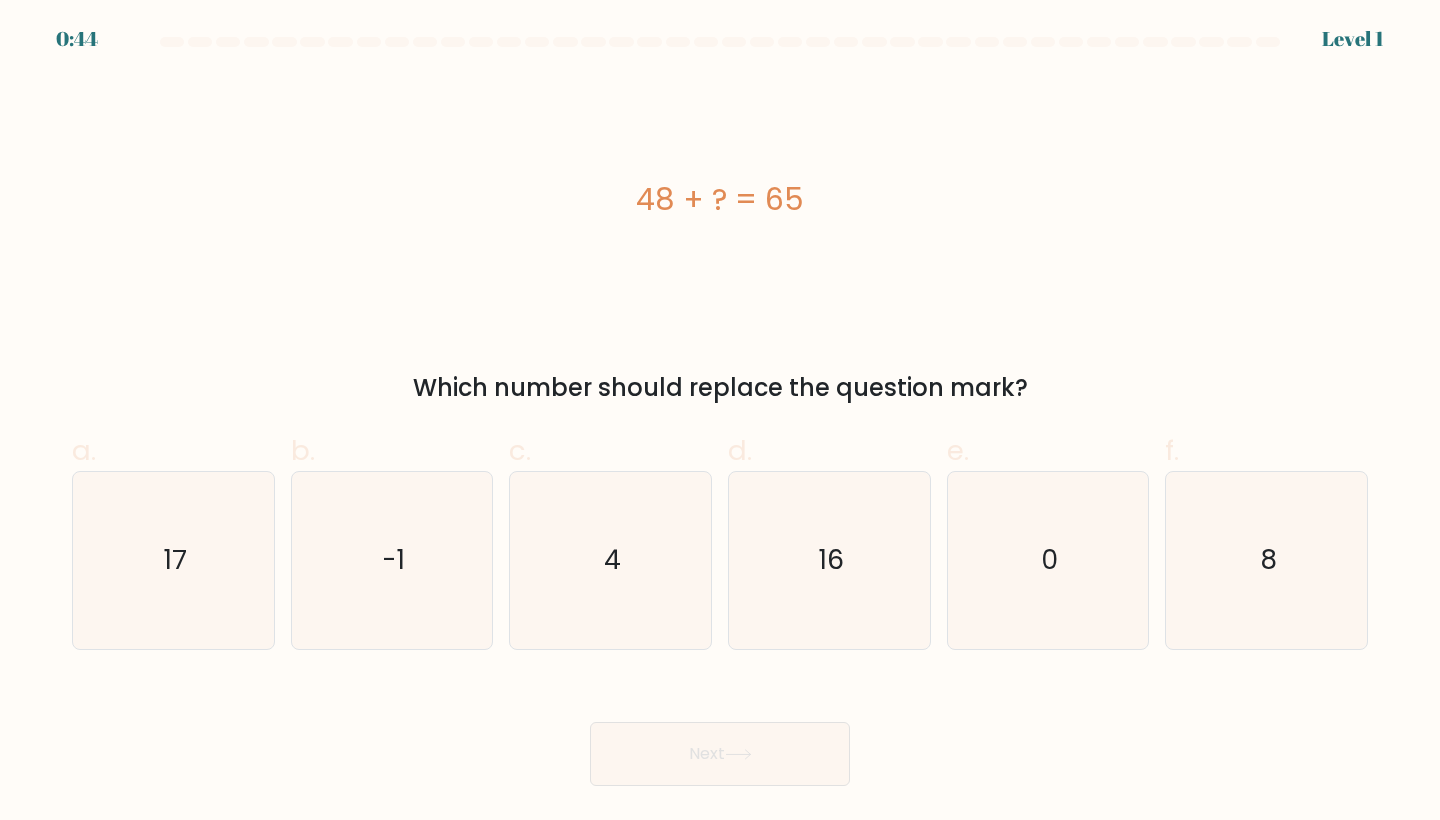 scroll, scrollTop: 0, scrollLeft: 0, axis: both 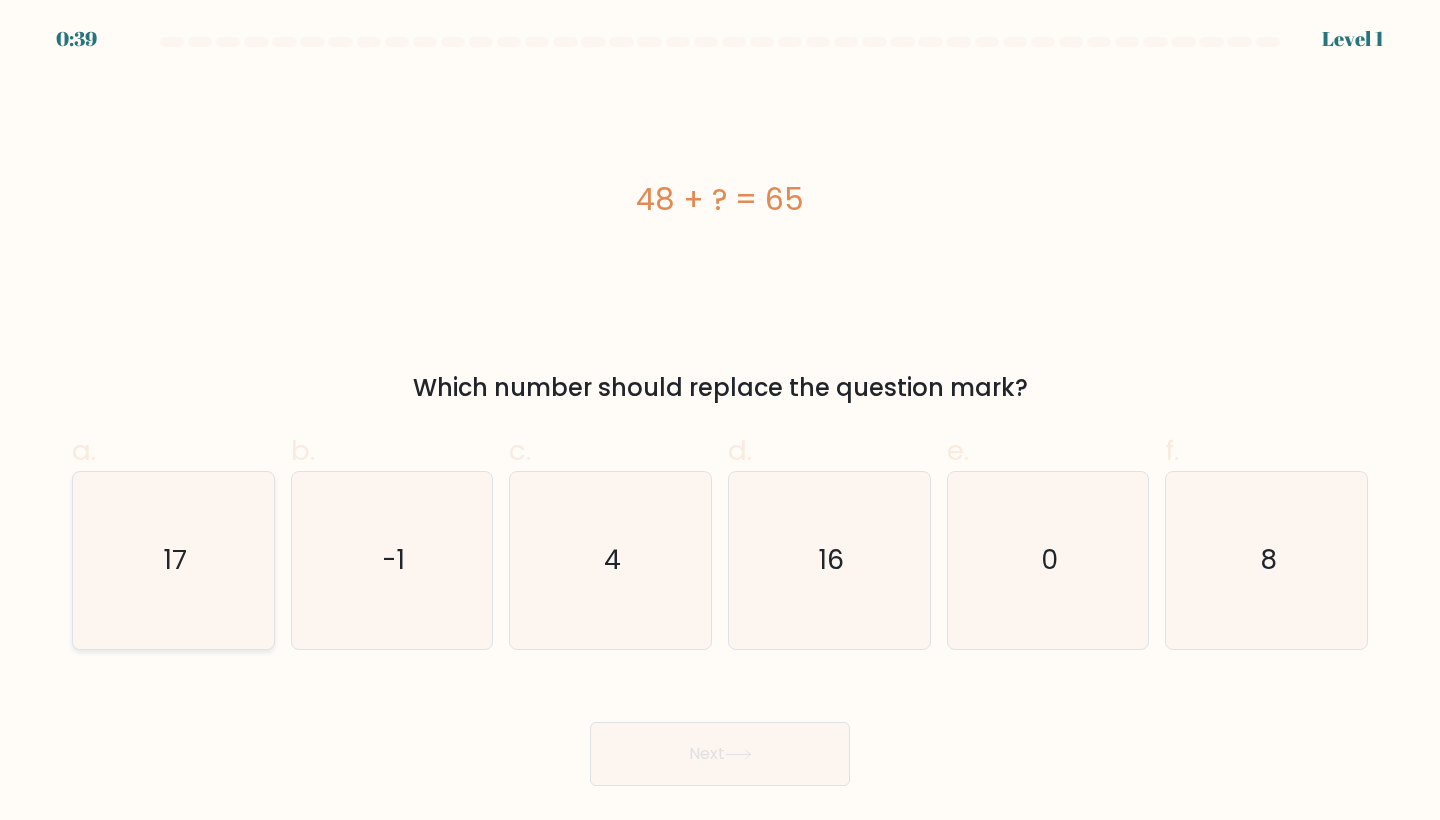 click on "17" 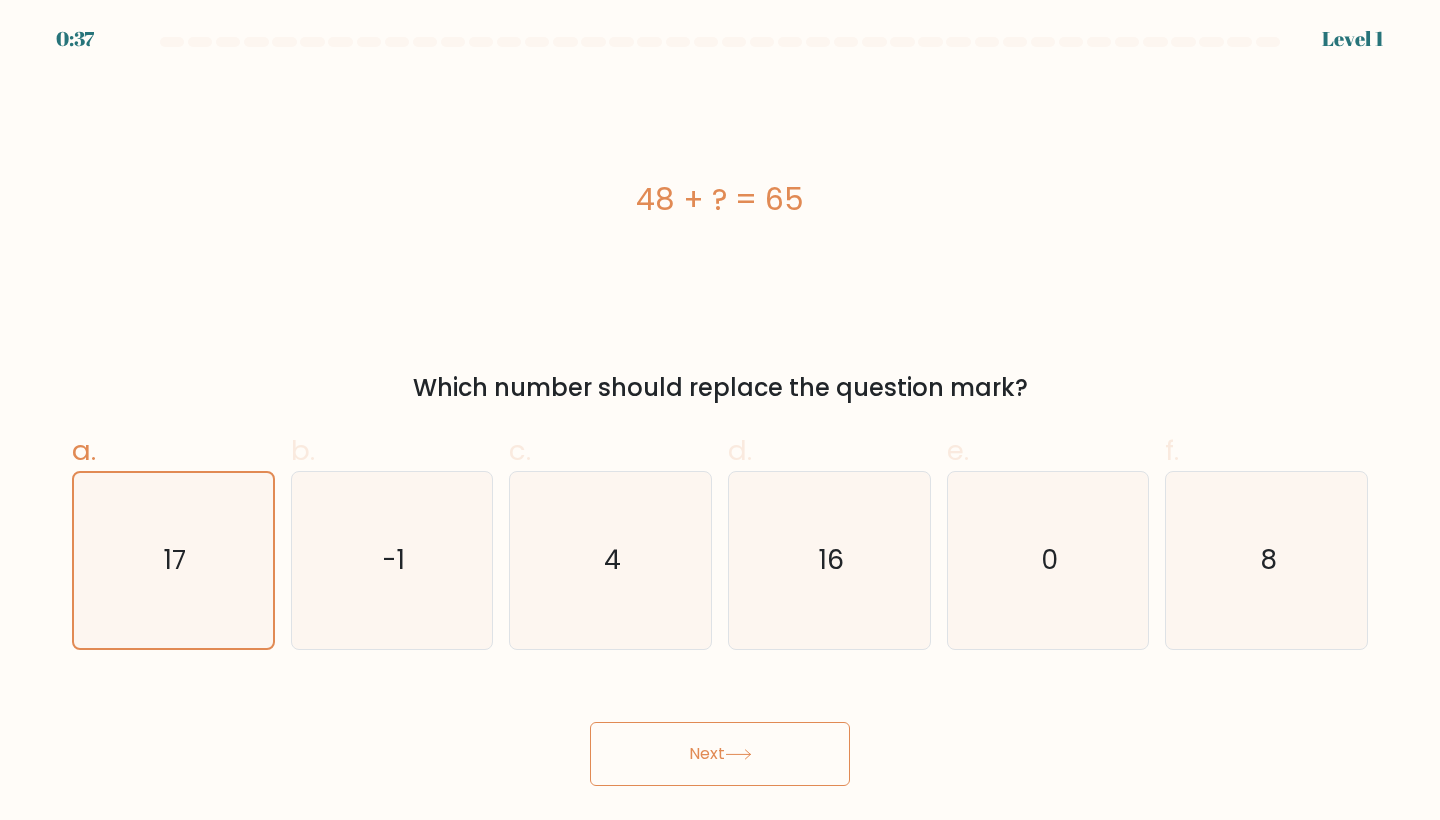click on "Next" at bounding box center [720, 754] 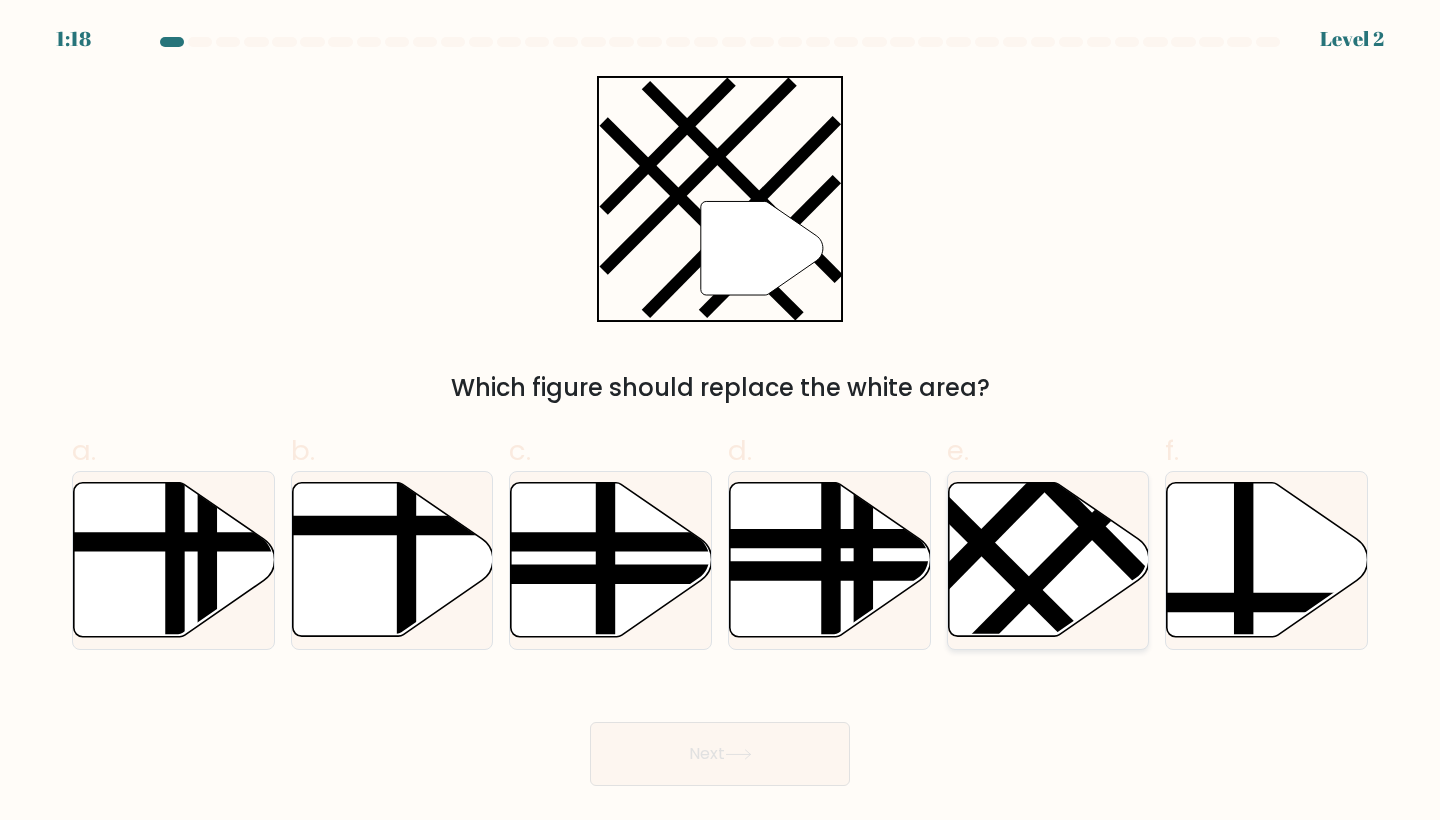 click 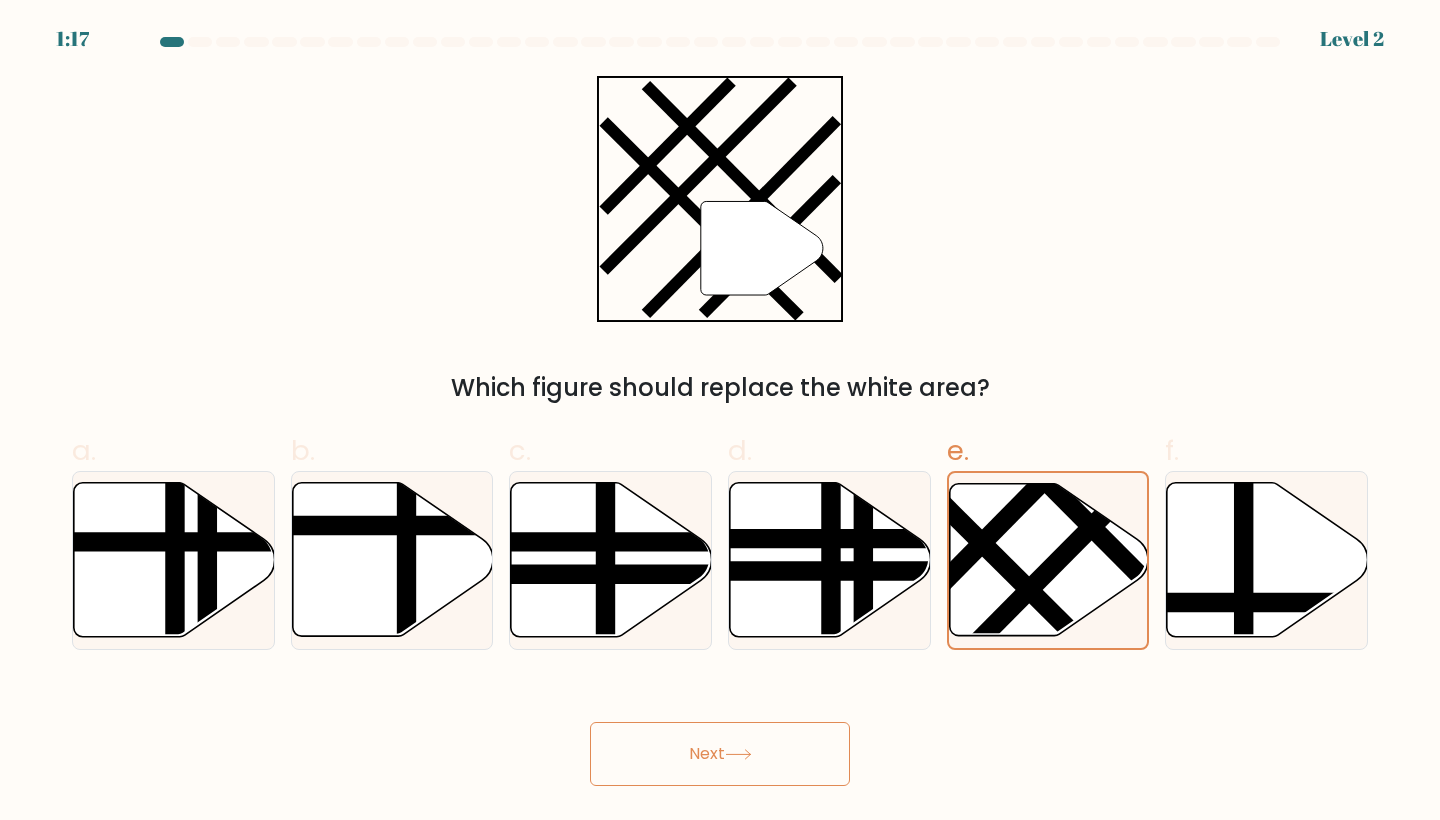 click on "Next" at bounding box center (720, 754) 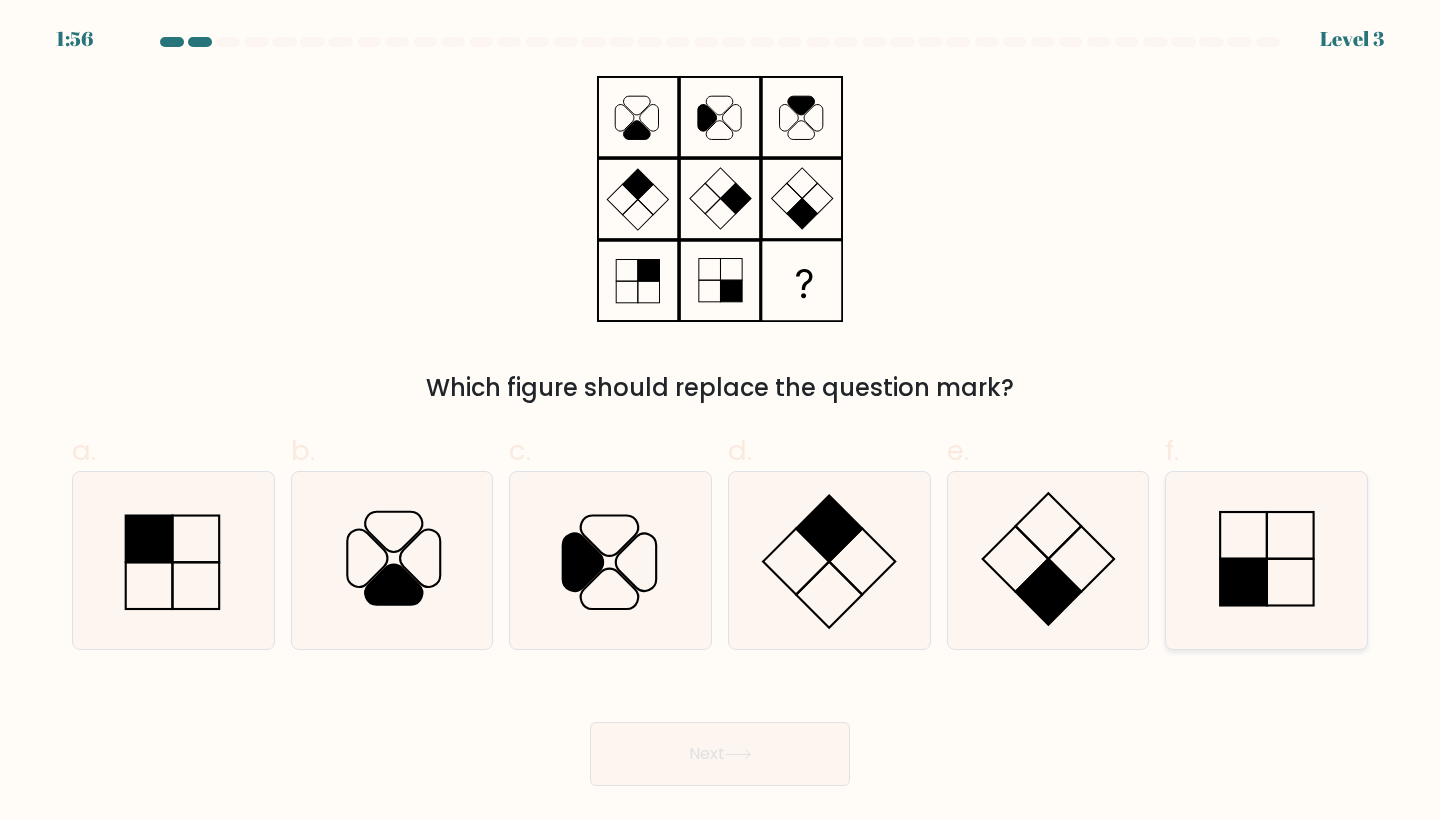 click 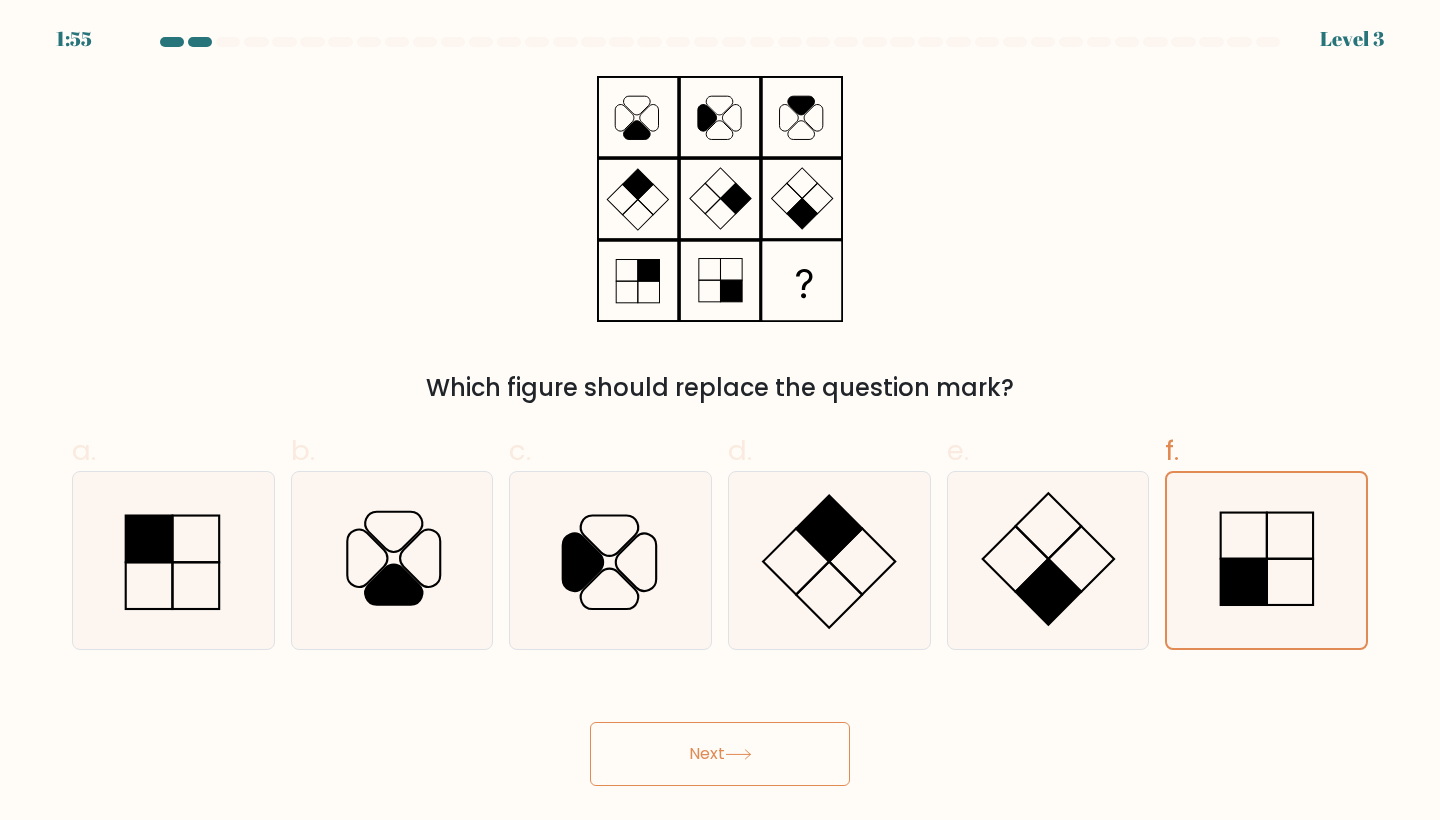 click on "Next" at bounding box center [720, 754] 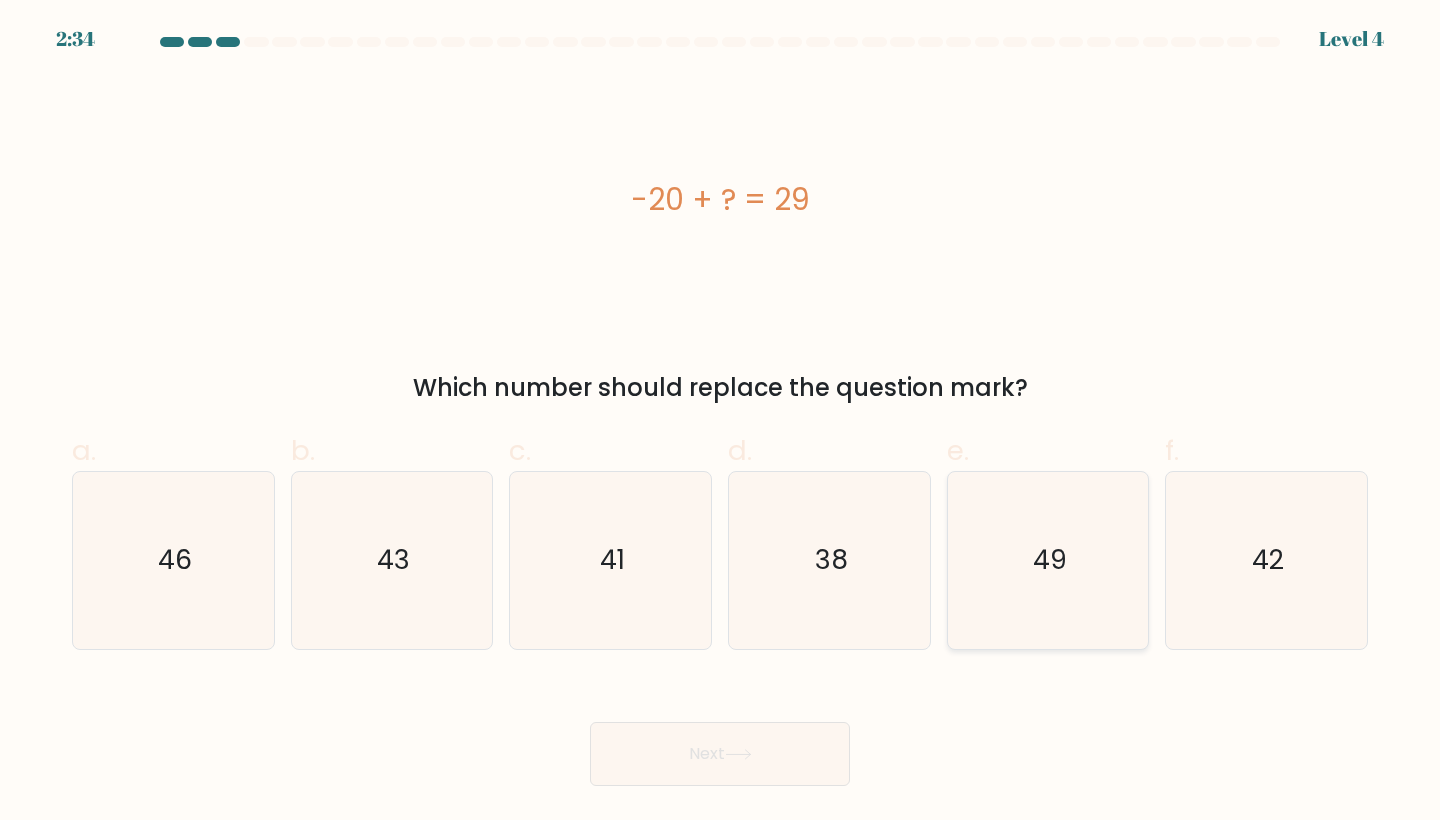 click on "49" 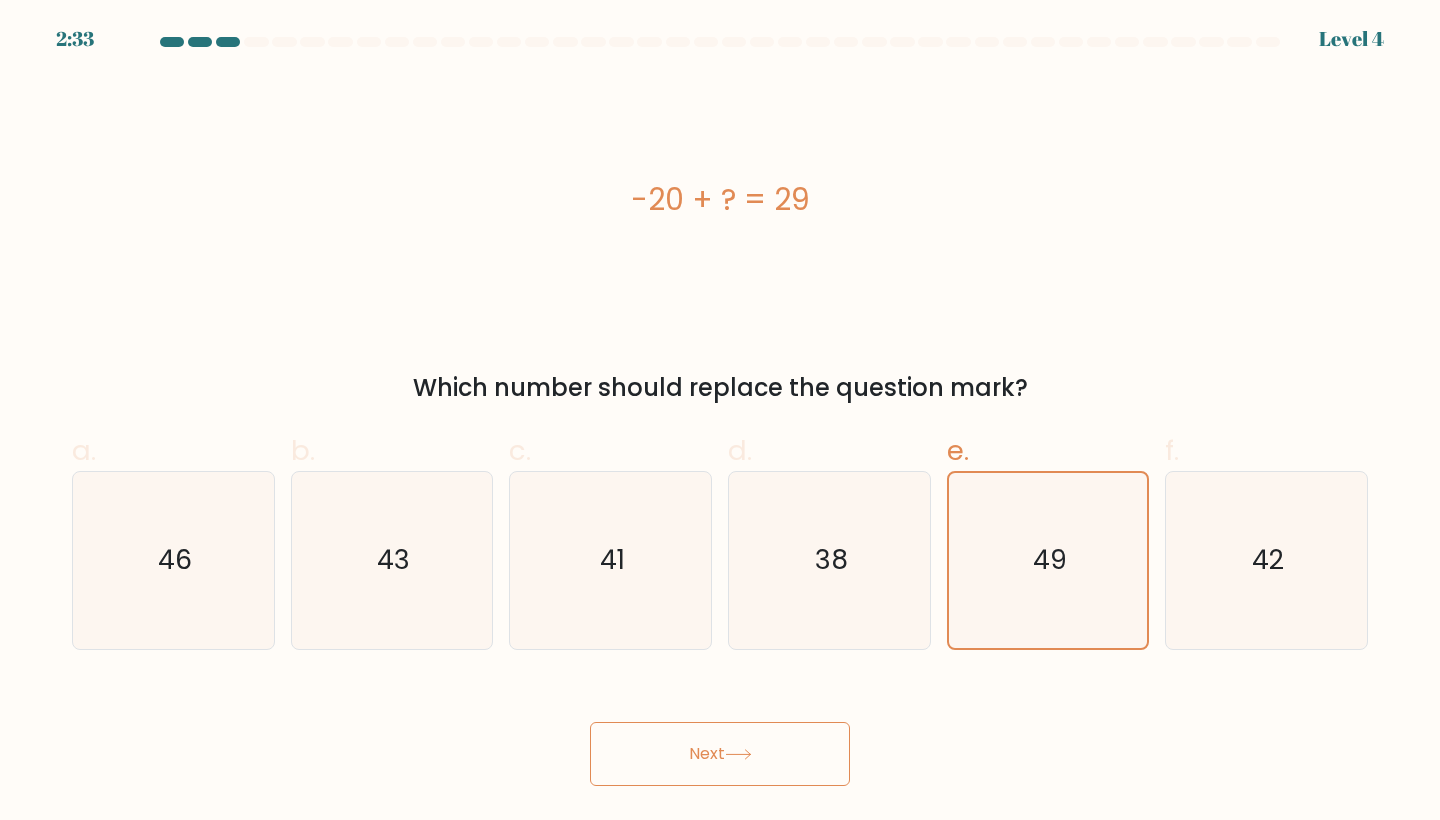 click on "Next" at bounding box center [720, 754] 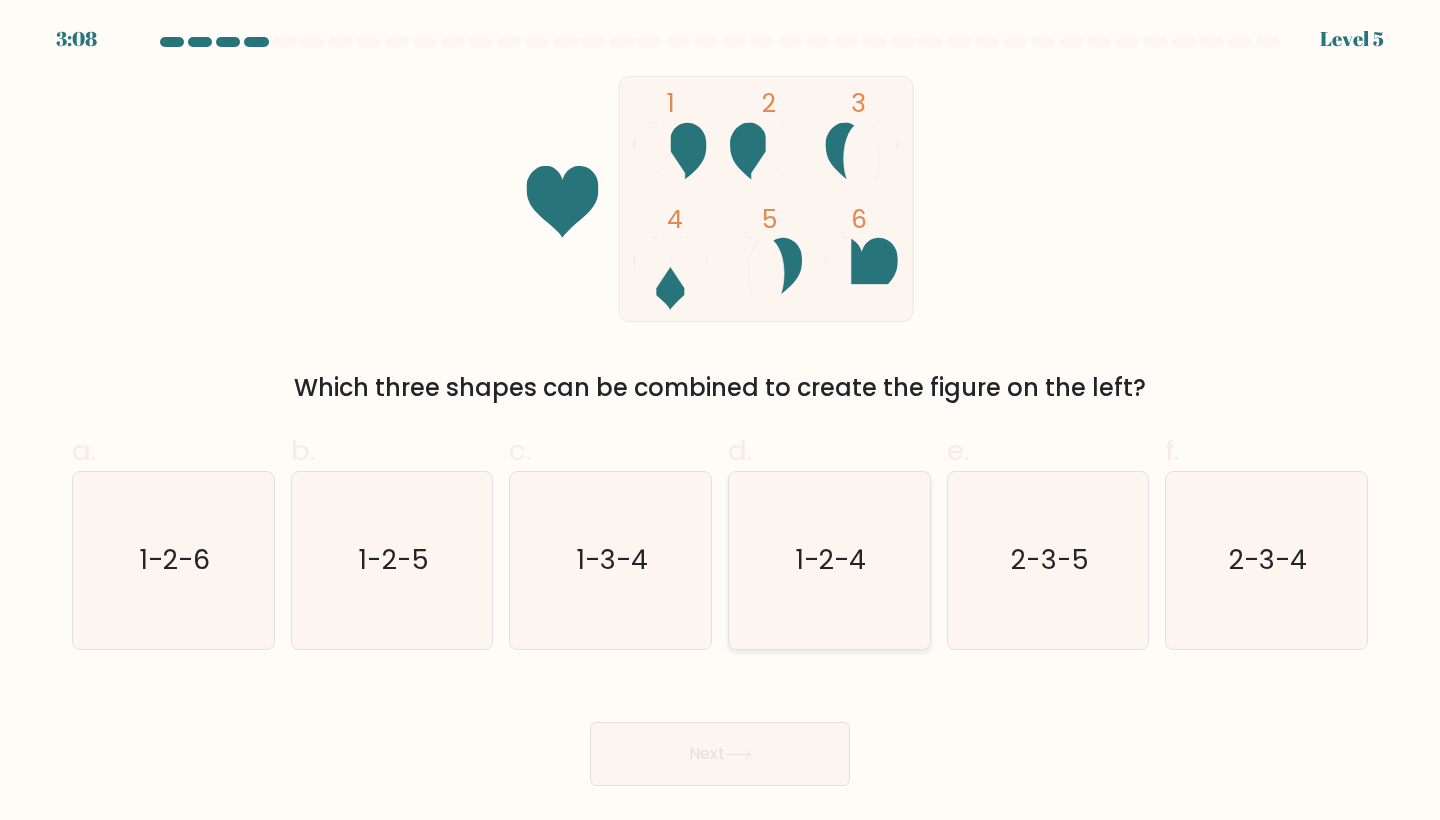 click on "1-2-4" 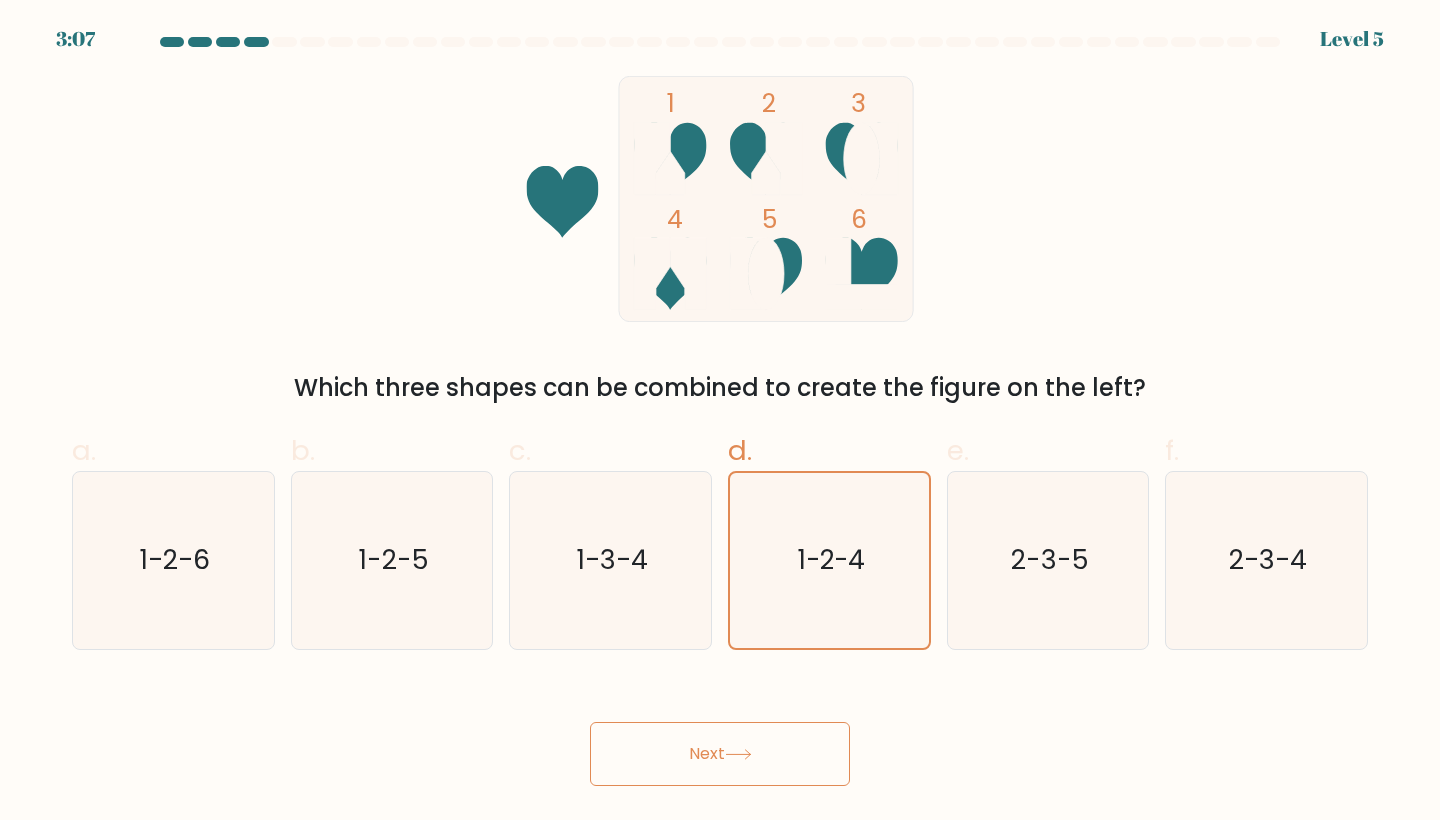 click 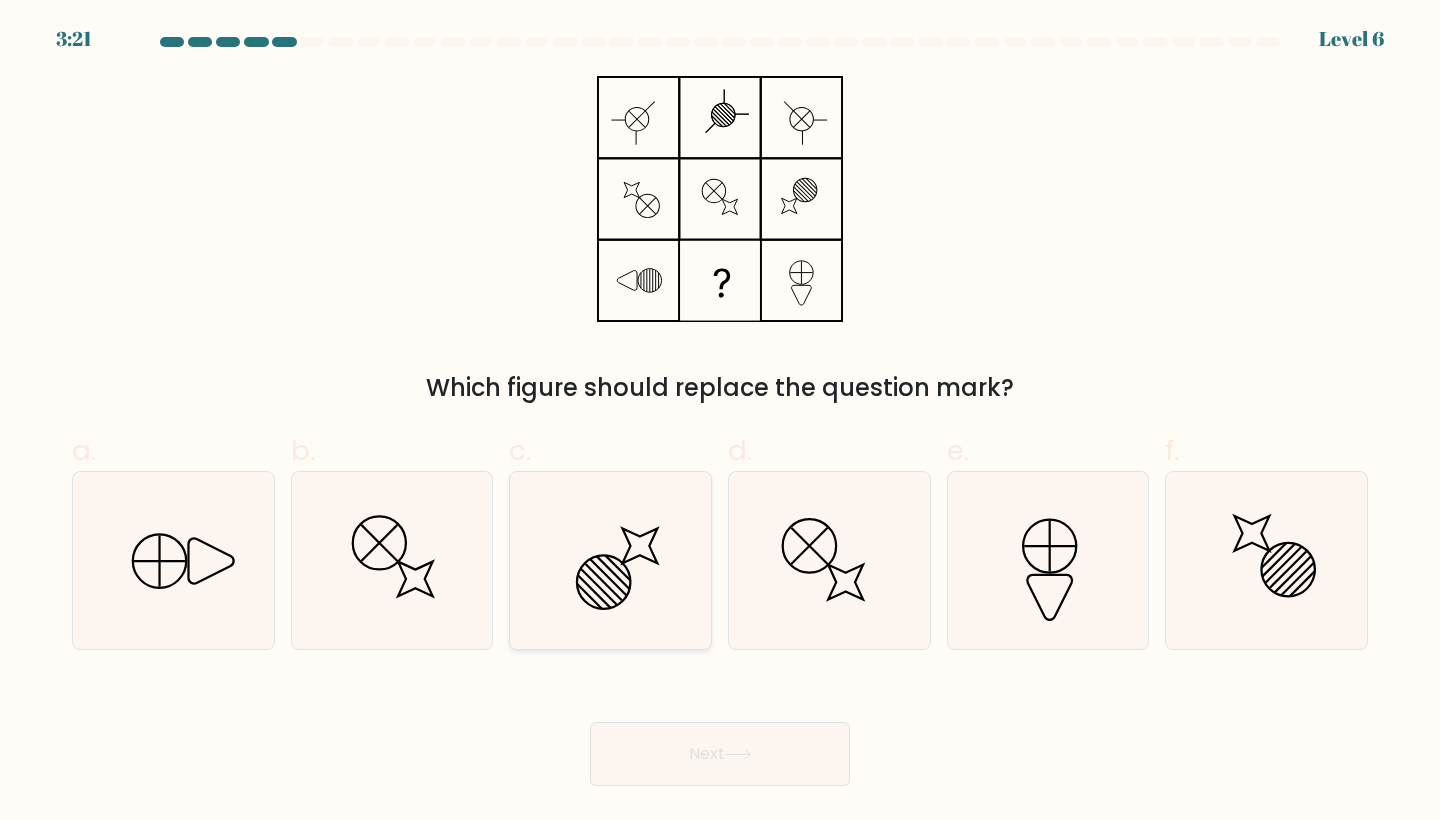 click 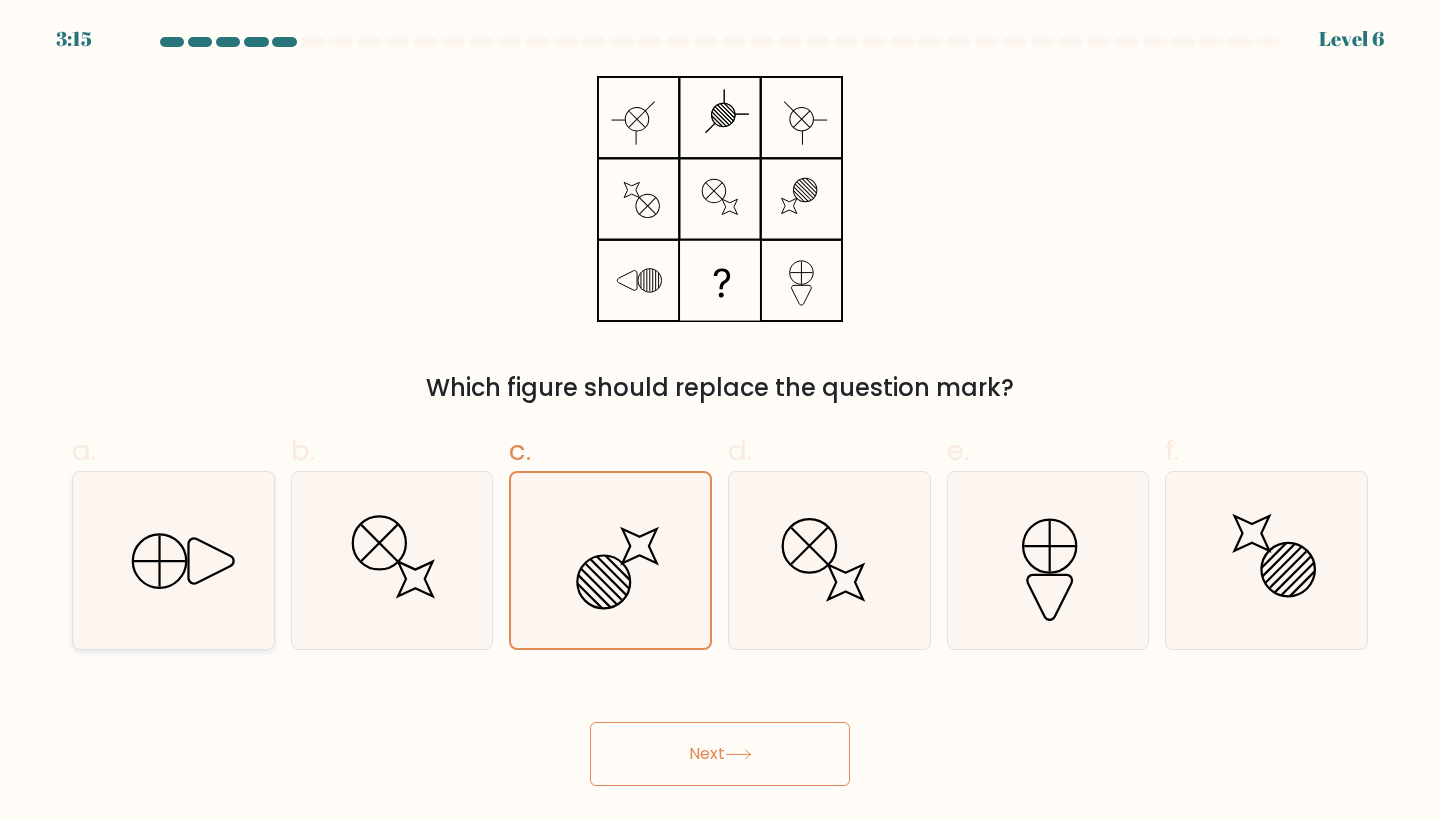 click 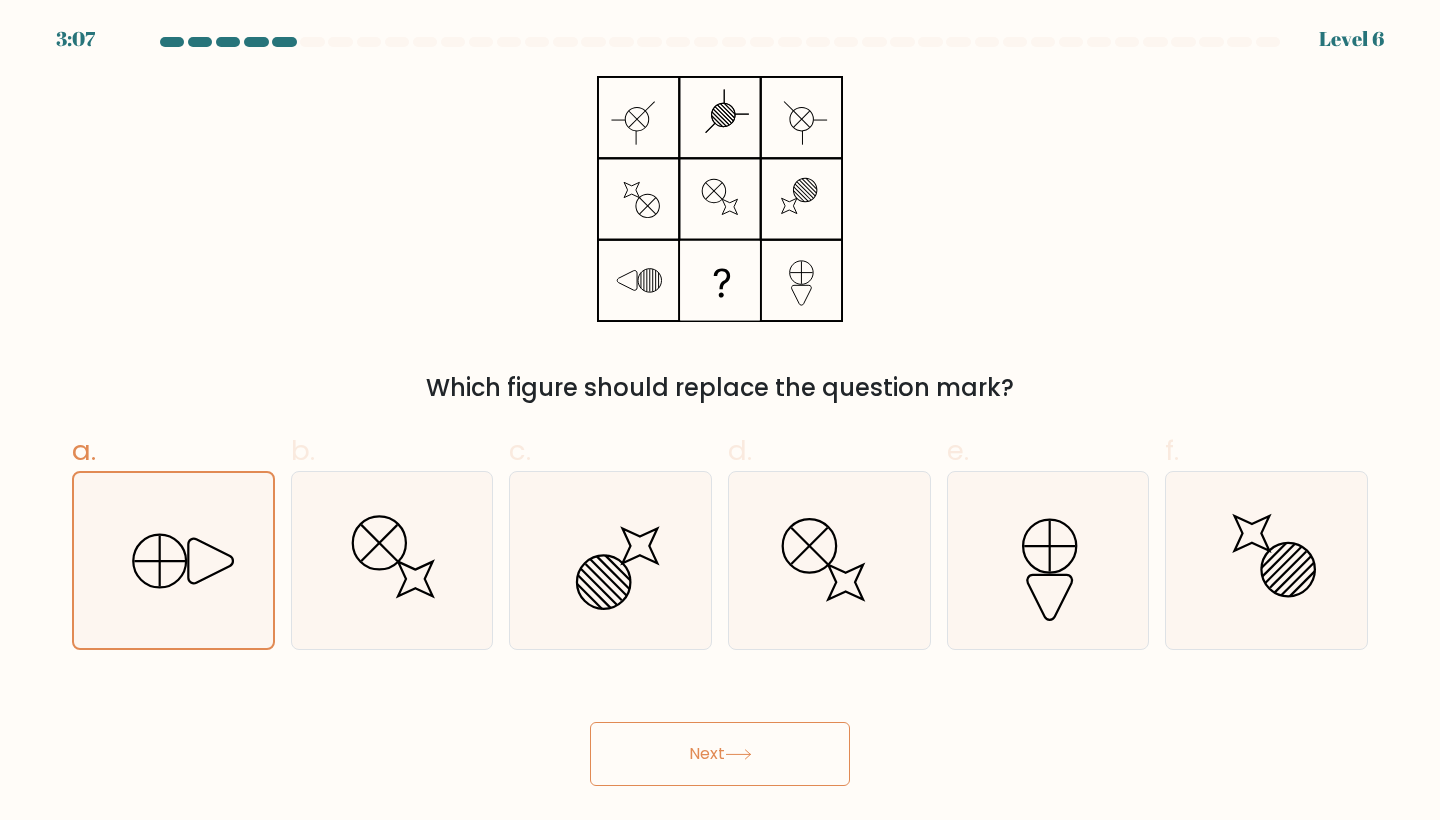 click on "Next" at bounding box center [720, 754] 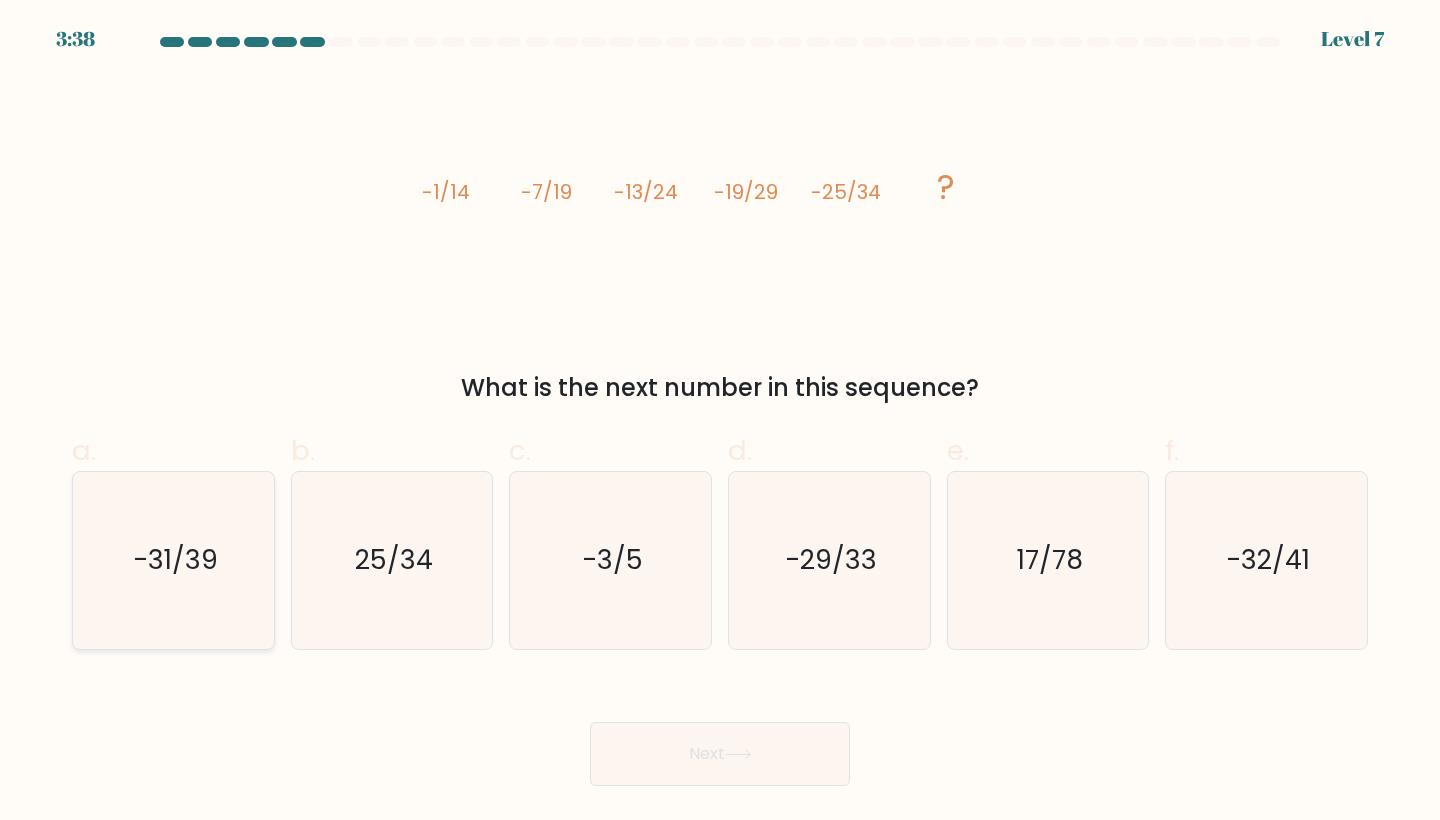 click on "-31/39" 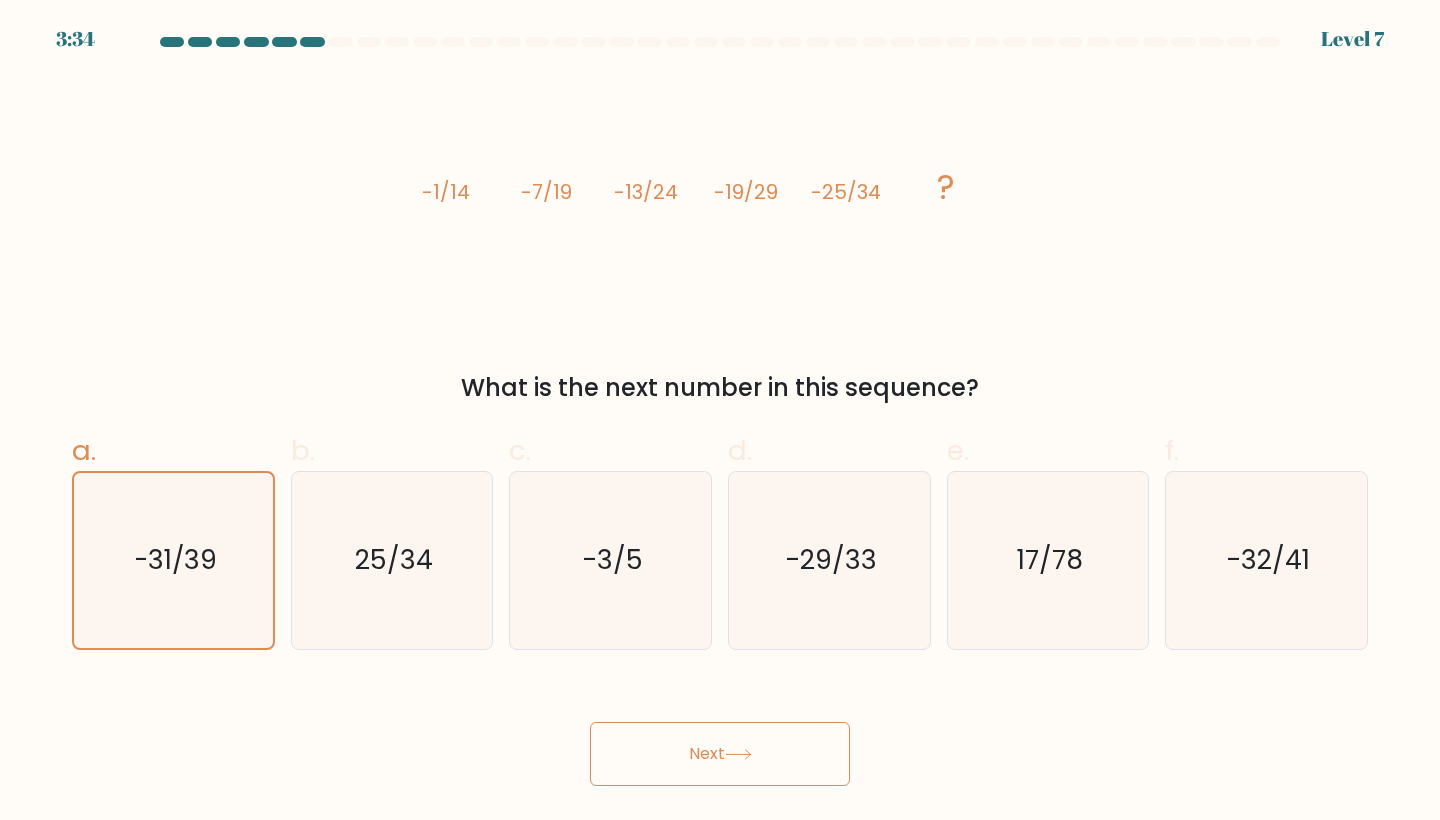 click on "Next" at bounding box center [720, 754] 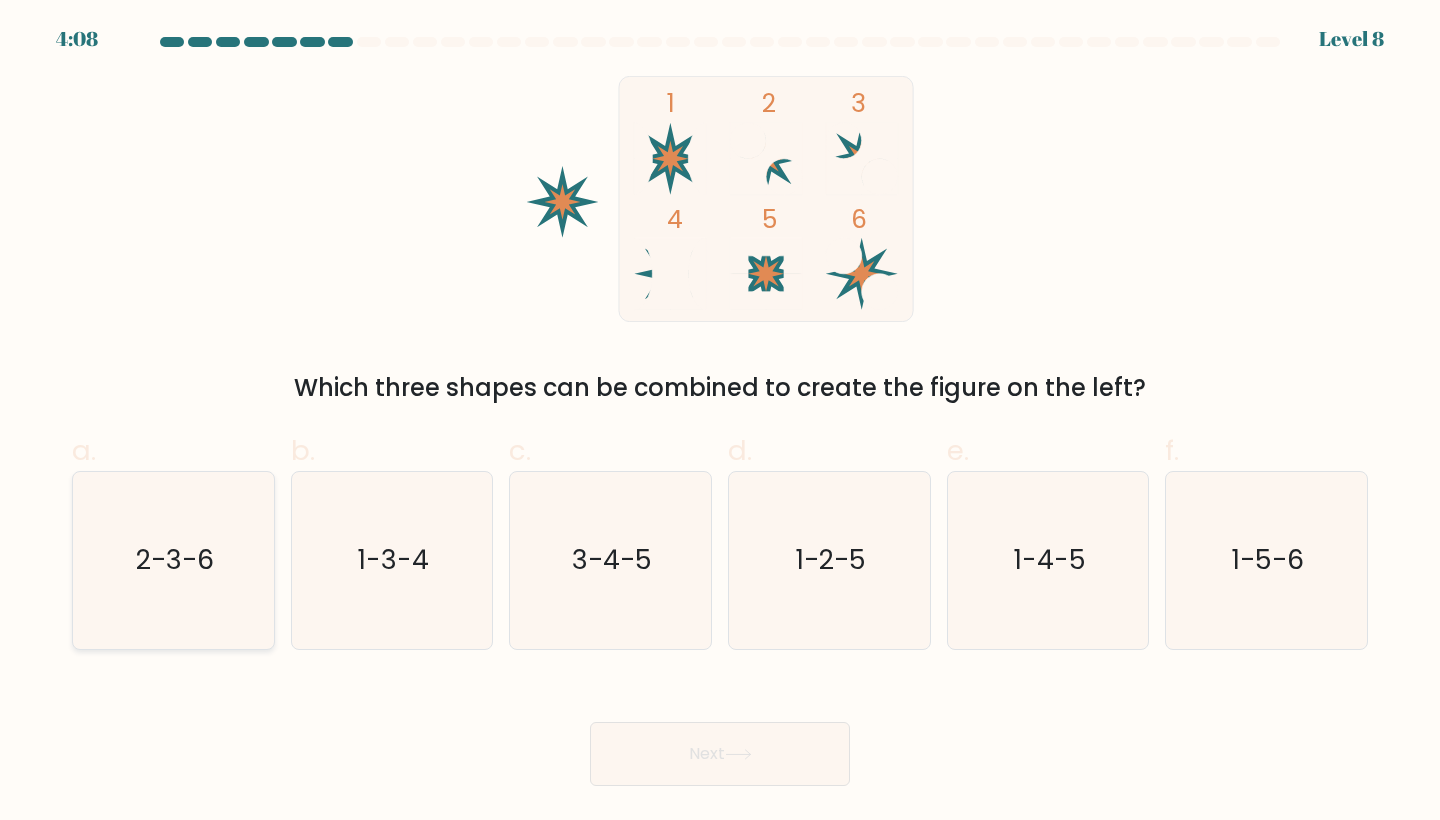 click on "2-3-6" 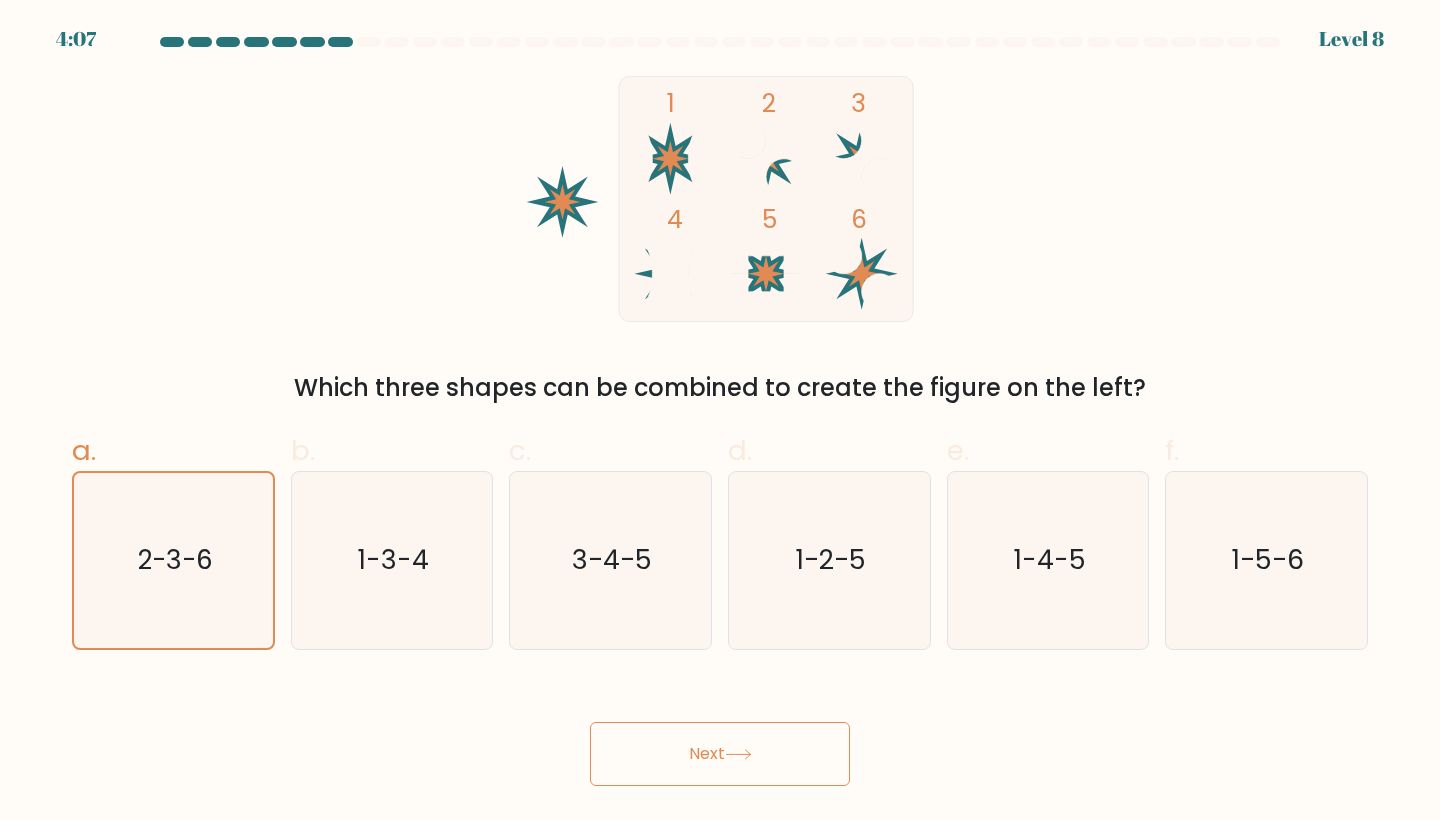 click on "Next" at bounding box center [720, 754] 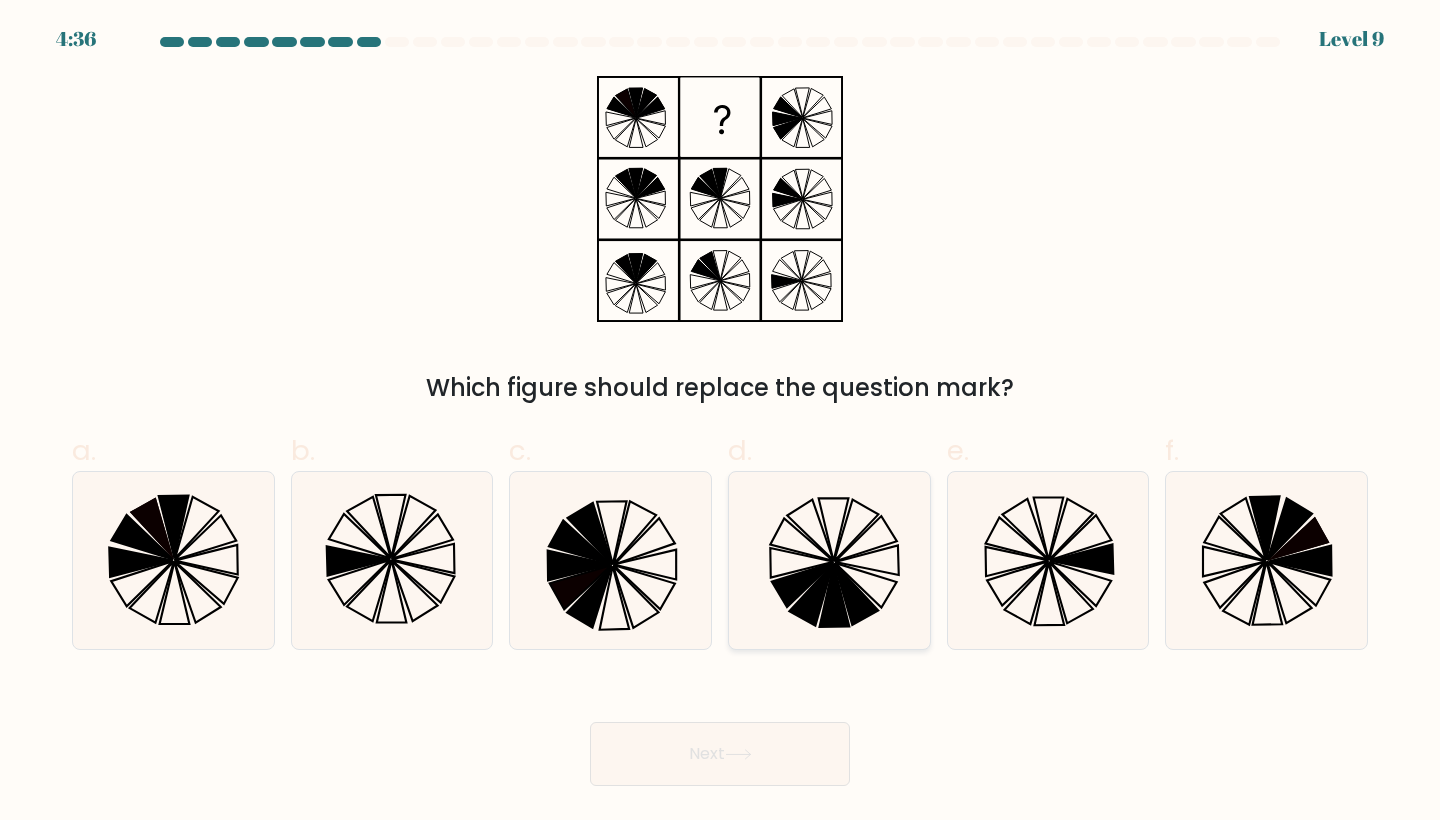click 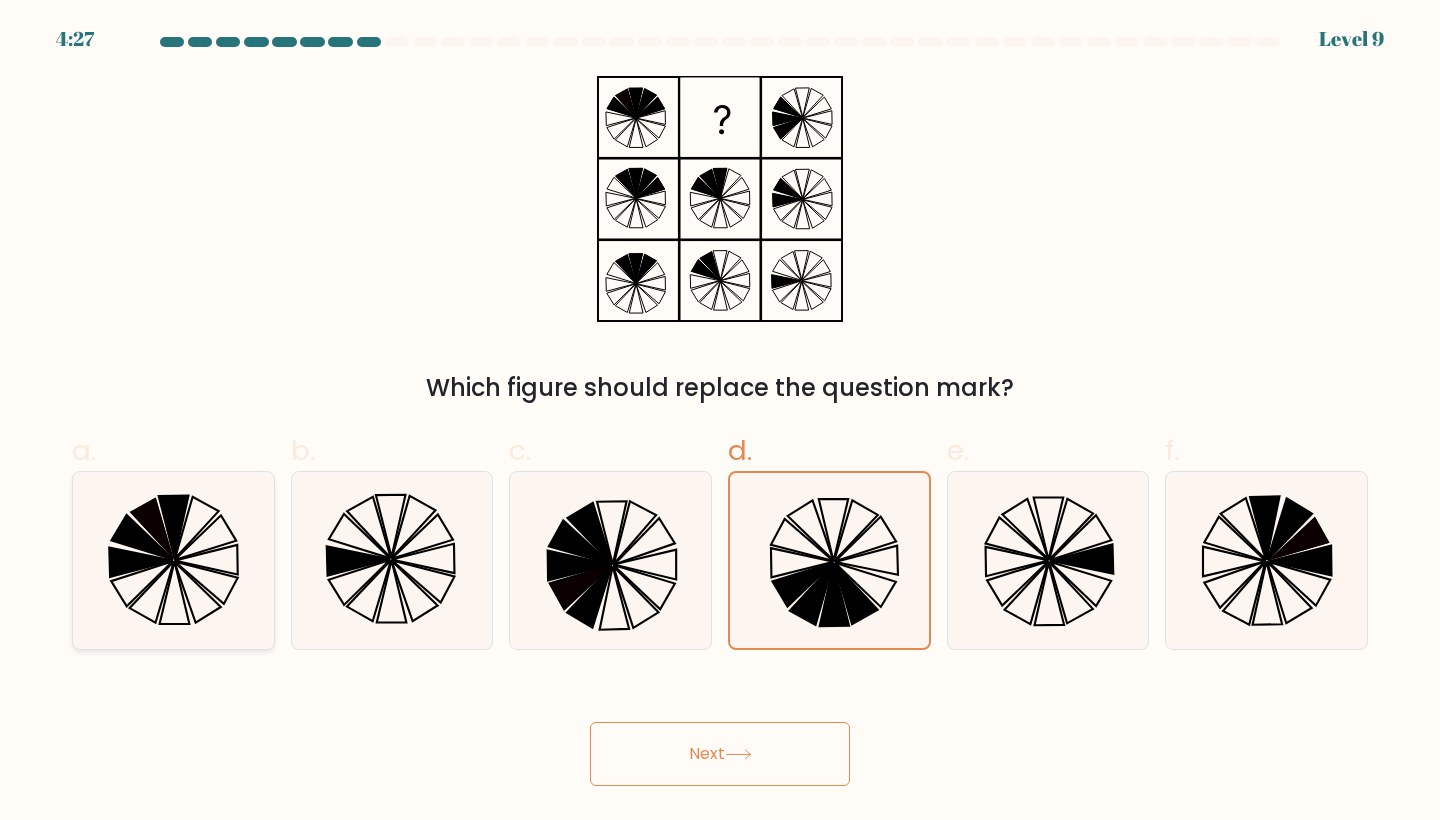 click 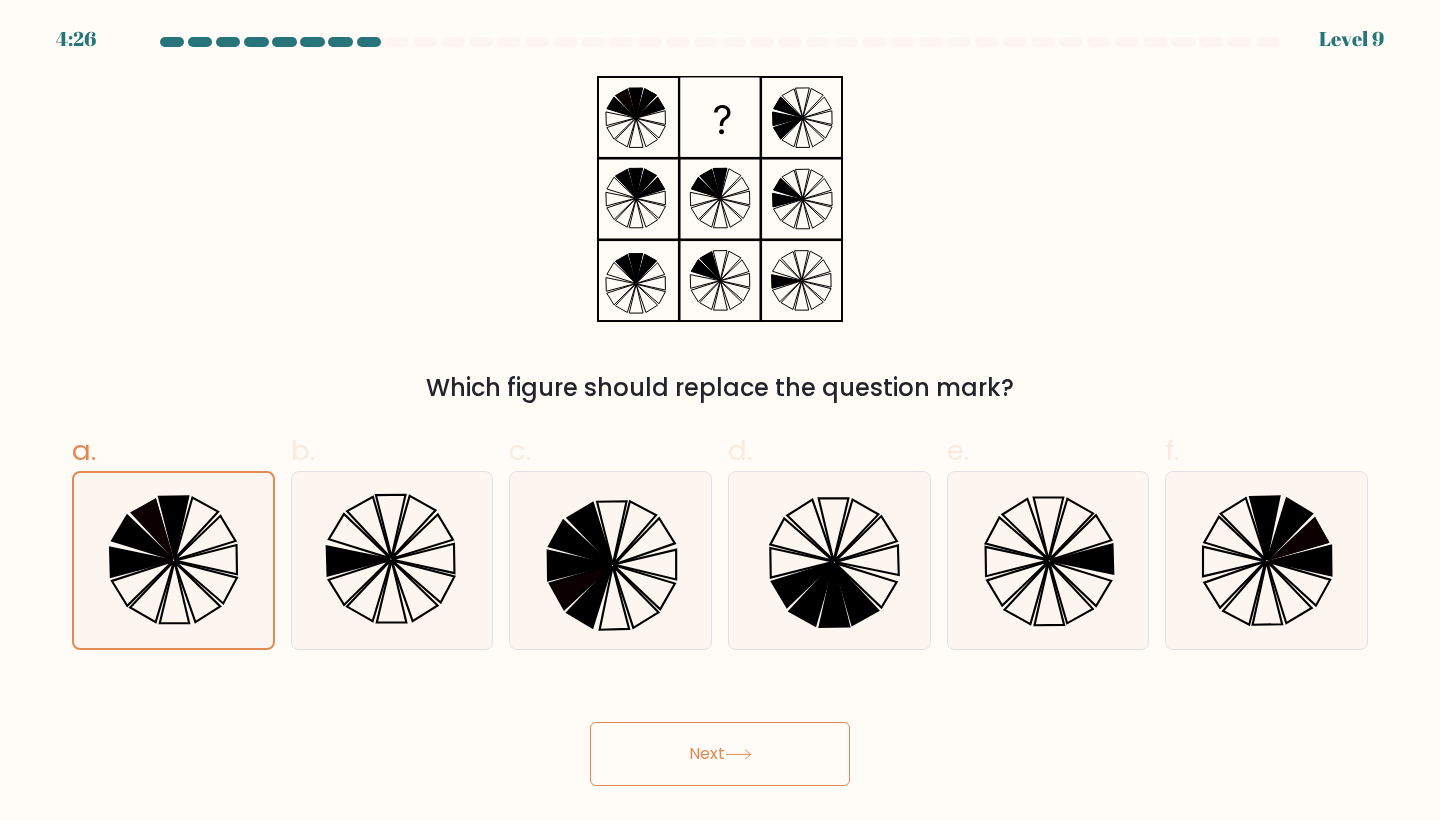 click on "Next" at bounding box center (720, 754) 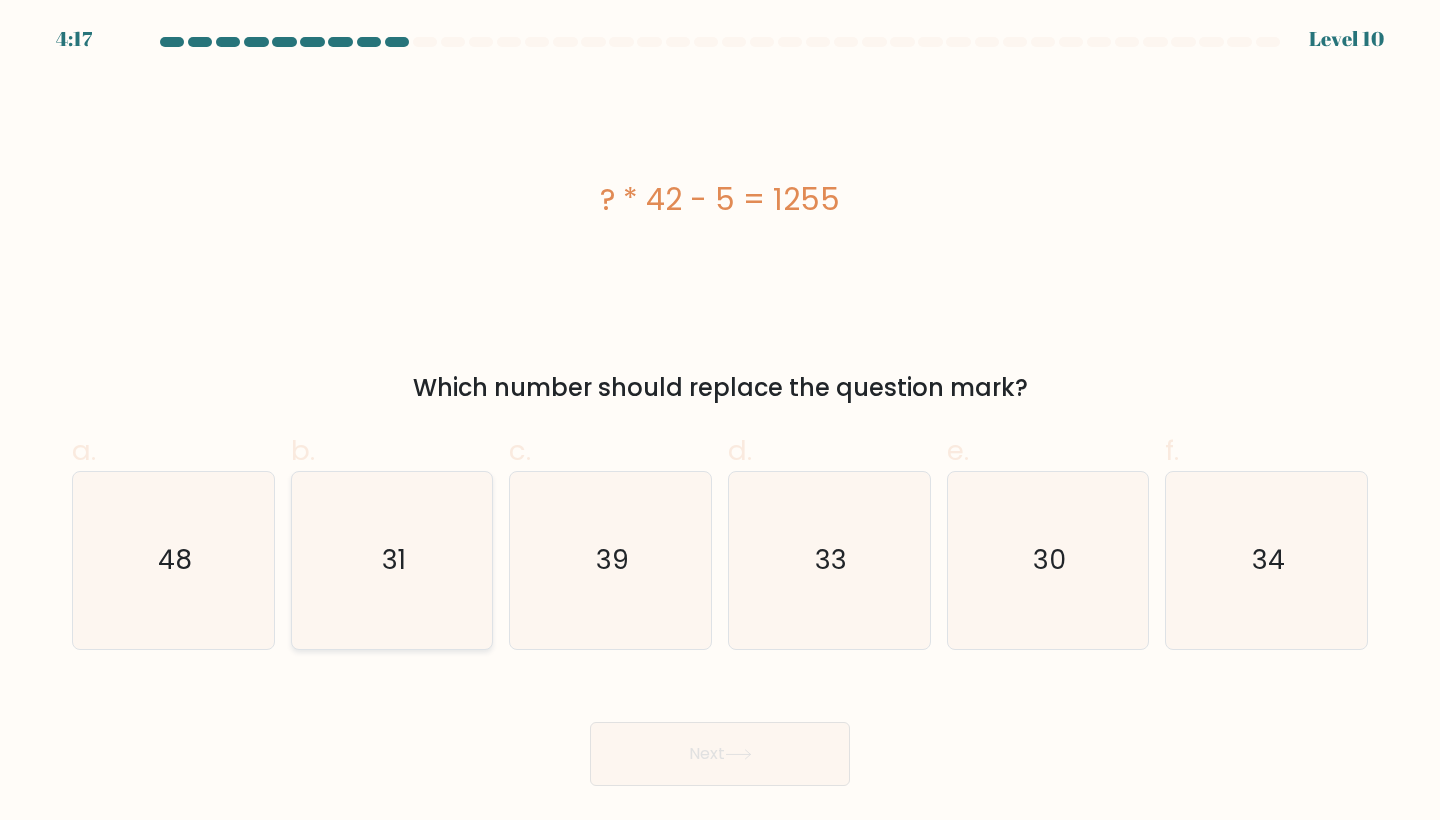 click on "31" 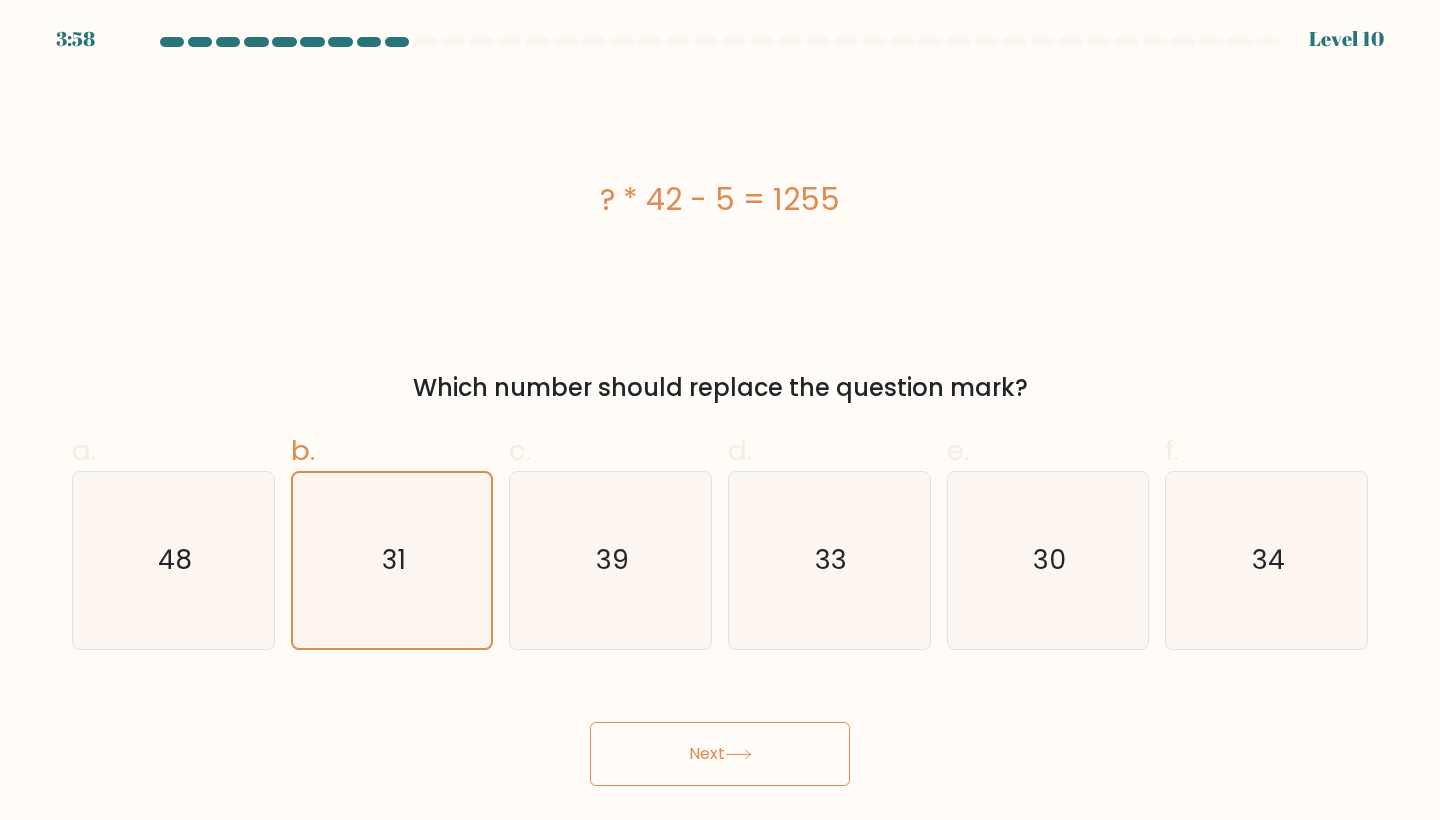 click on "Next" at bounding box center (720, 754) 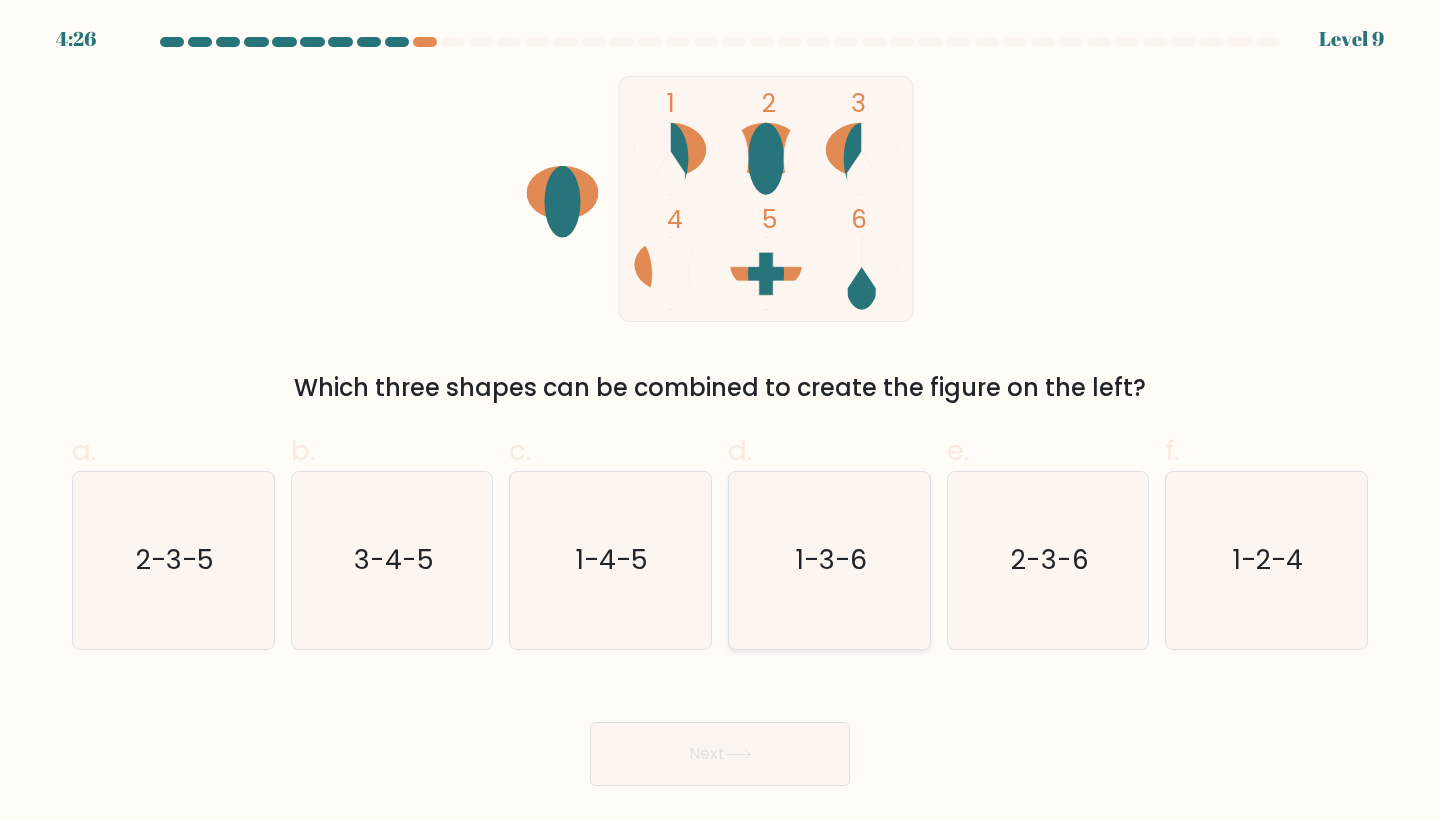 click on "1-3-6" 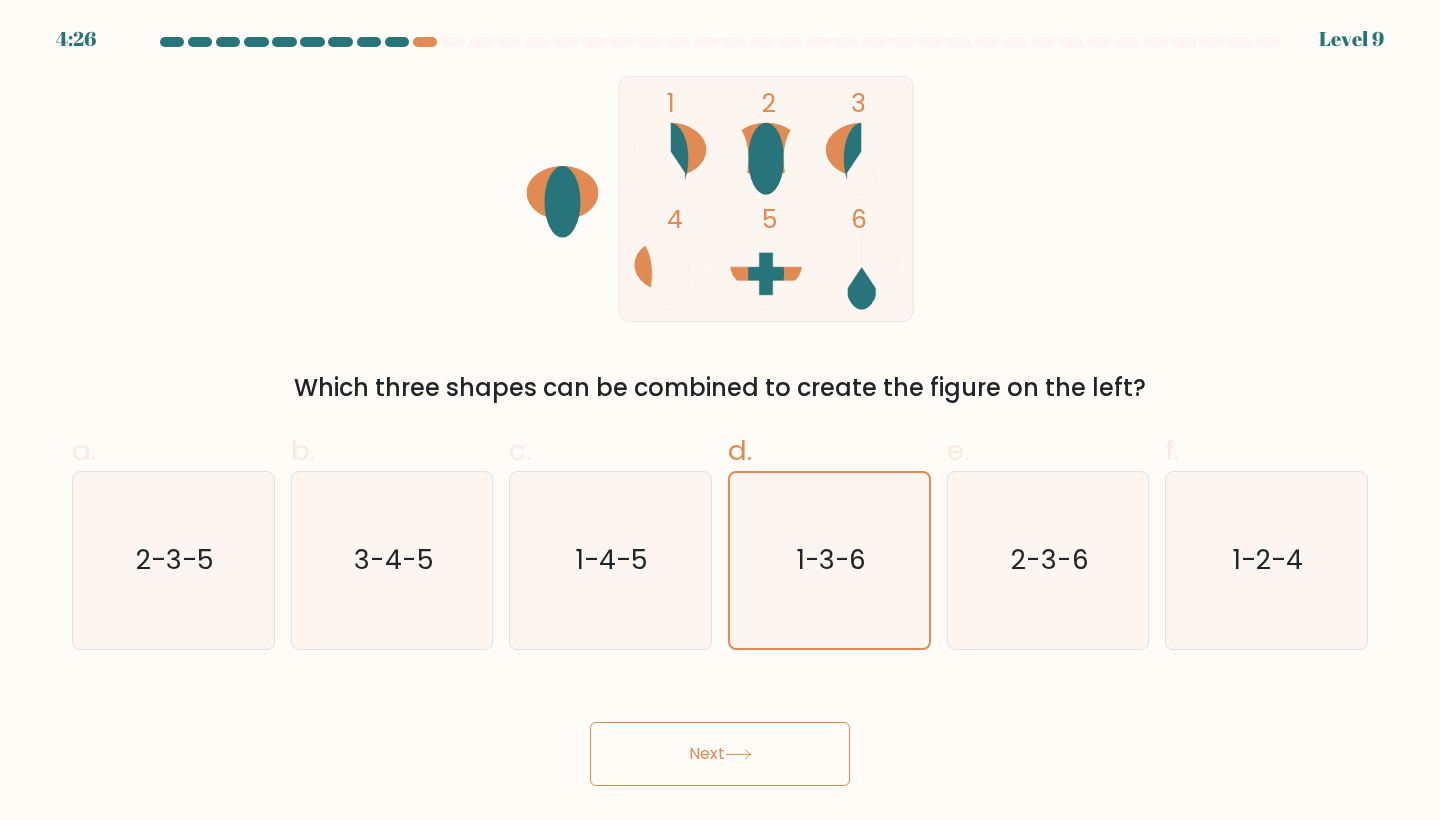 click on "Next" at bounding box center [720, 754] 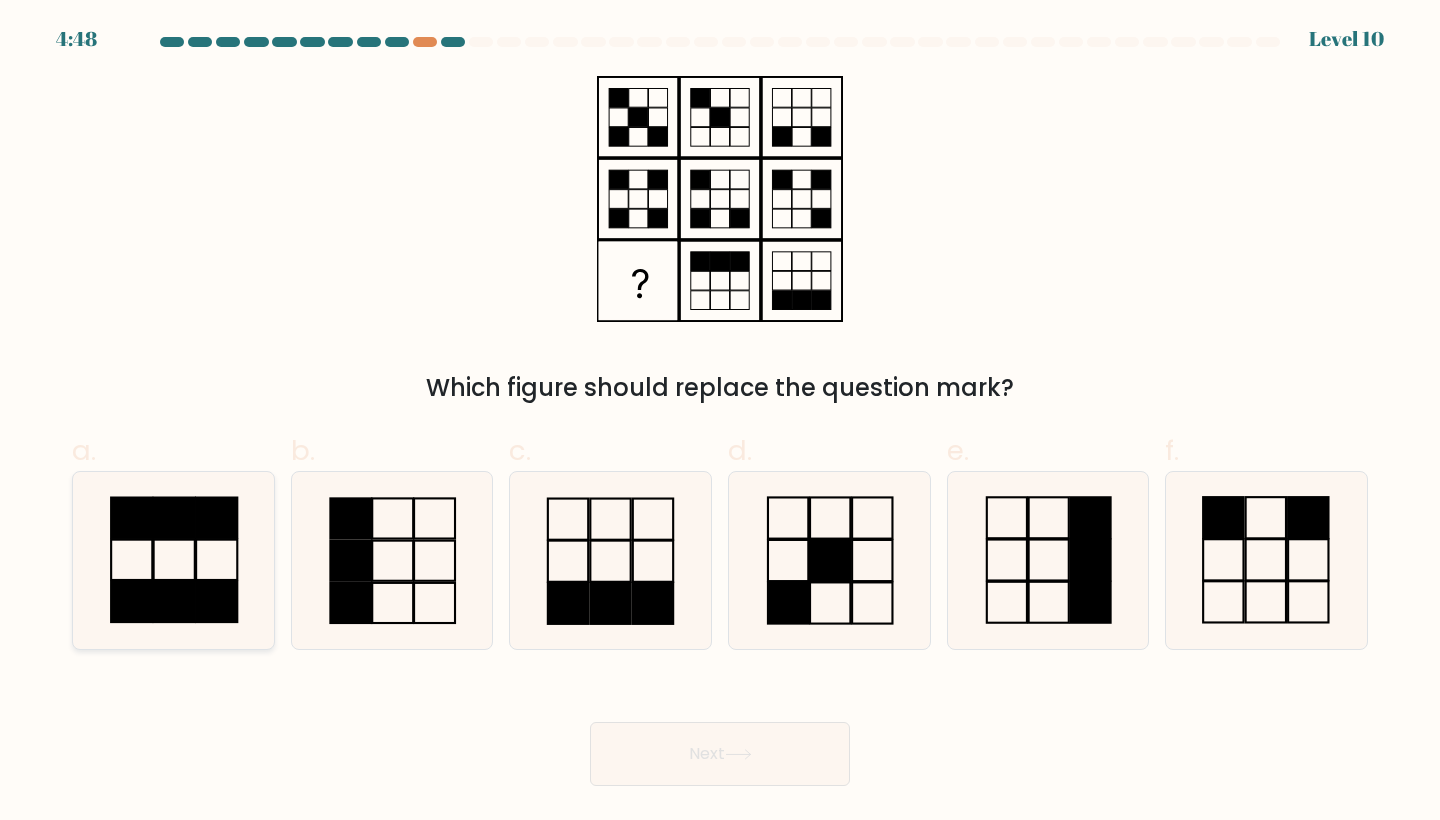 click 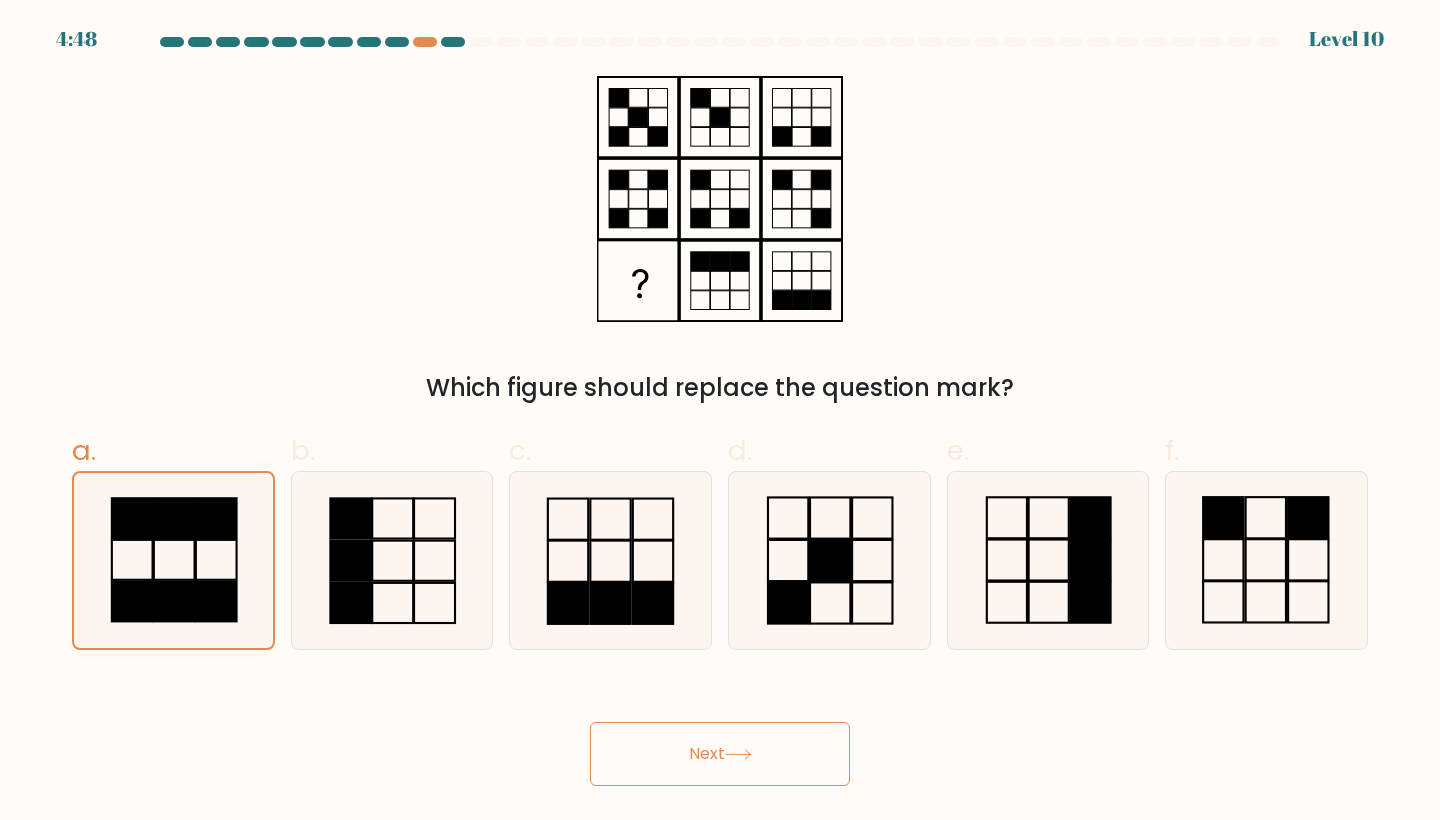 click on "Next" at bounding box center [720, 754] 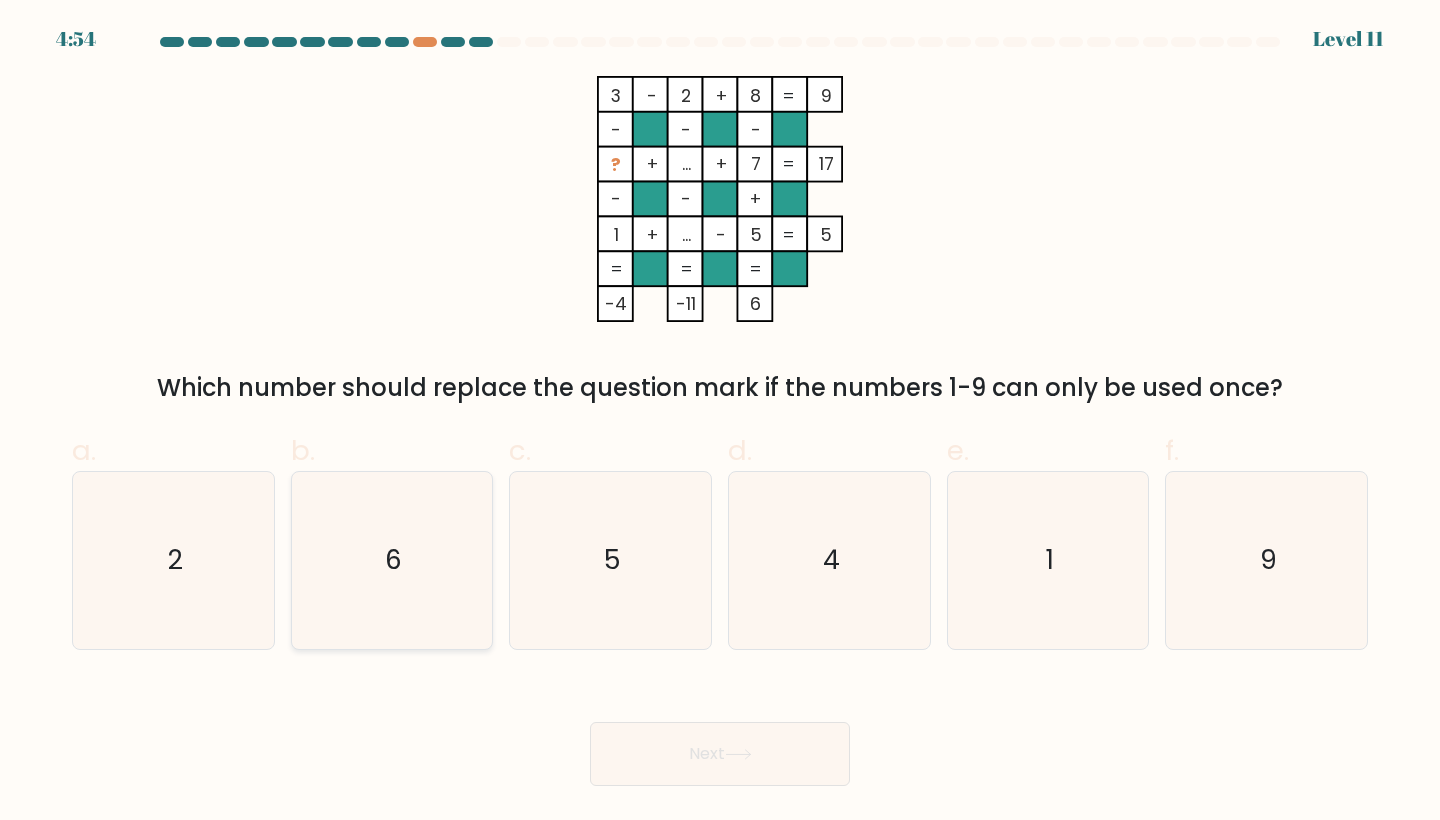click on "6" 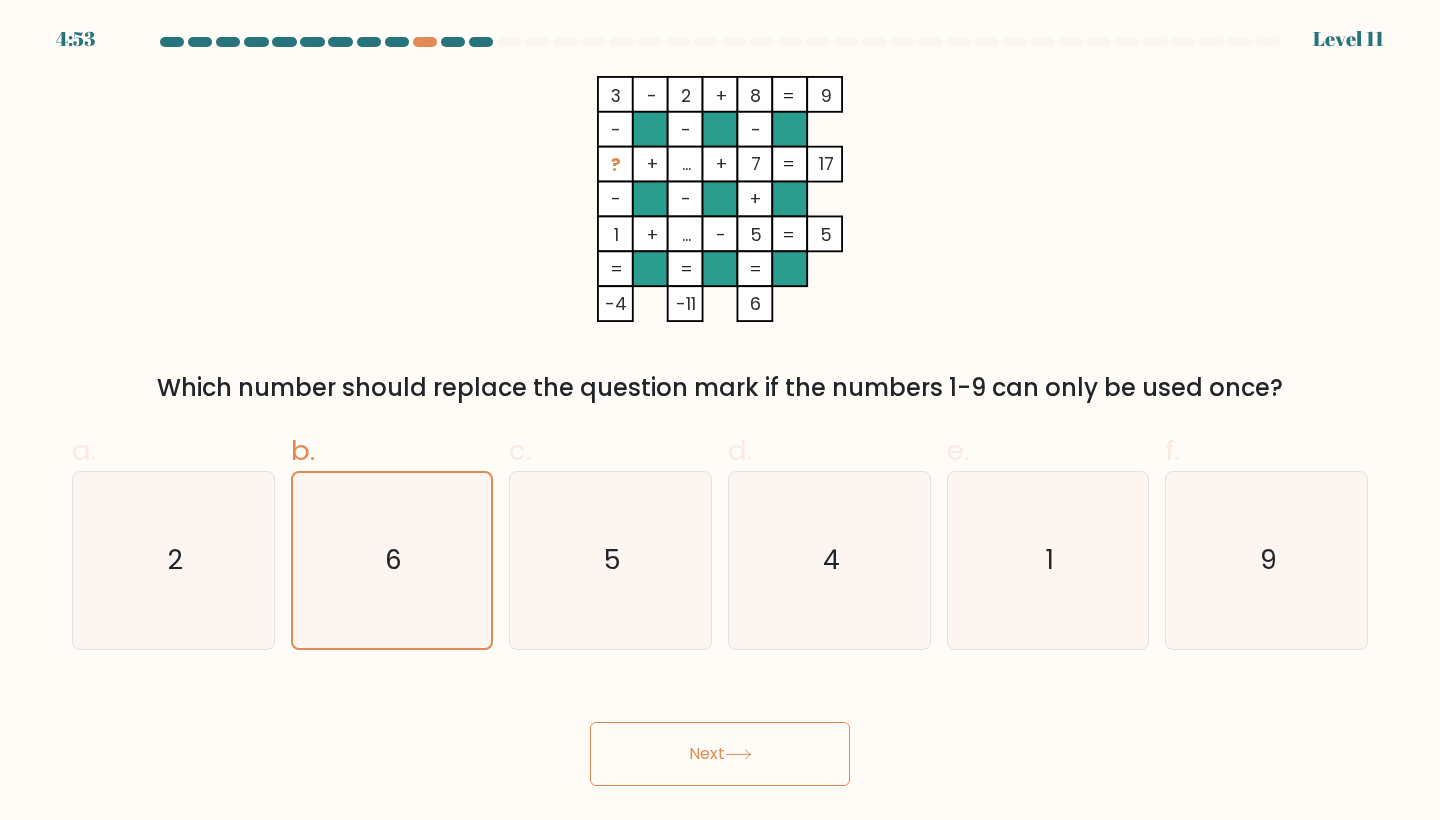 click on "Next" at bounding box center [720, 754] 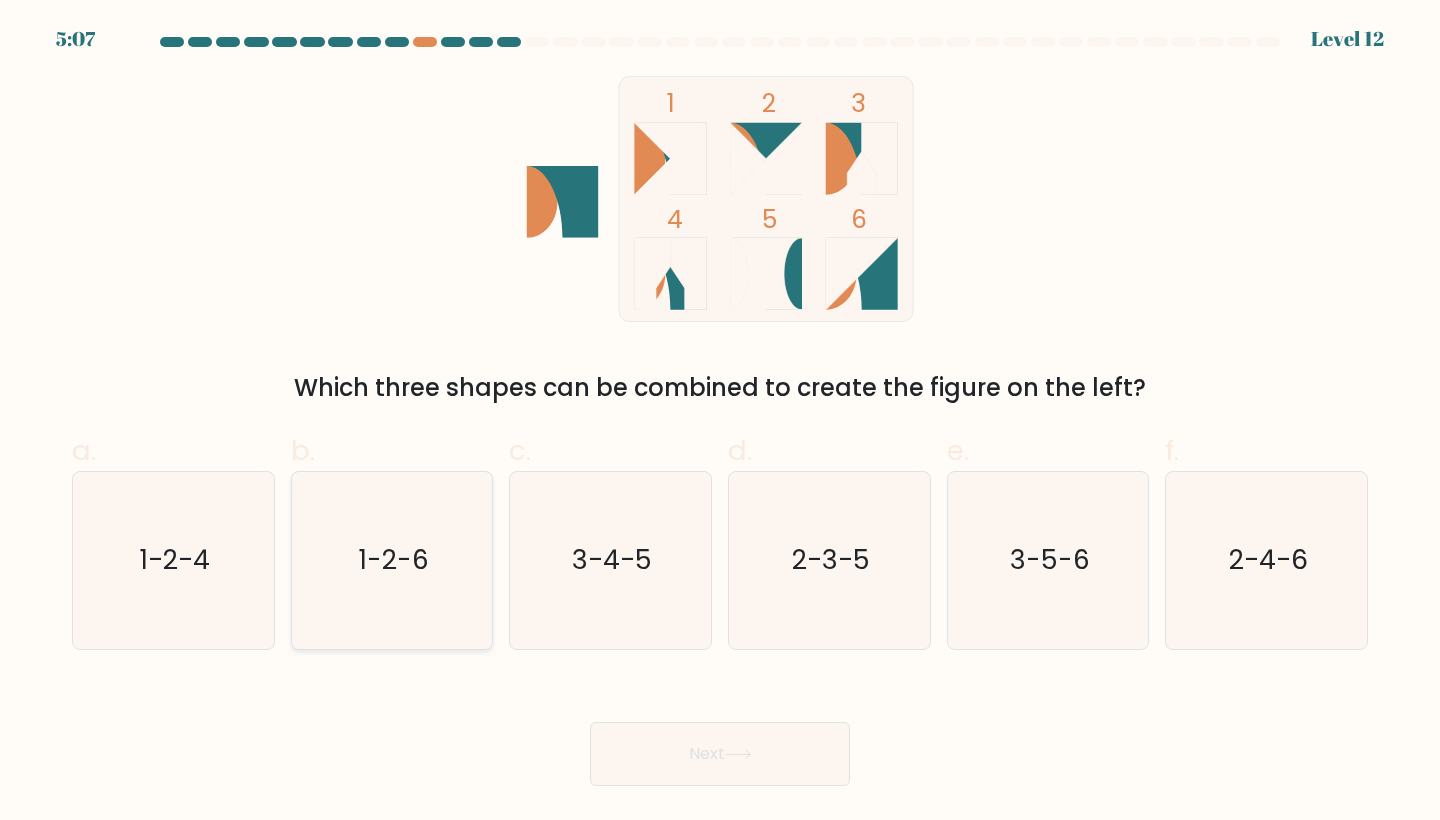 click on "1-2-6" 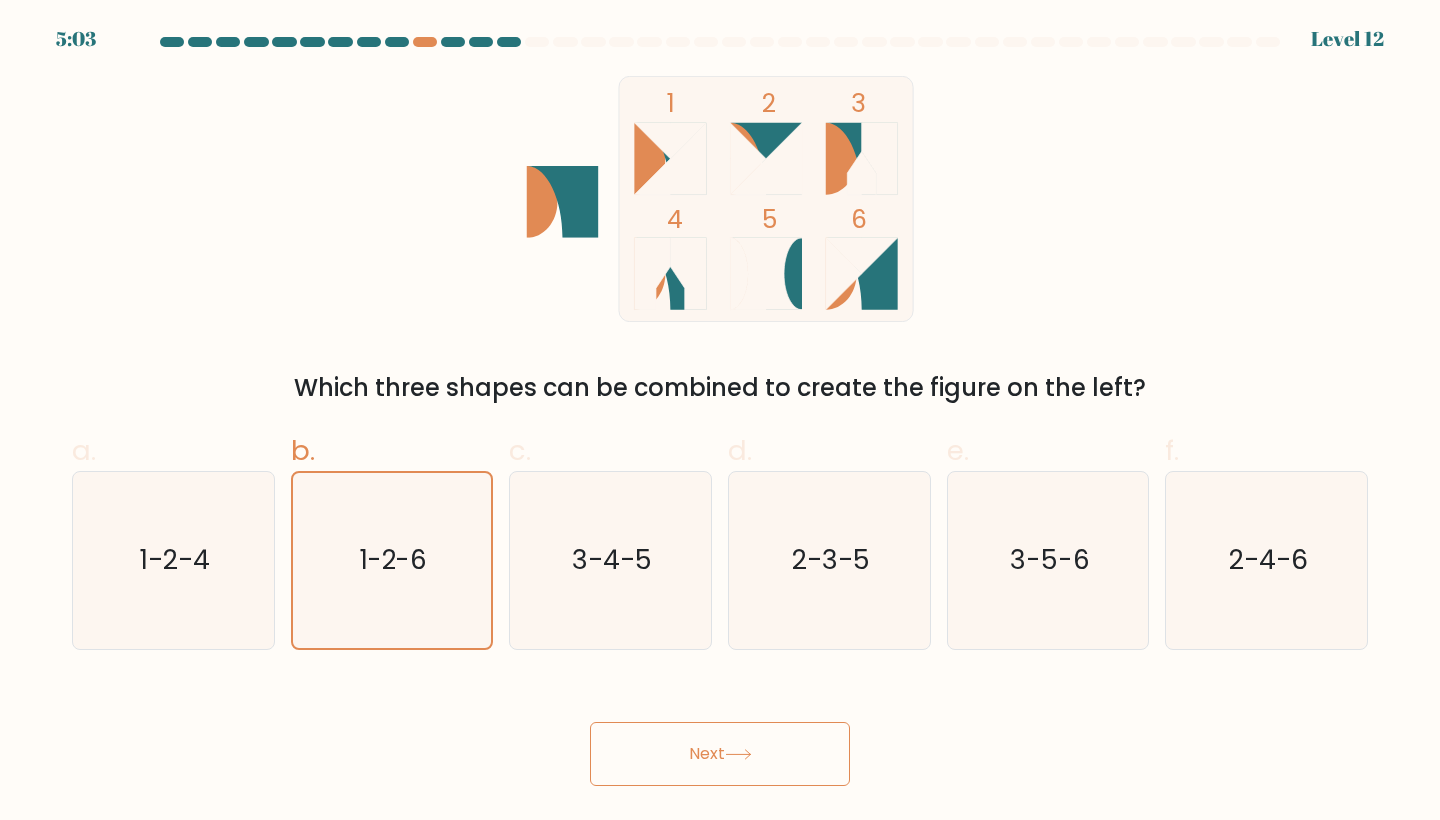 click on "Next" at bounding box center [720, 754] 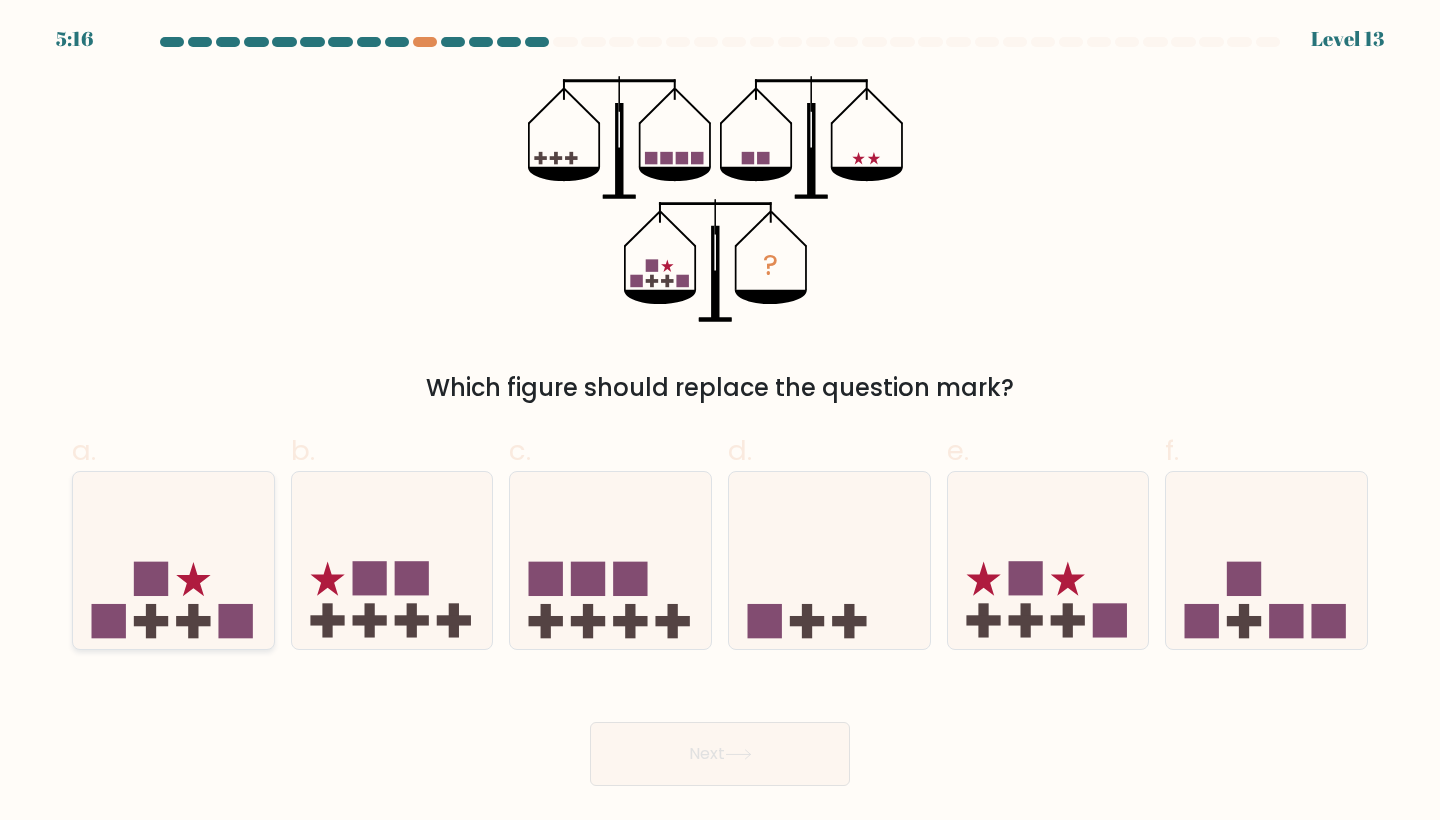 click 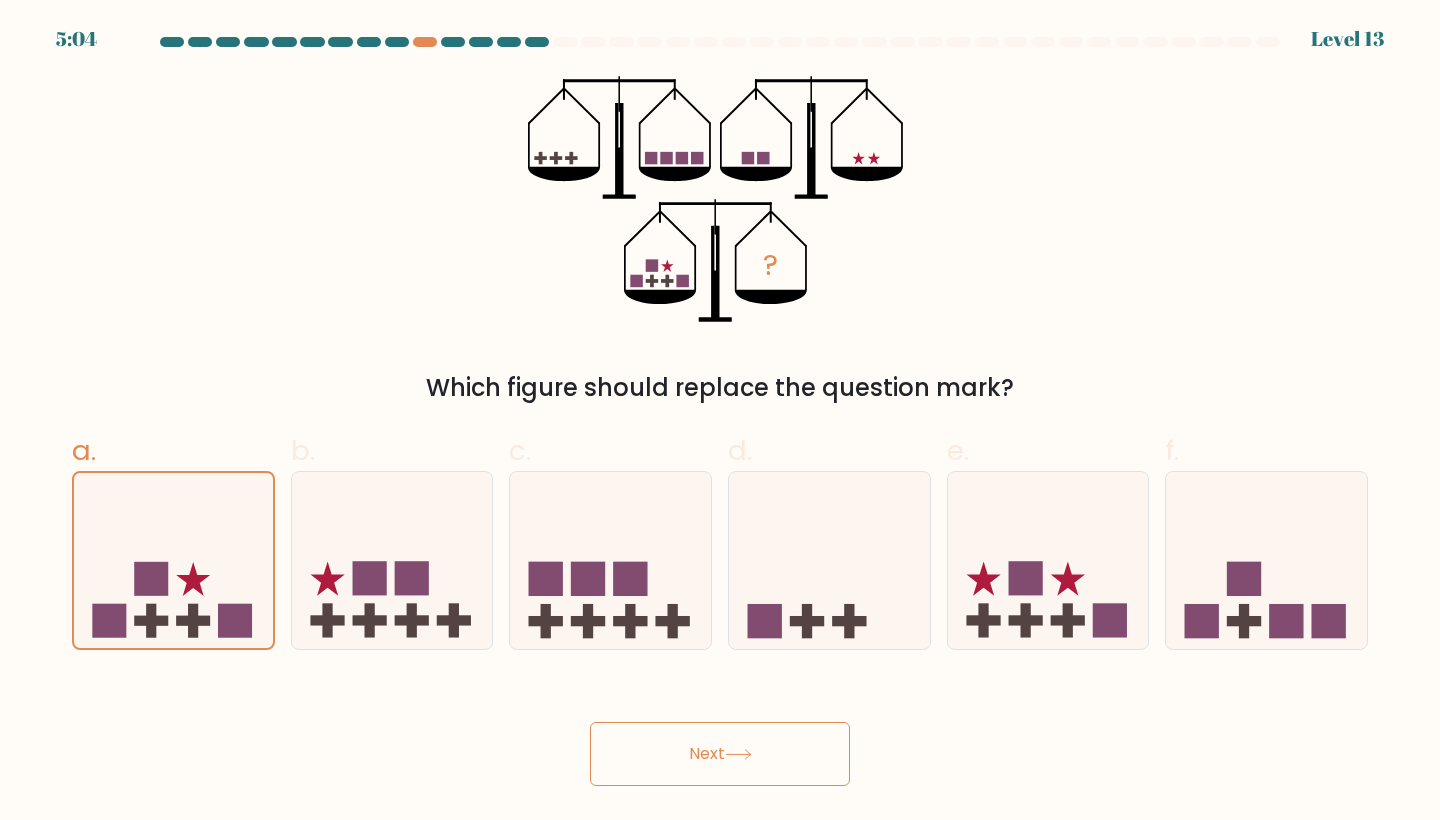 click on "Next" at bounding box center [720, 754] 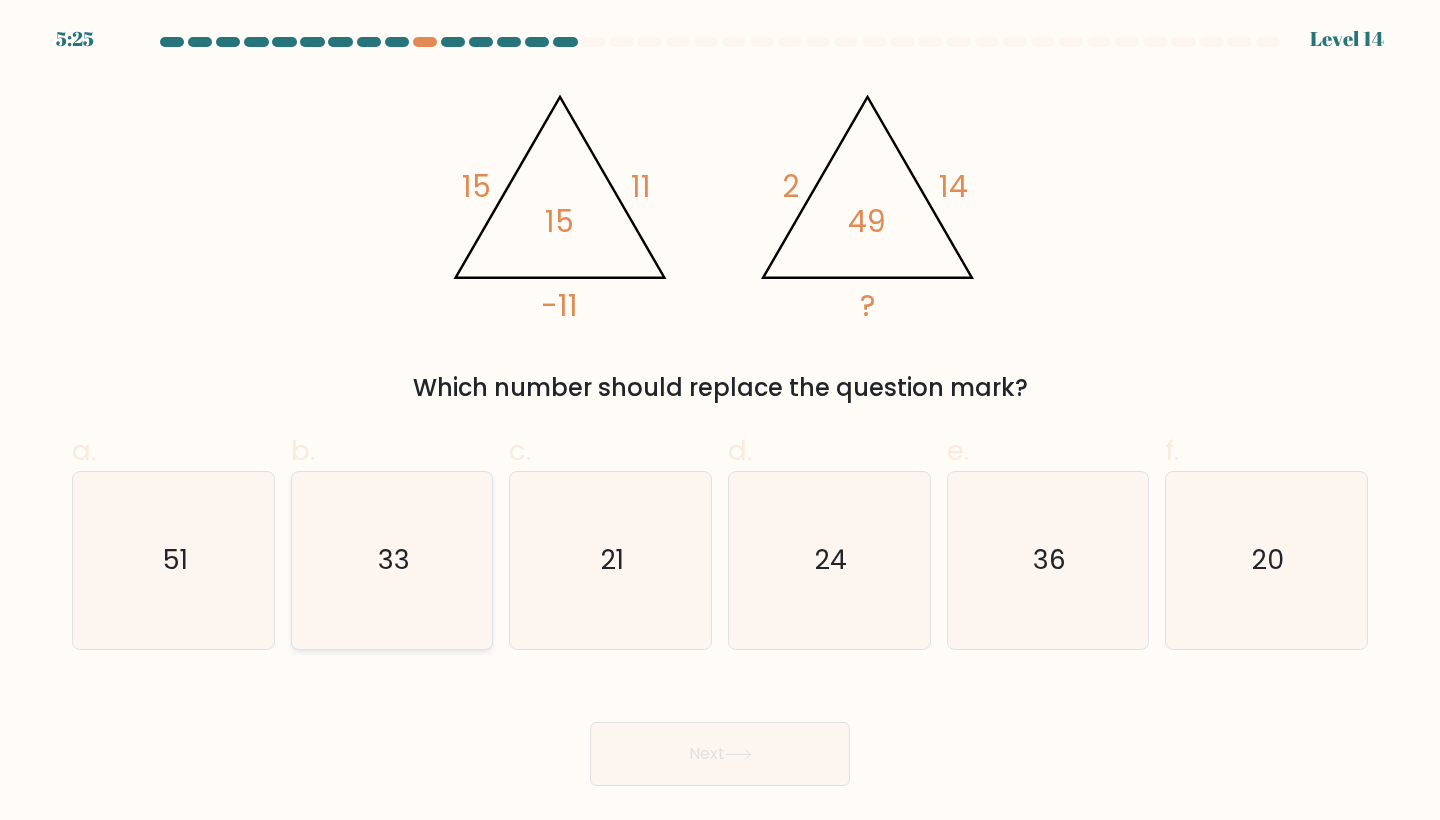 click on "33" 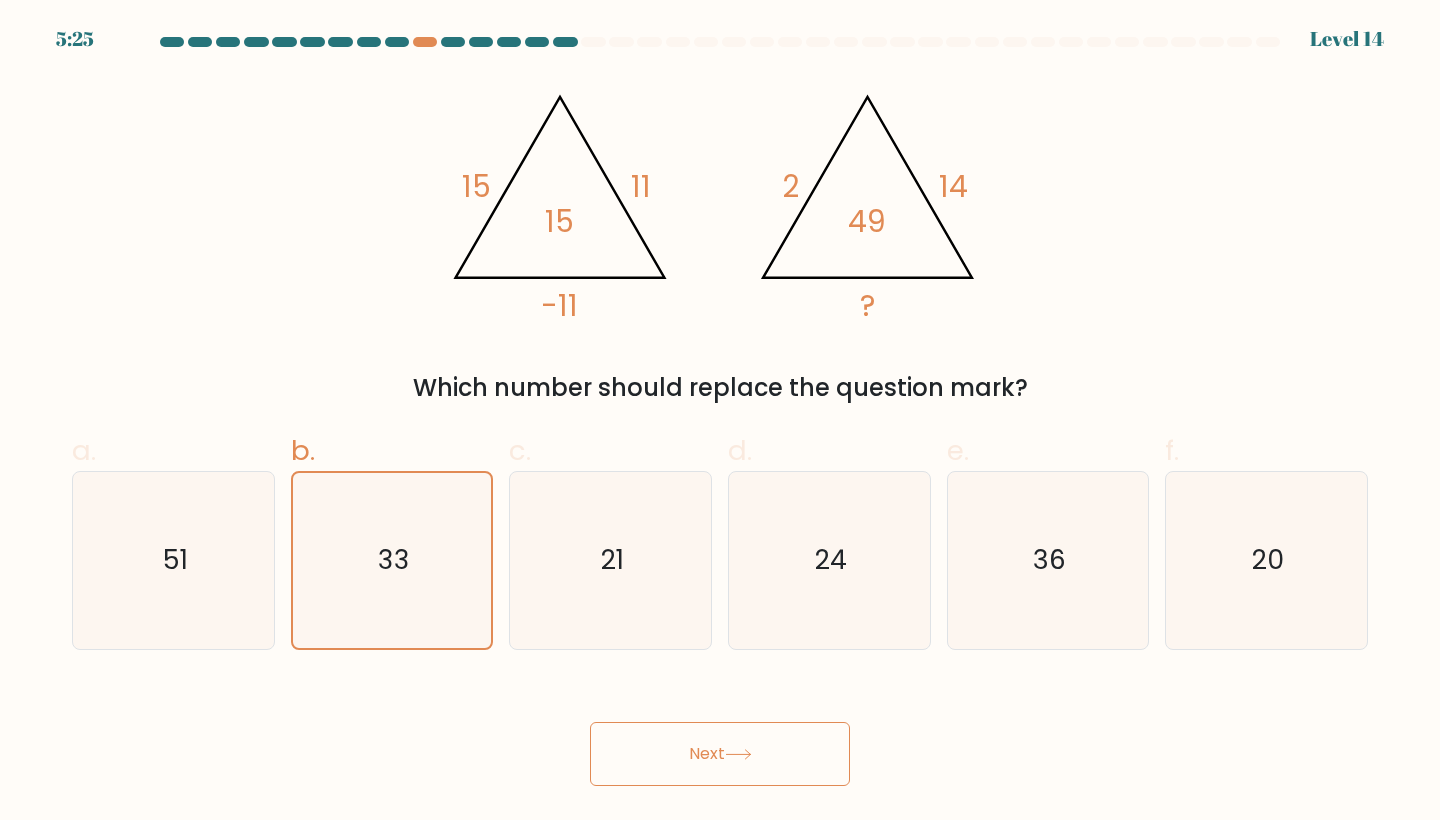 click on "Next" at bounding box center [720, 754] 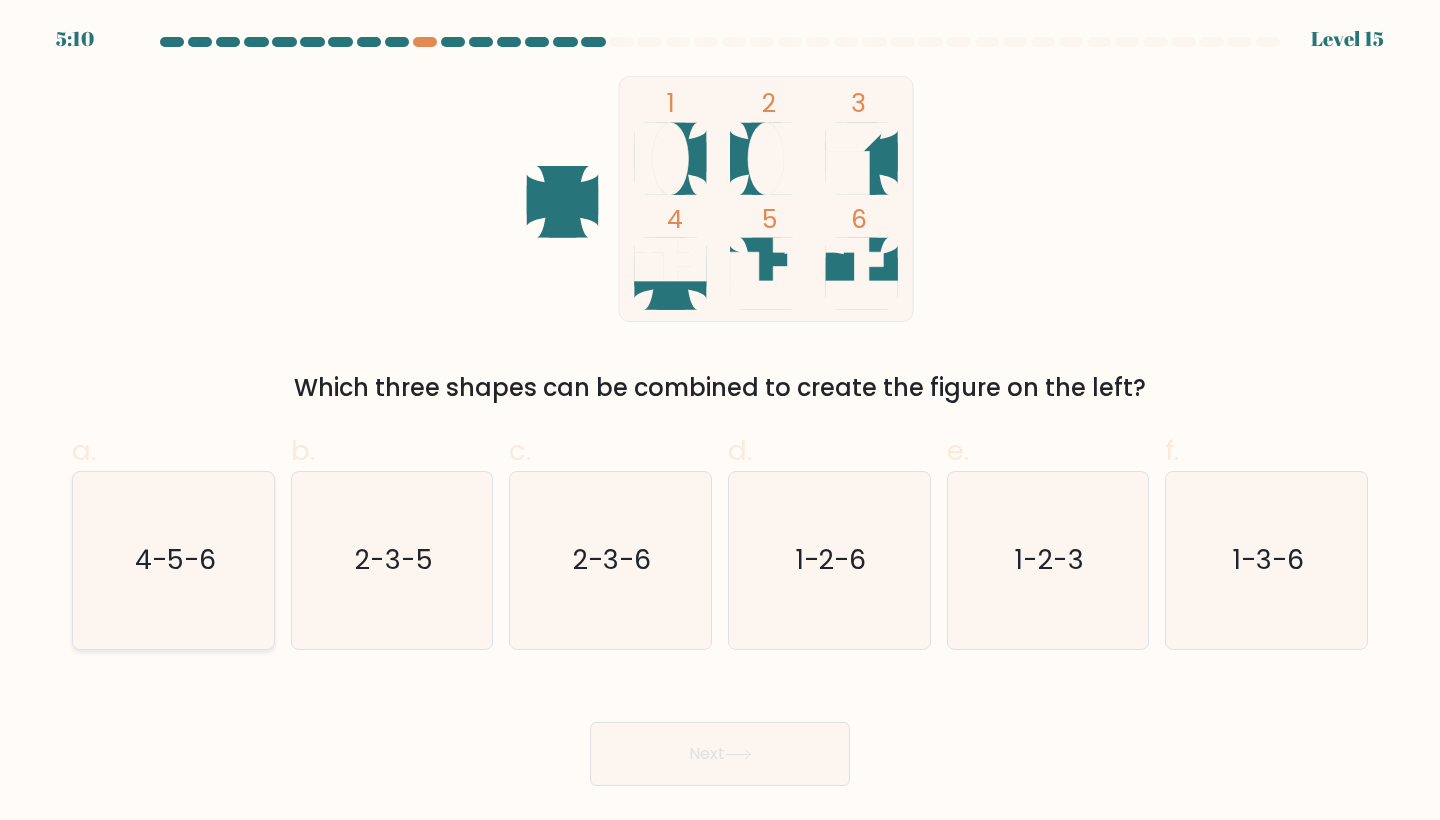 click on "4-5-6" 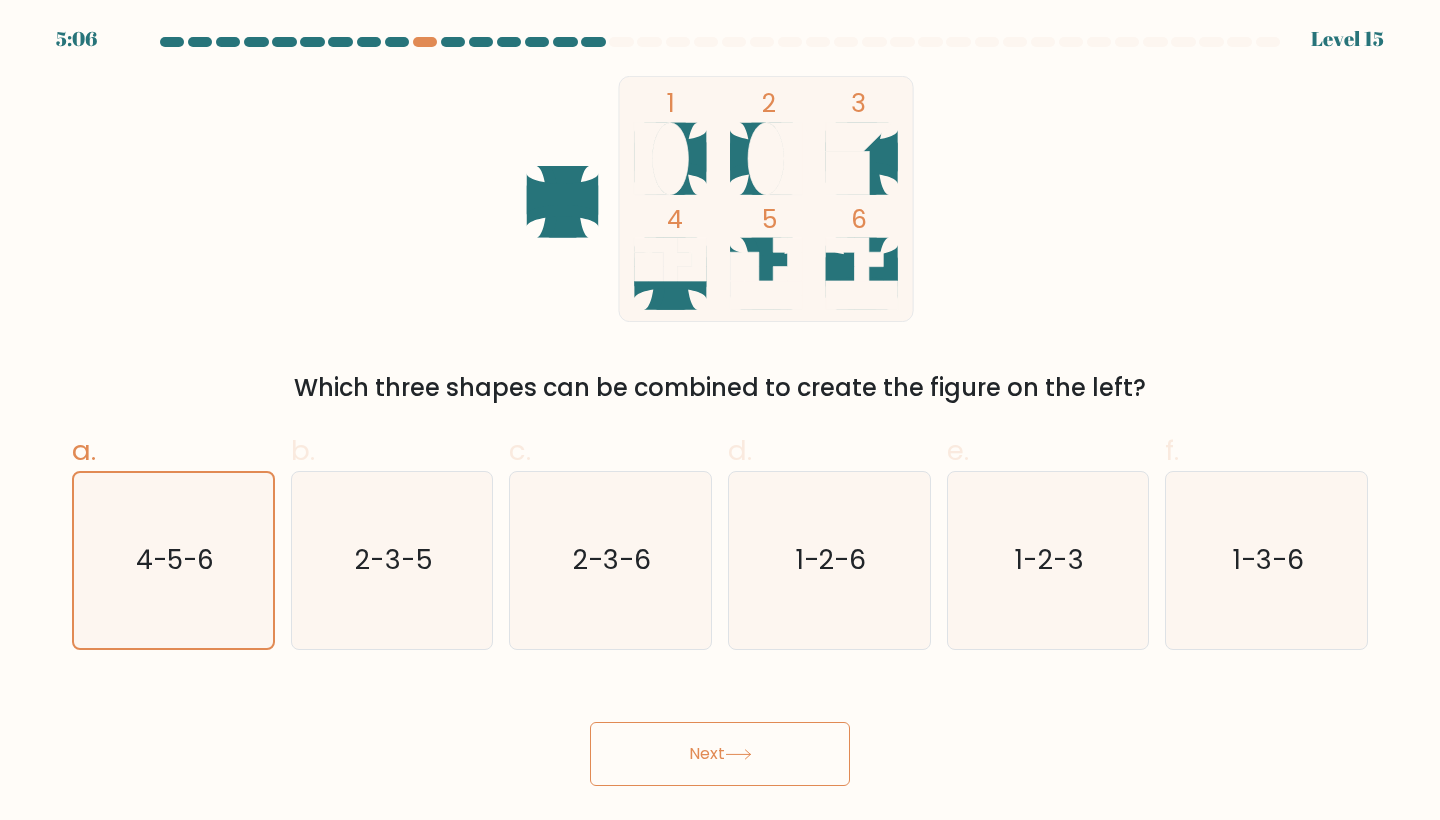 click on "Next" at bounding box center [720, 754] 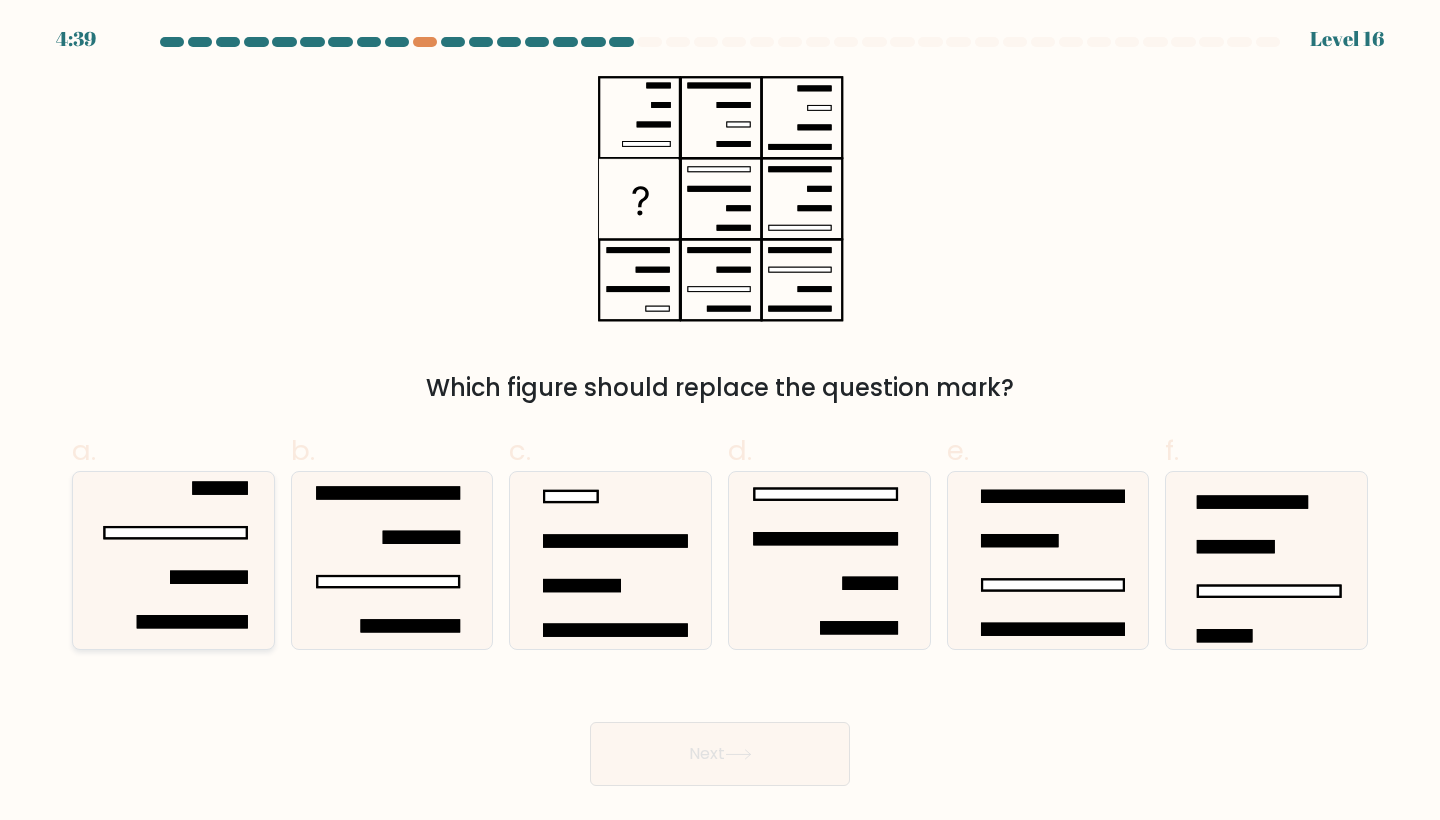 click 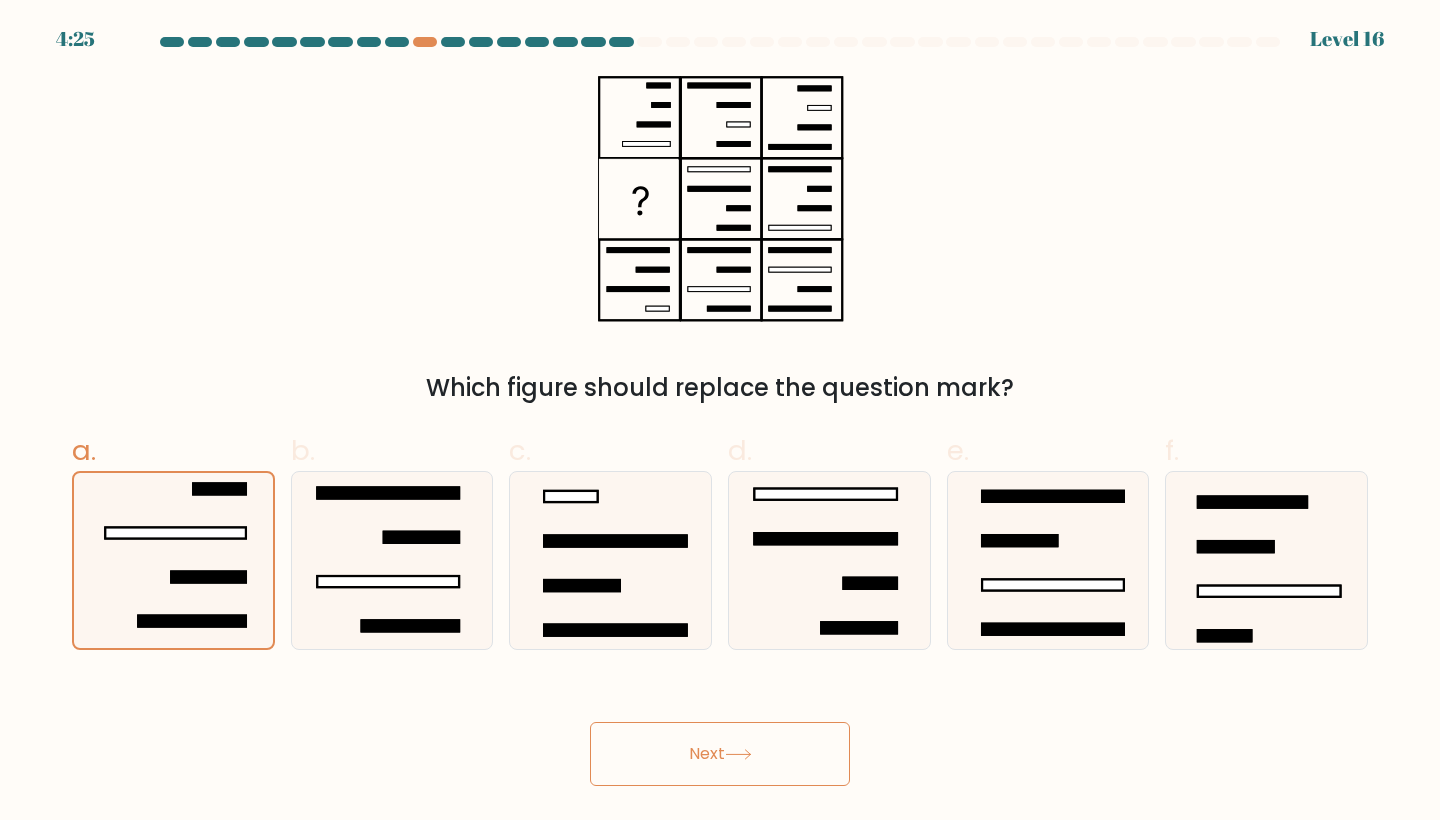 click on "Next" at bounding box center [720, 754] 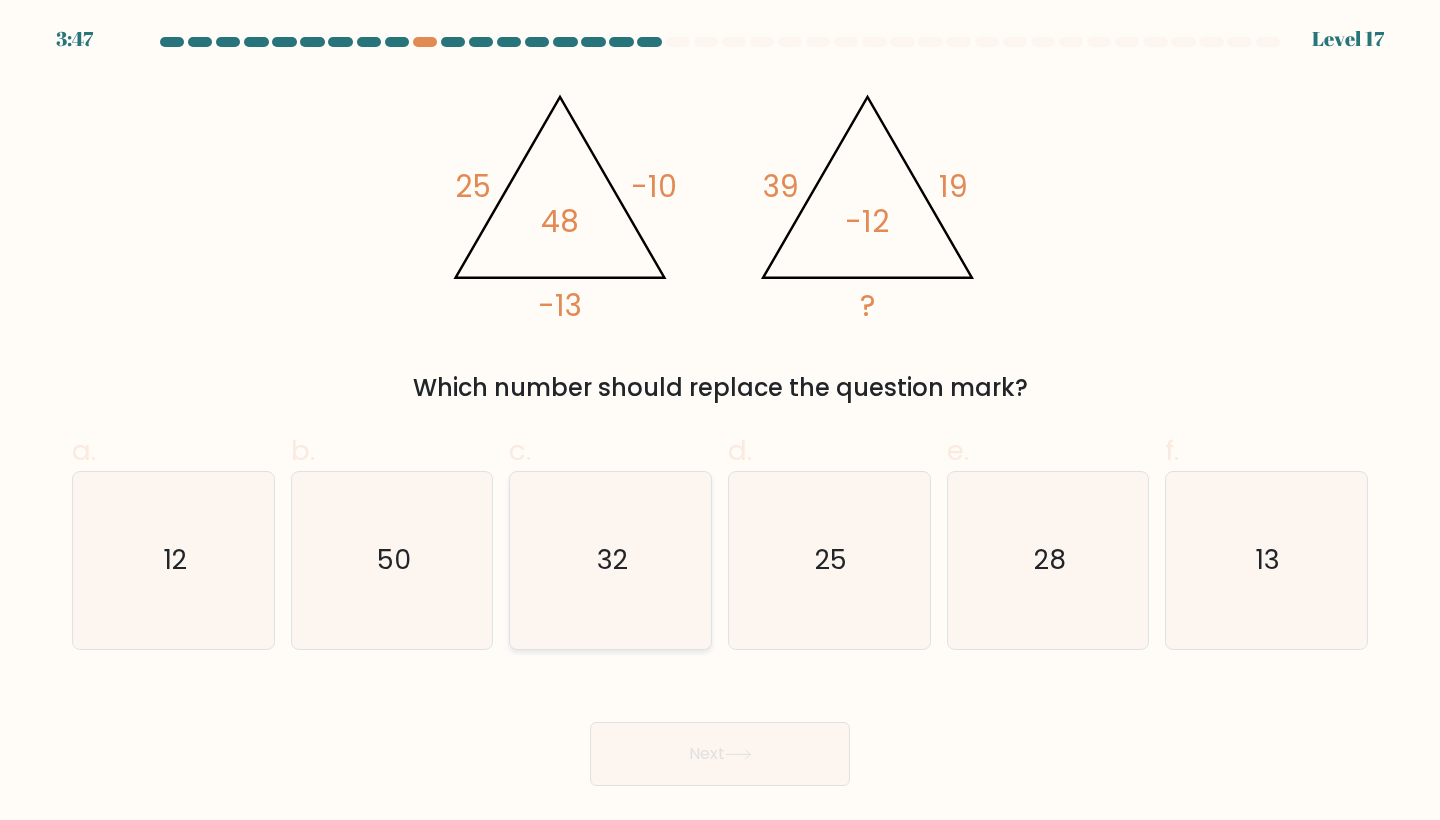 click on "32" 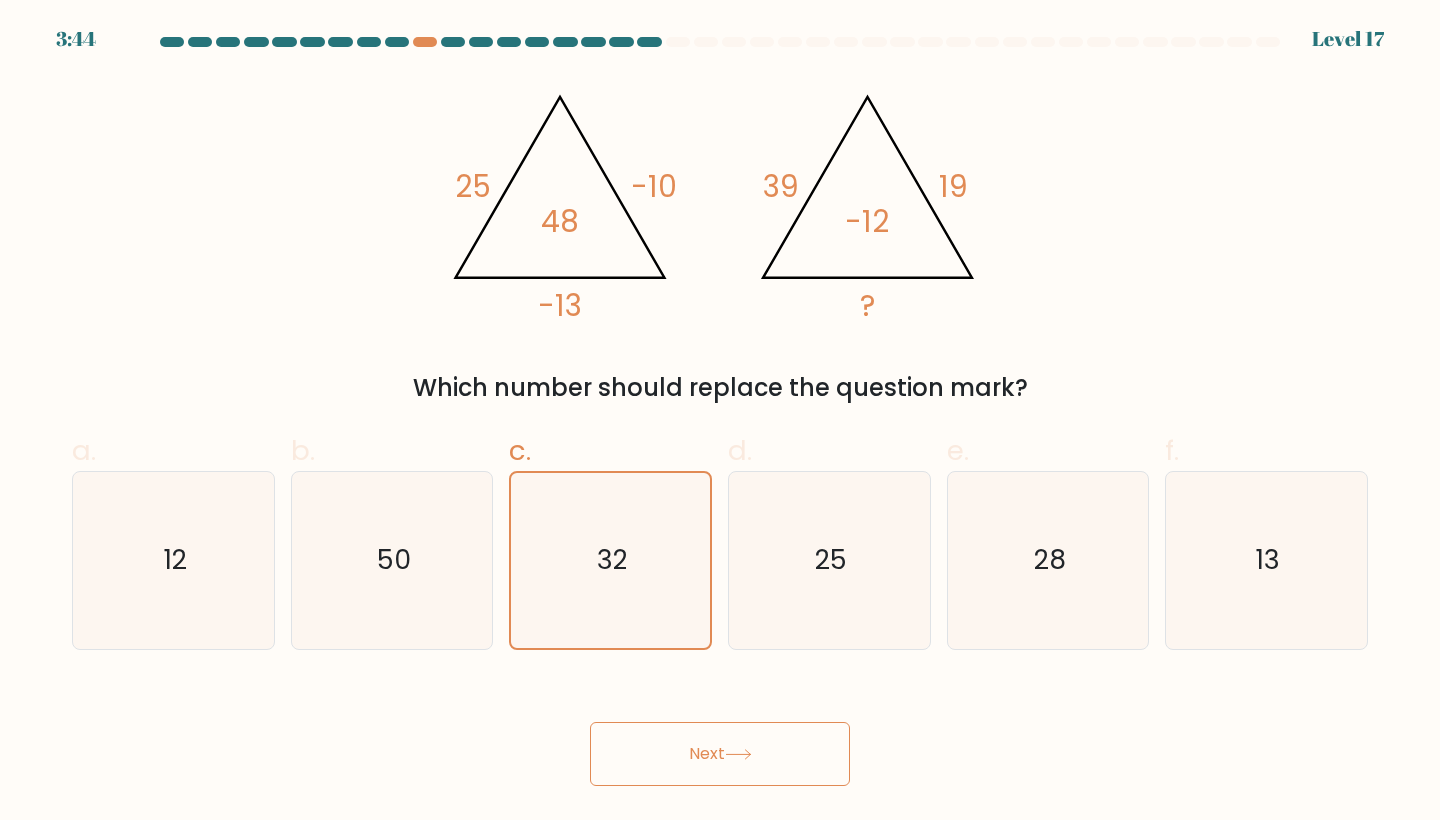 click on "Next" at bounding box center (720, 754) 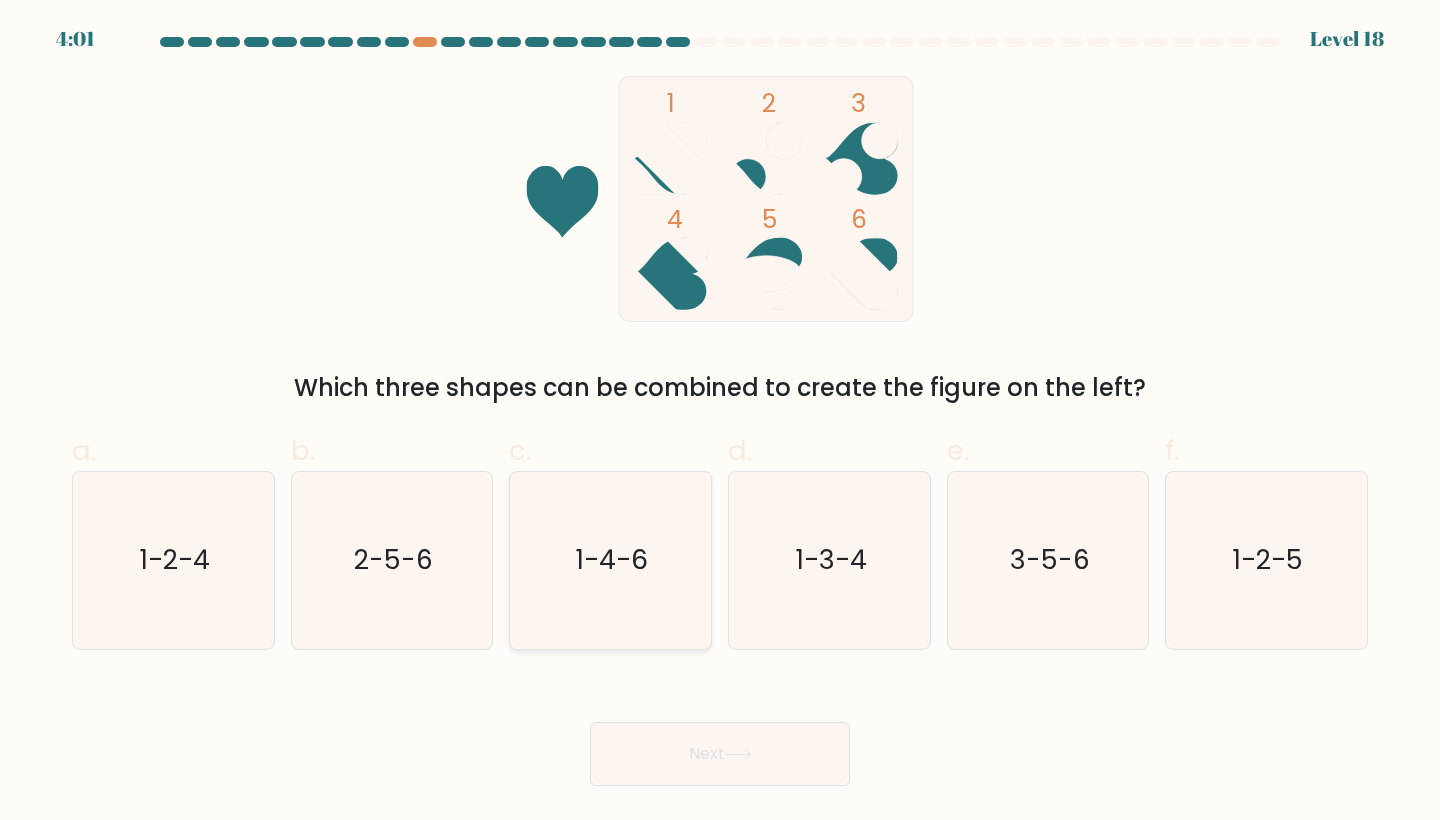 click on "1-4-6" 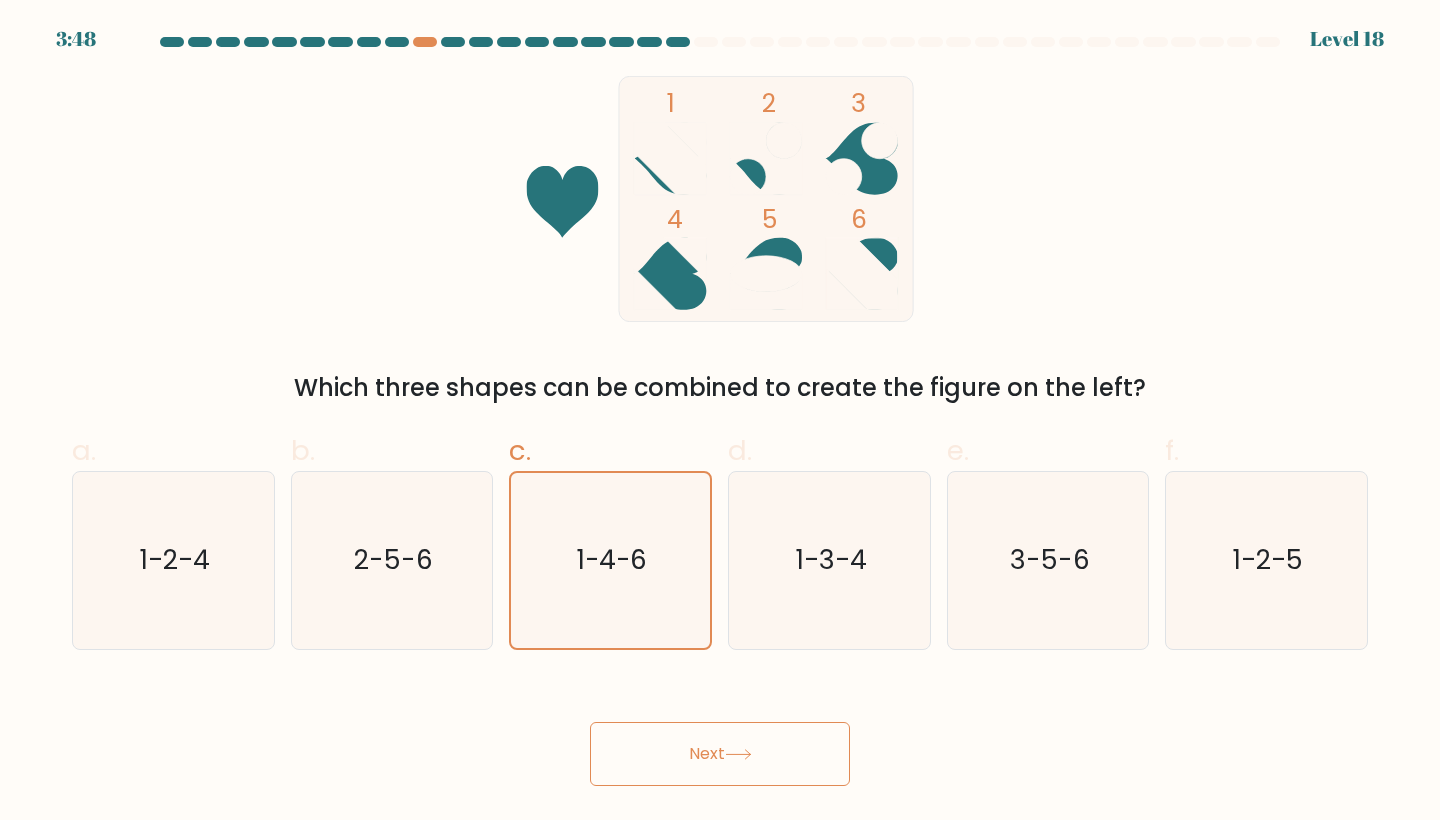 click on "Next" at bounding box center (720, 754) 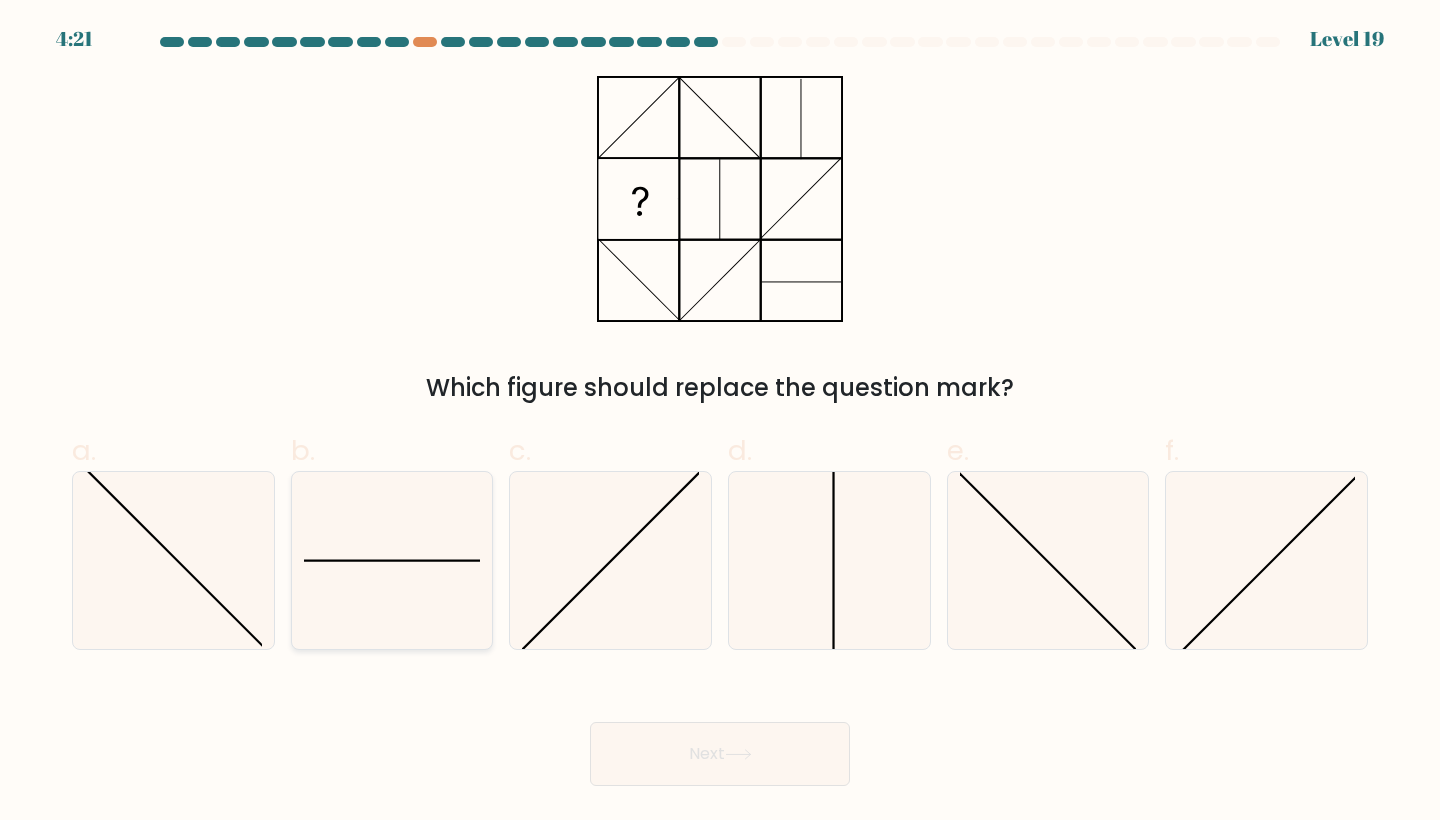 click 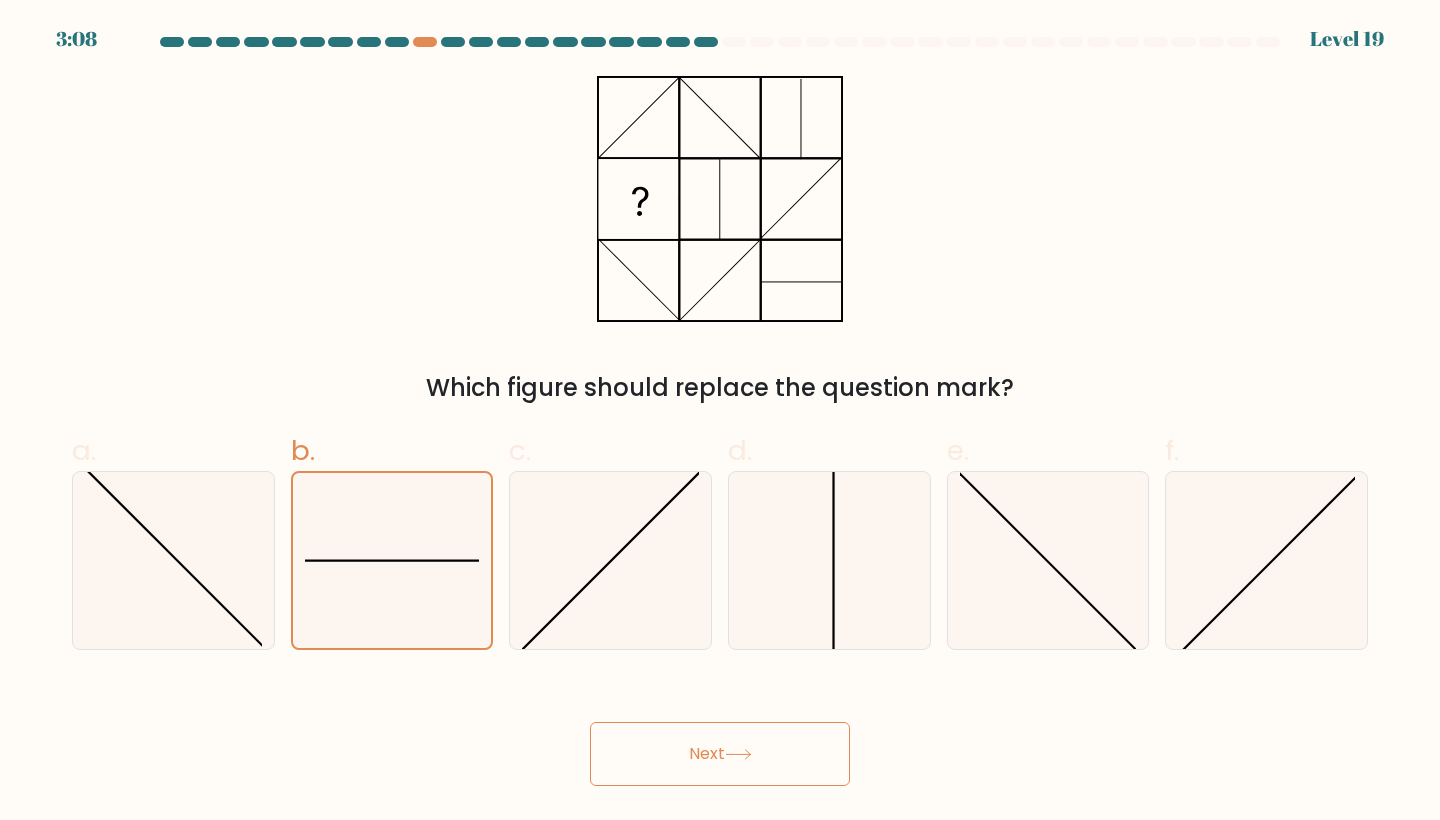 click on "Next" at bounding box center [720, 754] 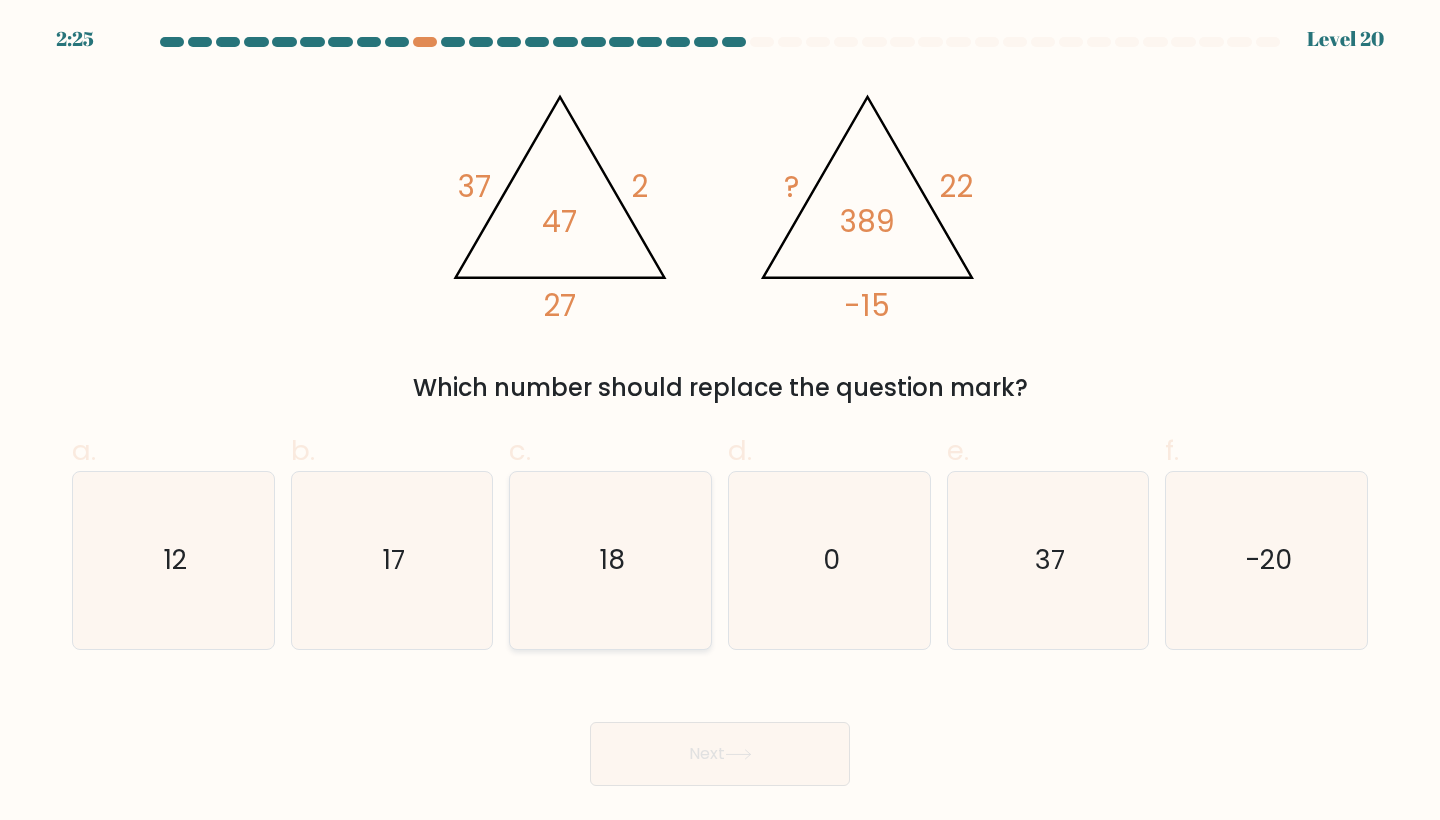 click on "18" 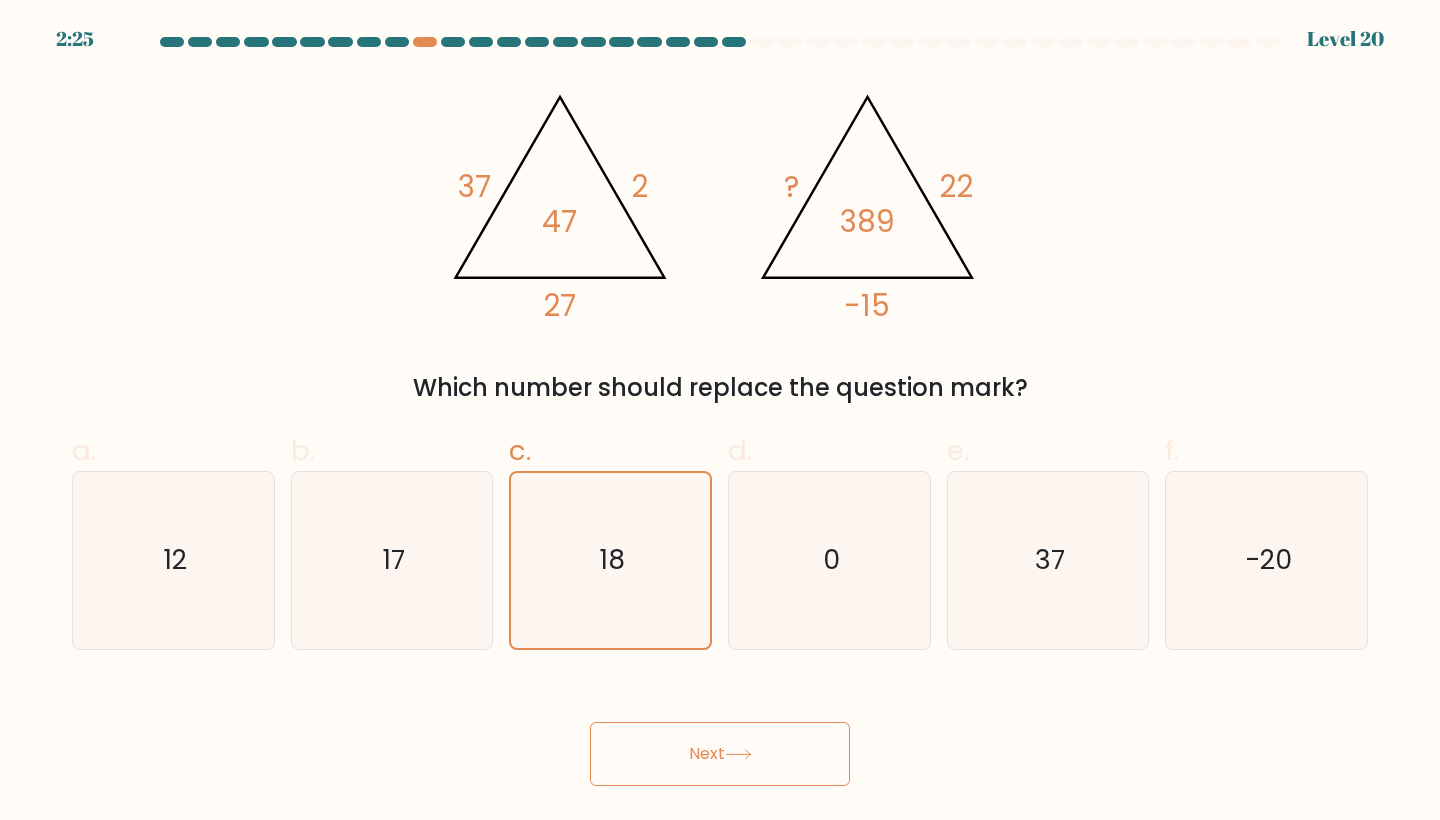 click on "Next" at bounding box center [720, 754] 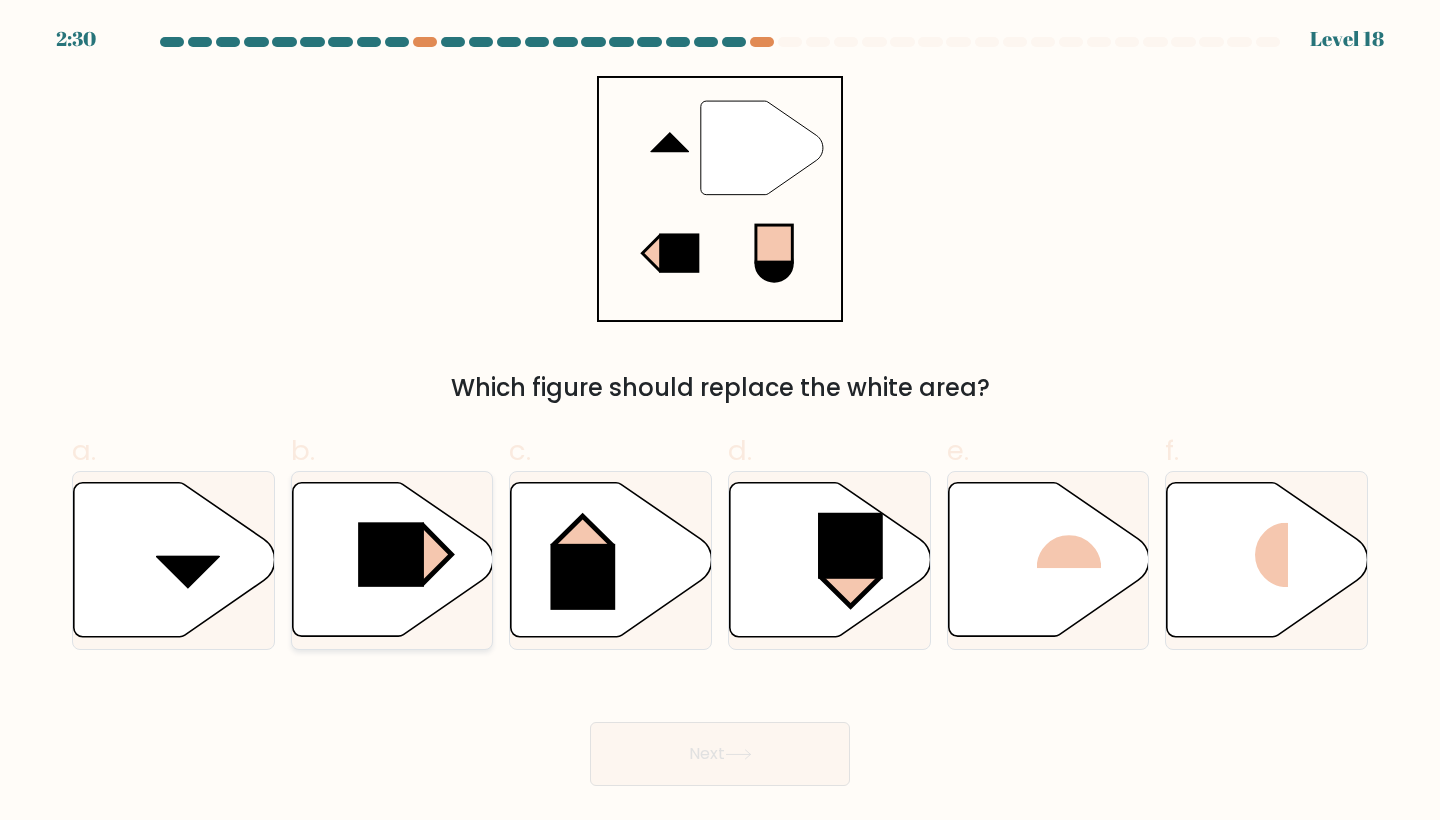 click 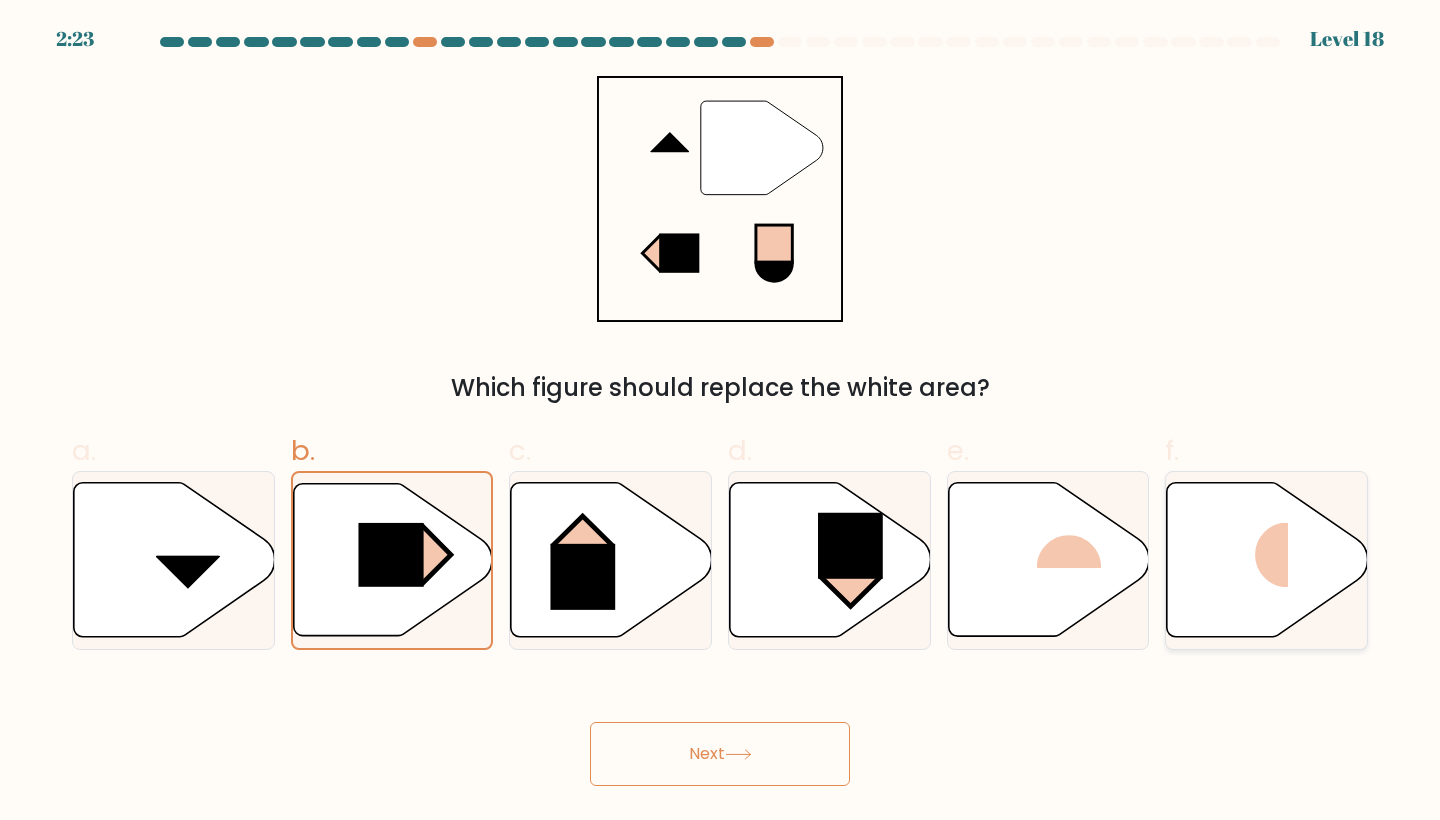 click 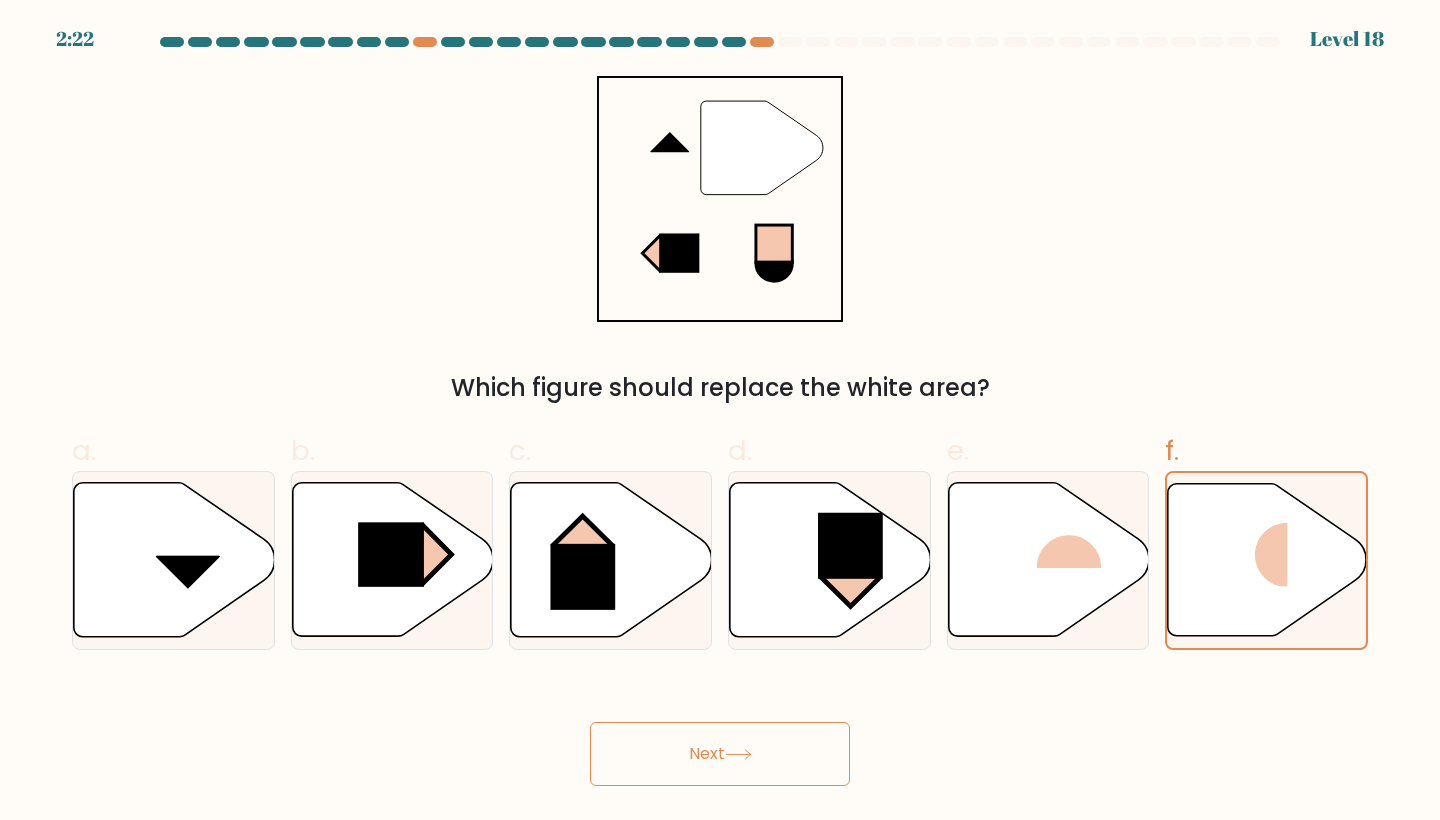 click on "Next" at bounding box center [720, 754] 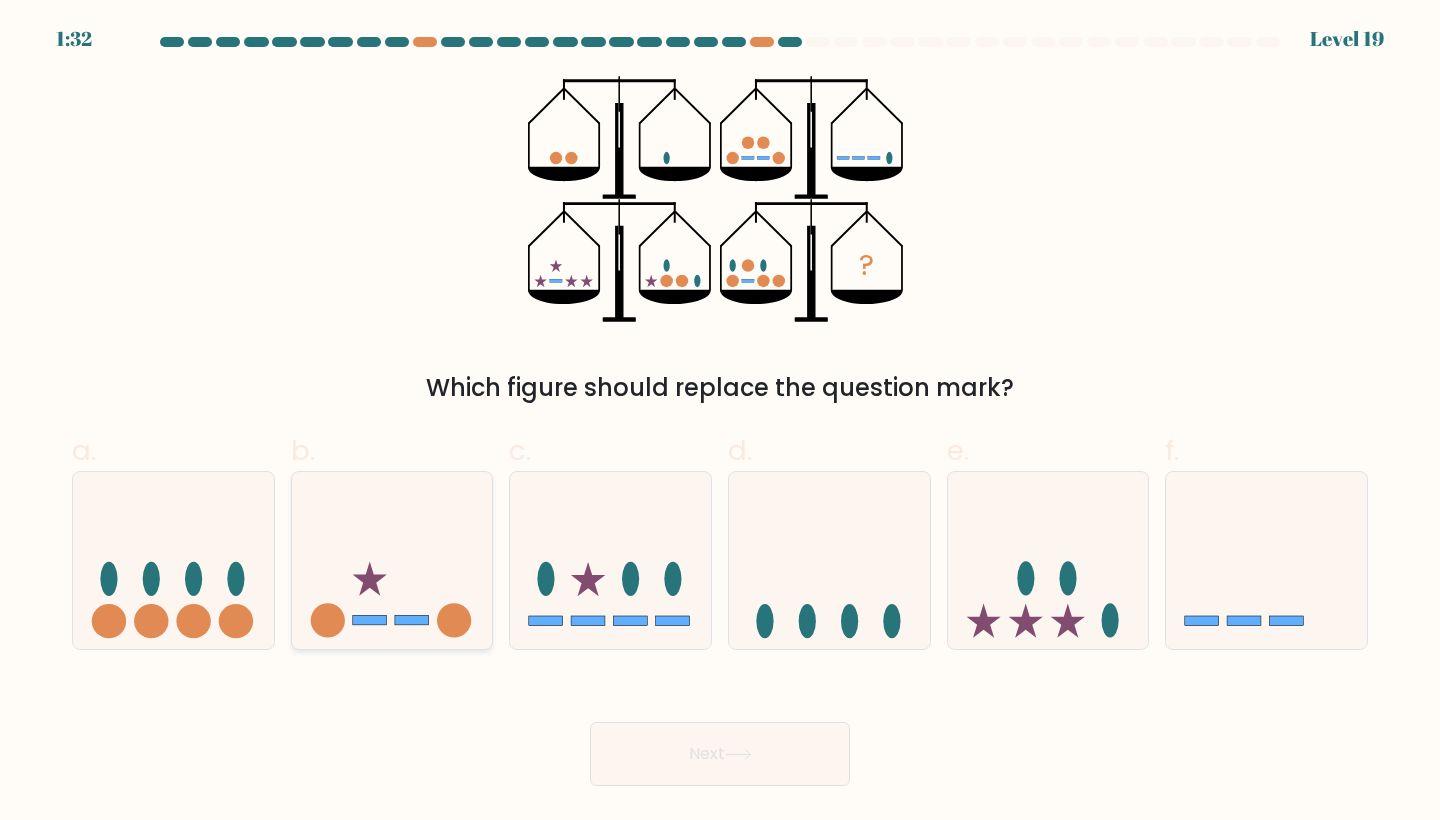click 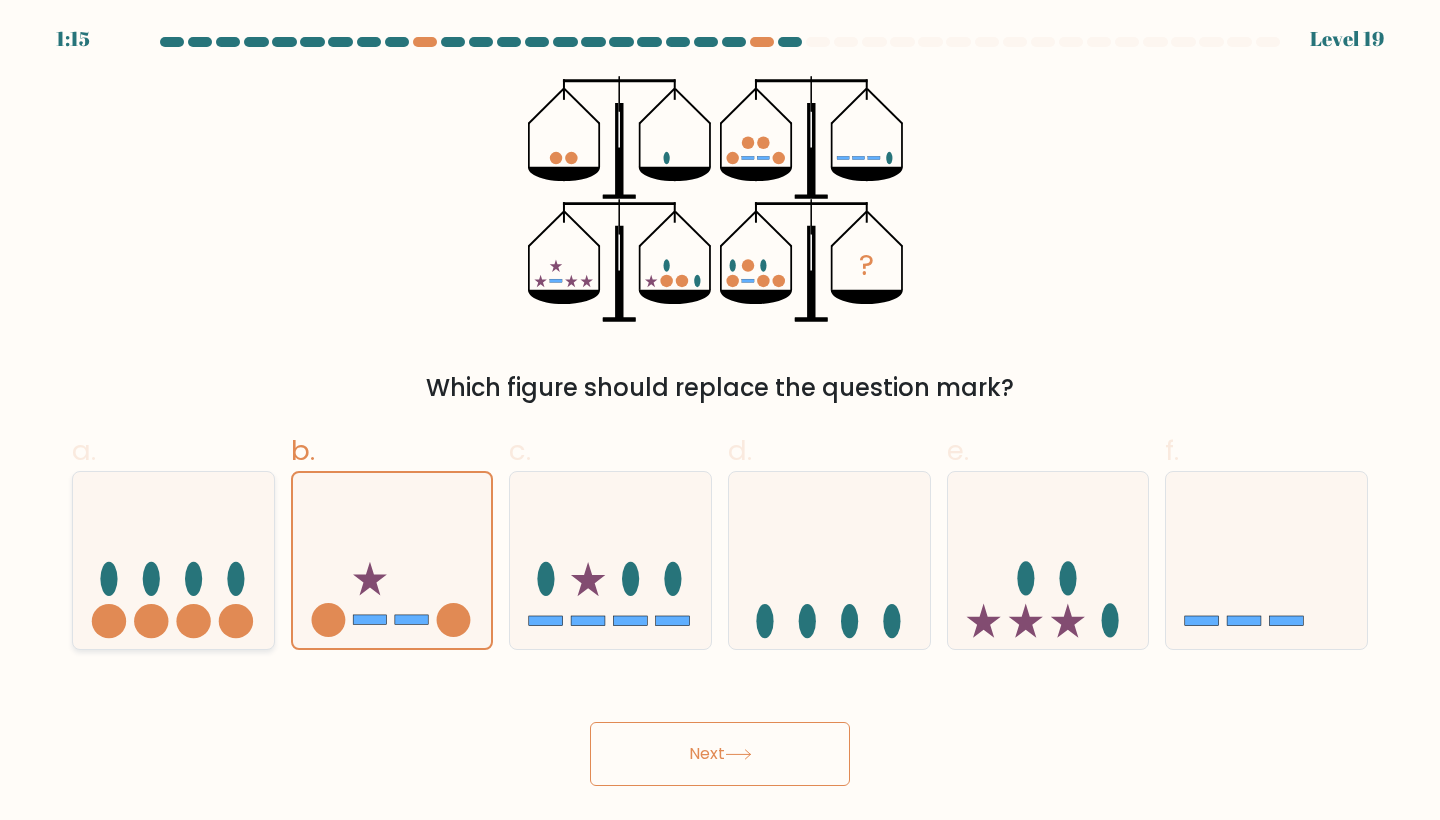 click 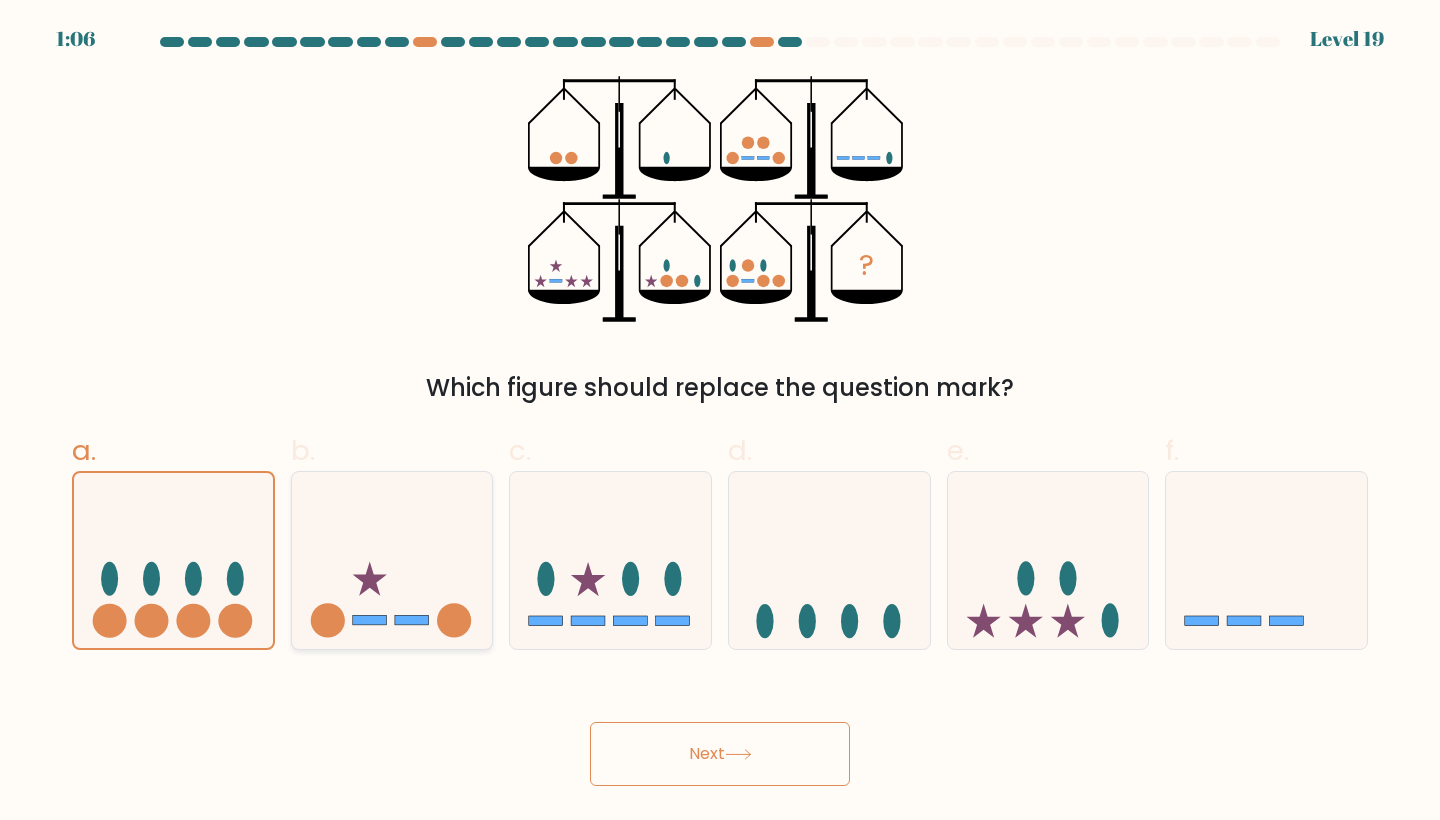 click 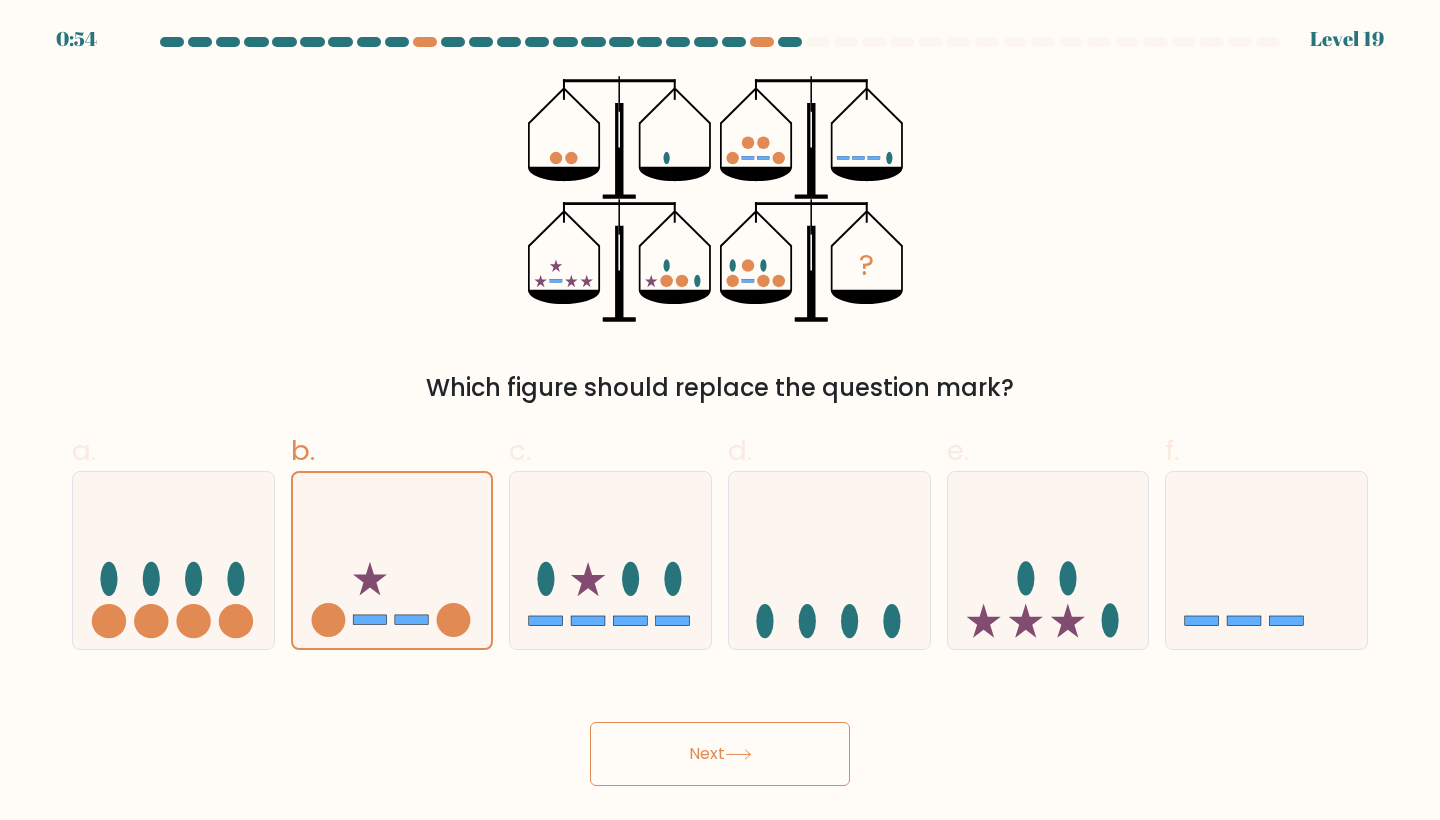 click on "Next" at bounding box center [720, 754] 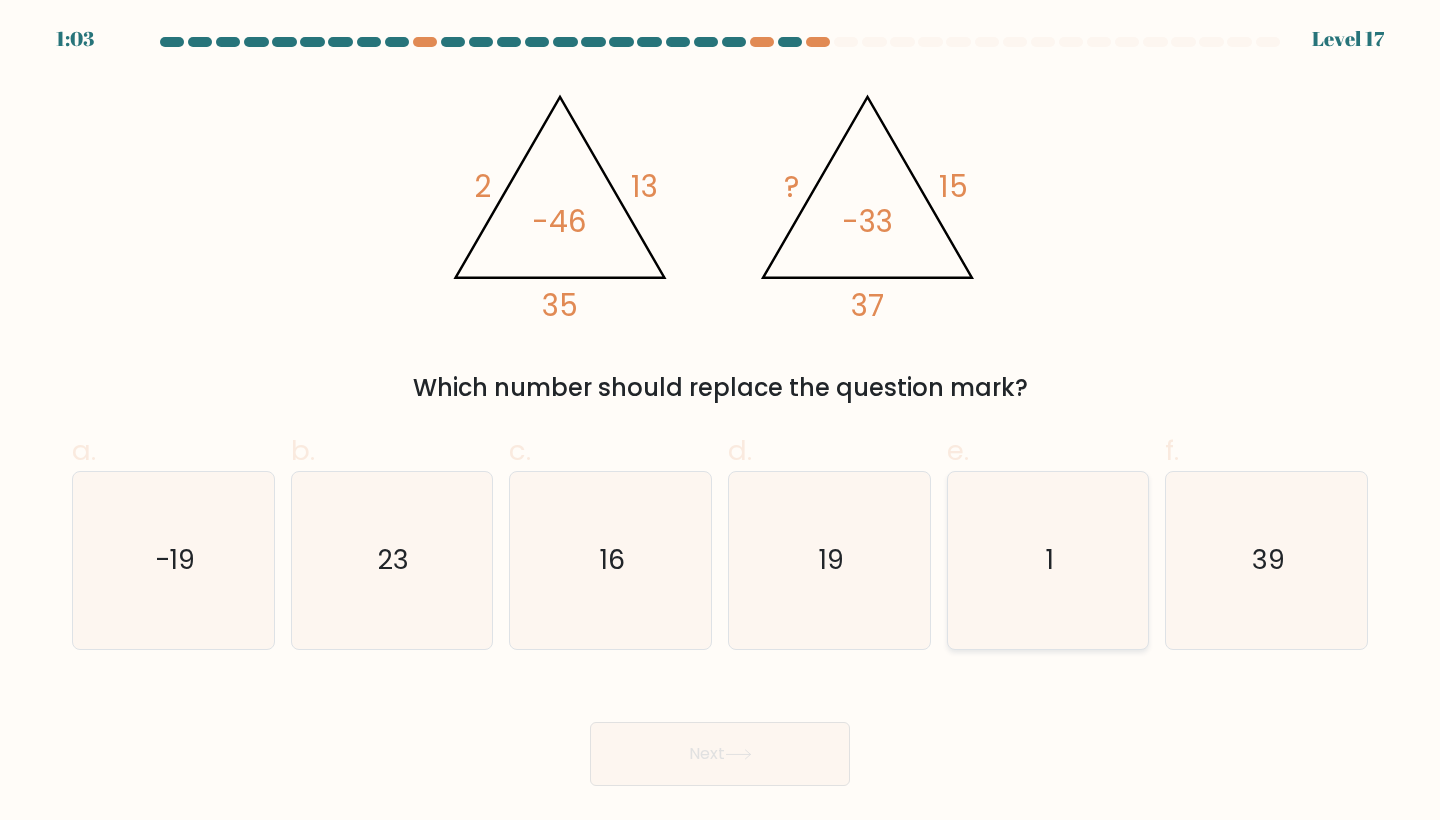 click on "1" 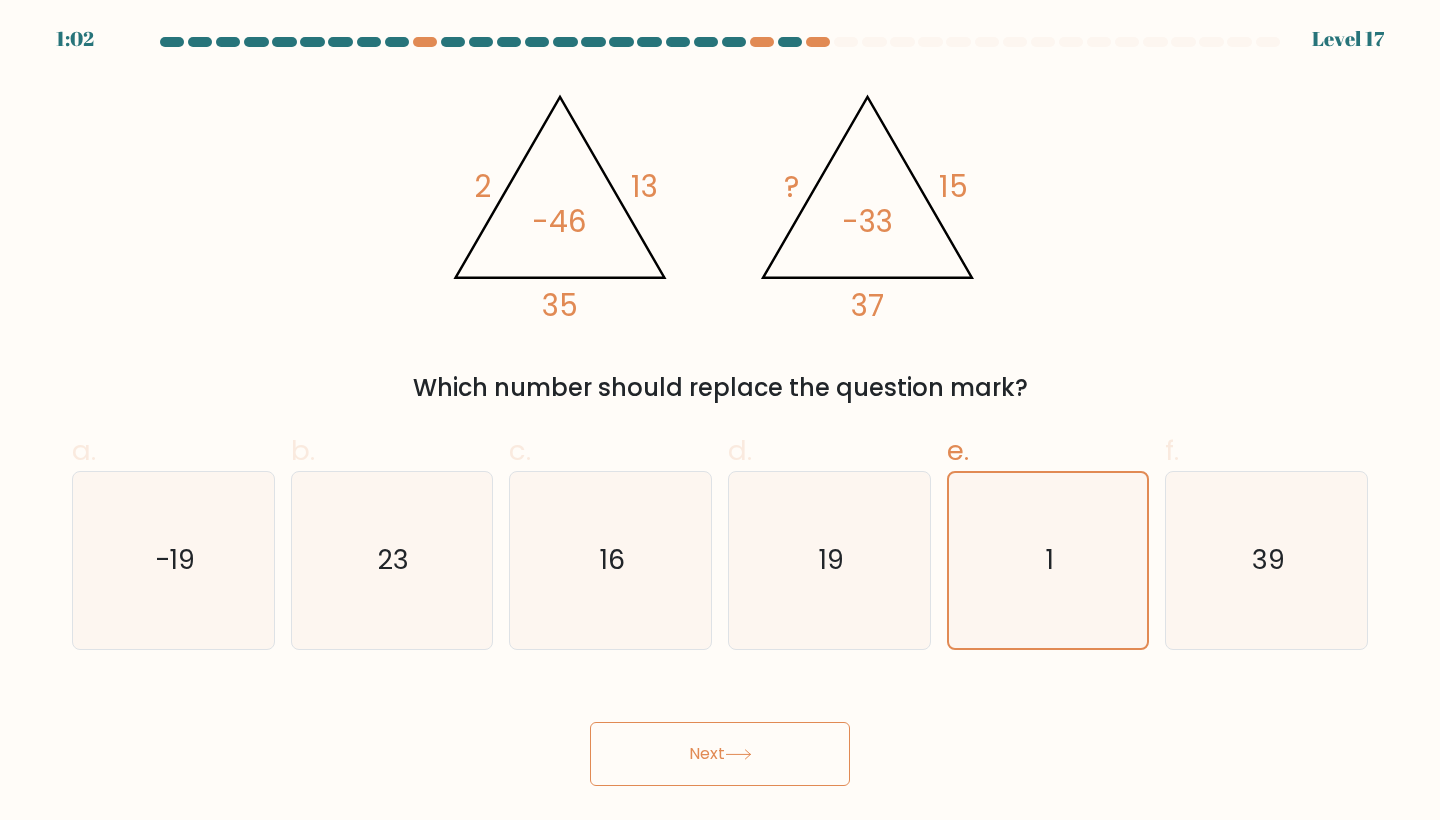 click on "Next" at bounding box center [720, 754] 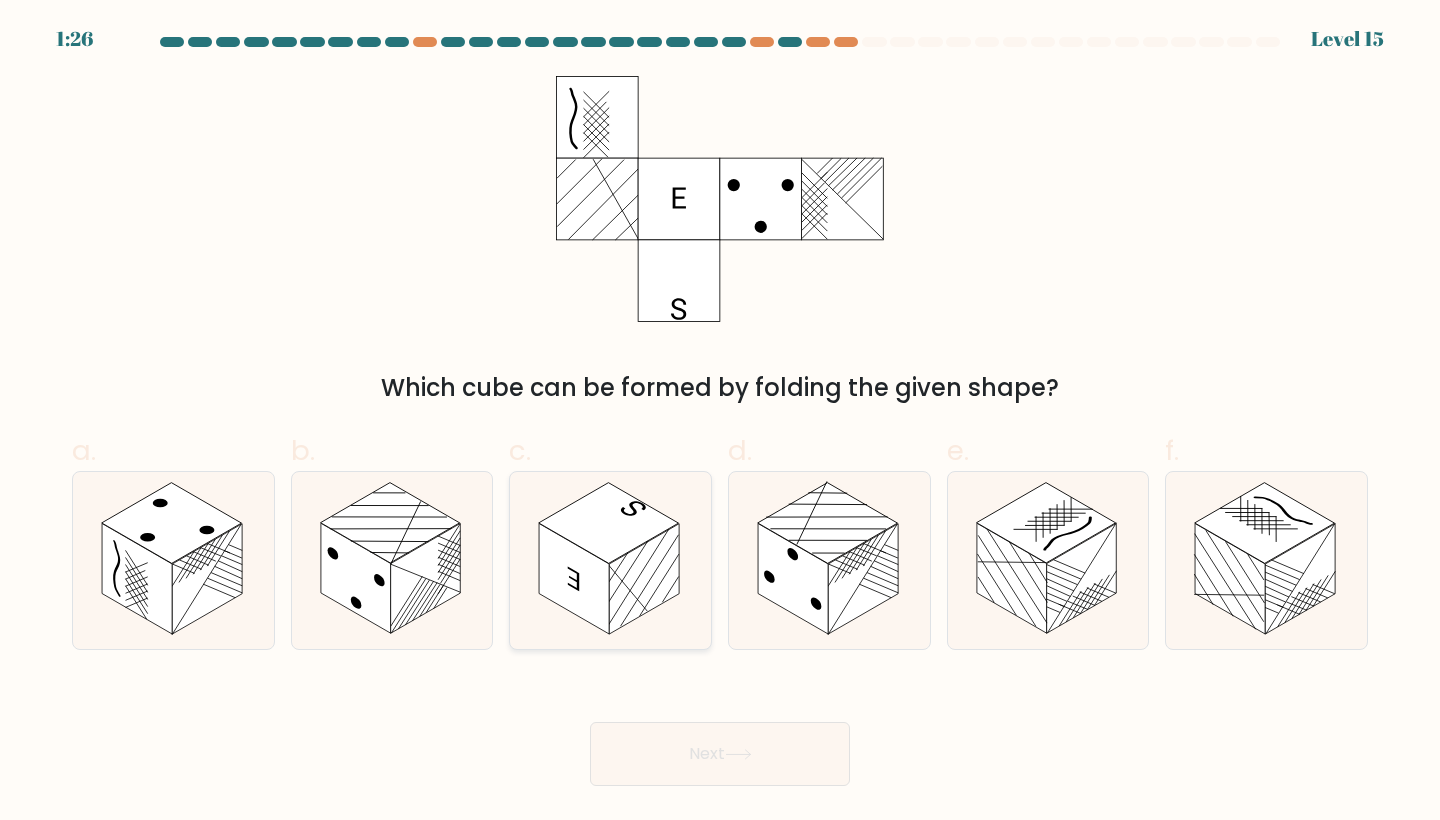 click 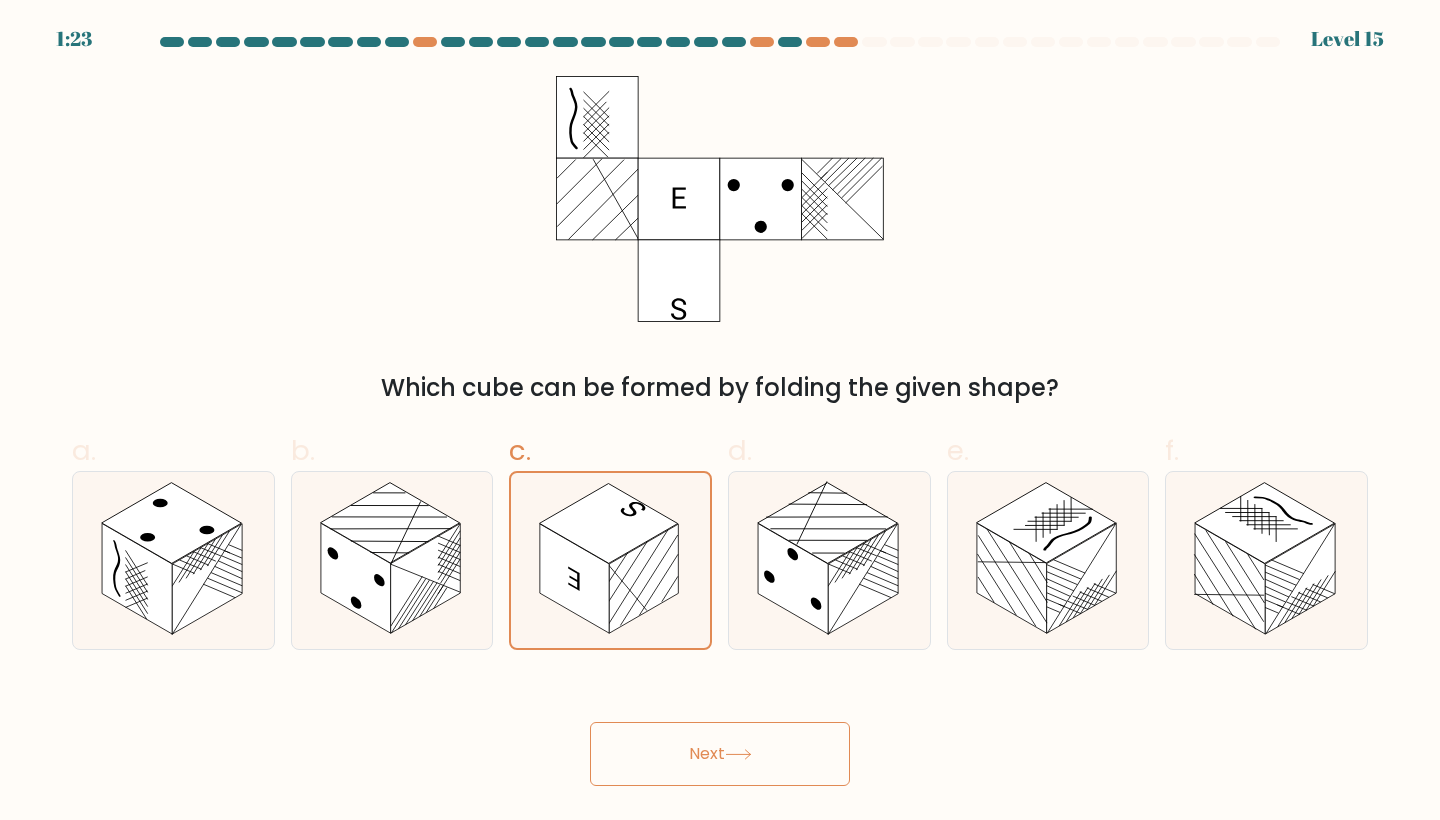 click on "Next" at bounding box center [720, 754] 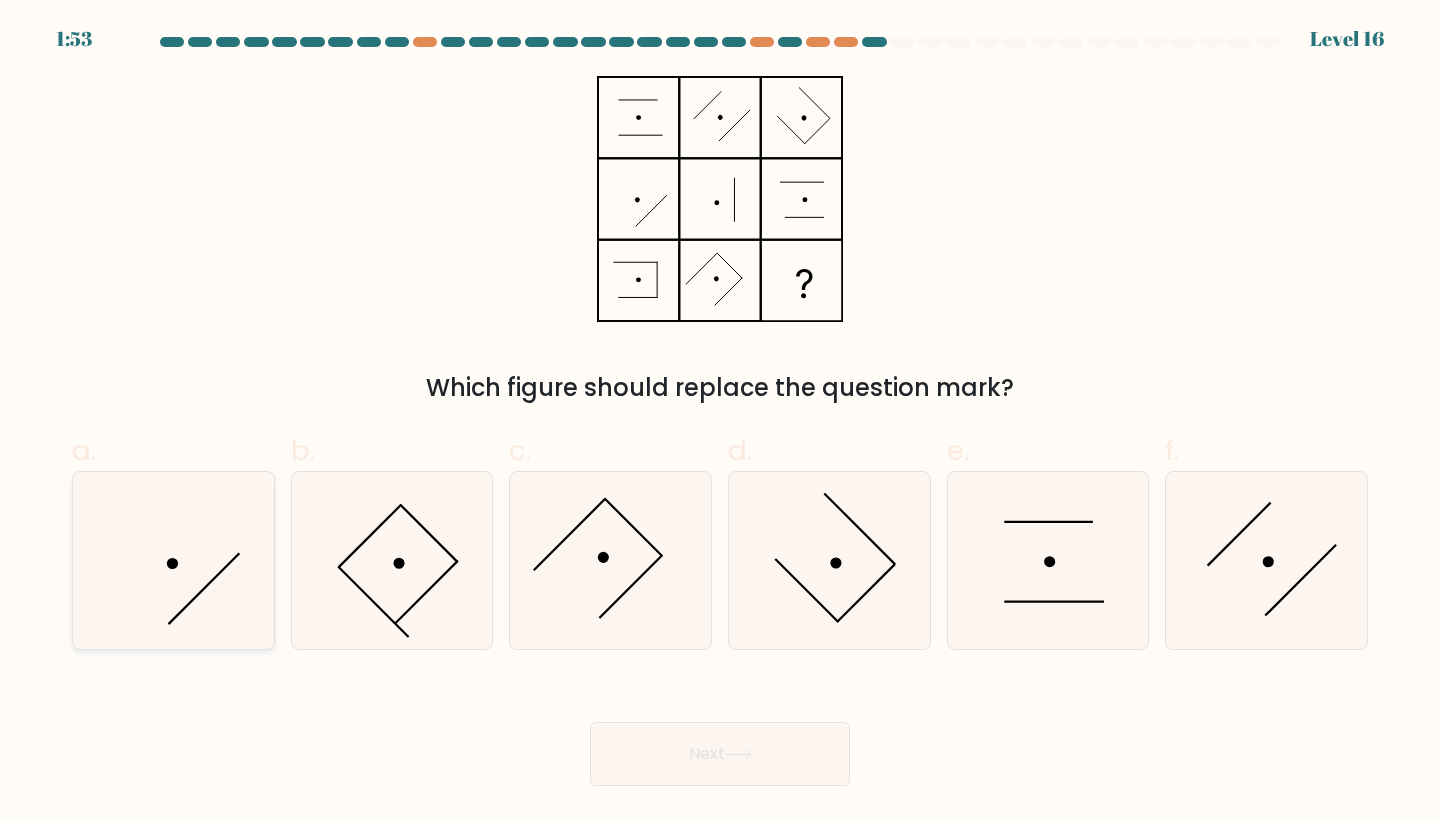click 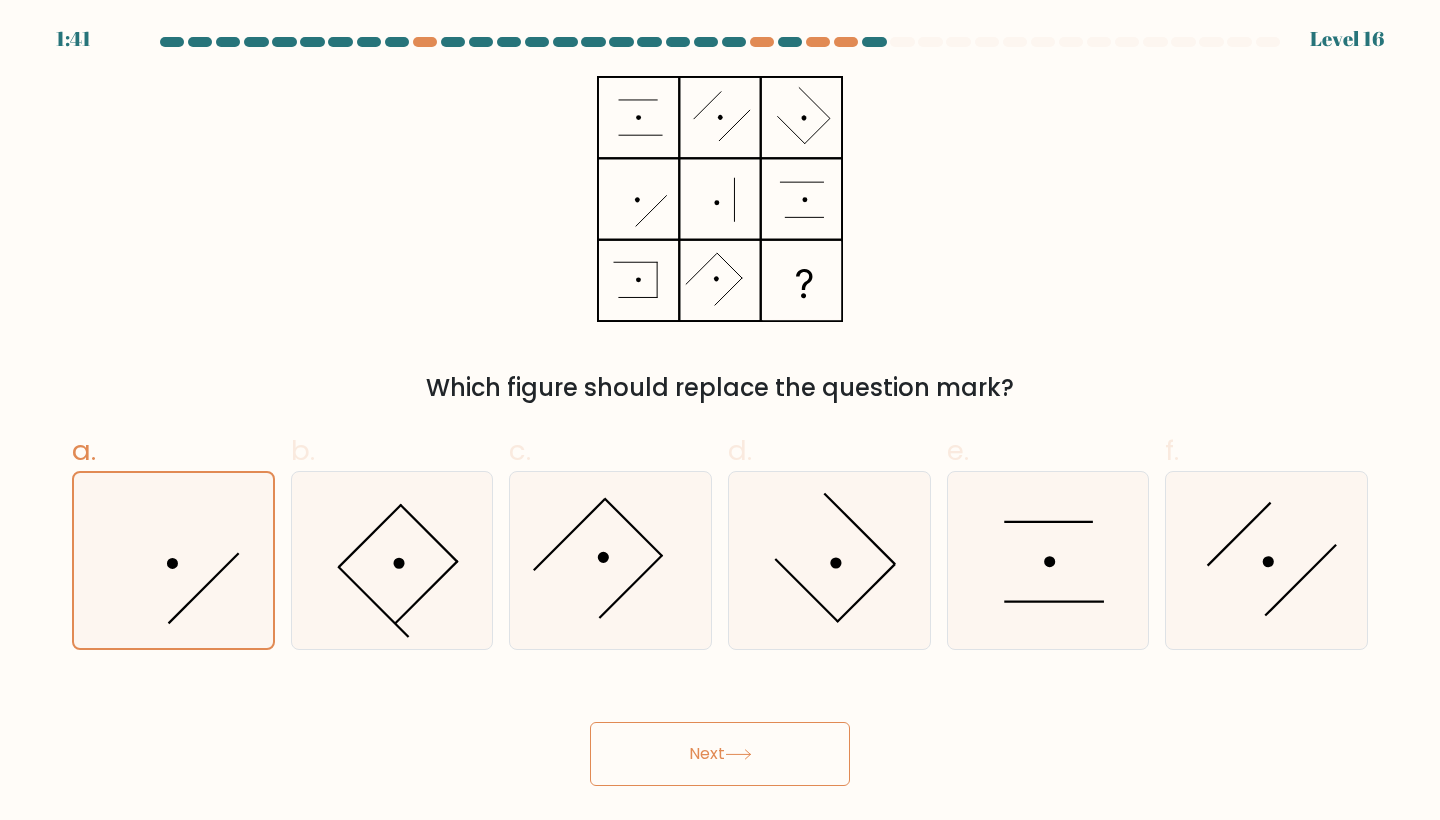 click on "Next" at bounding box center [720, 754] 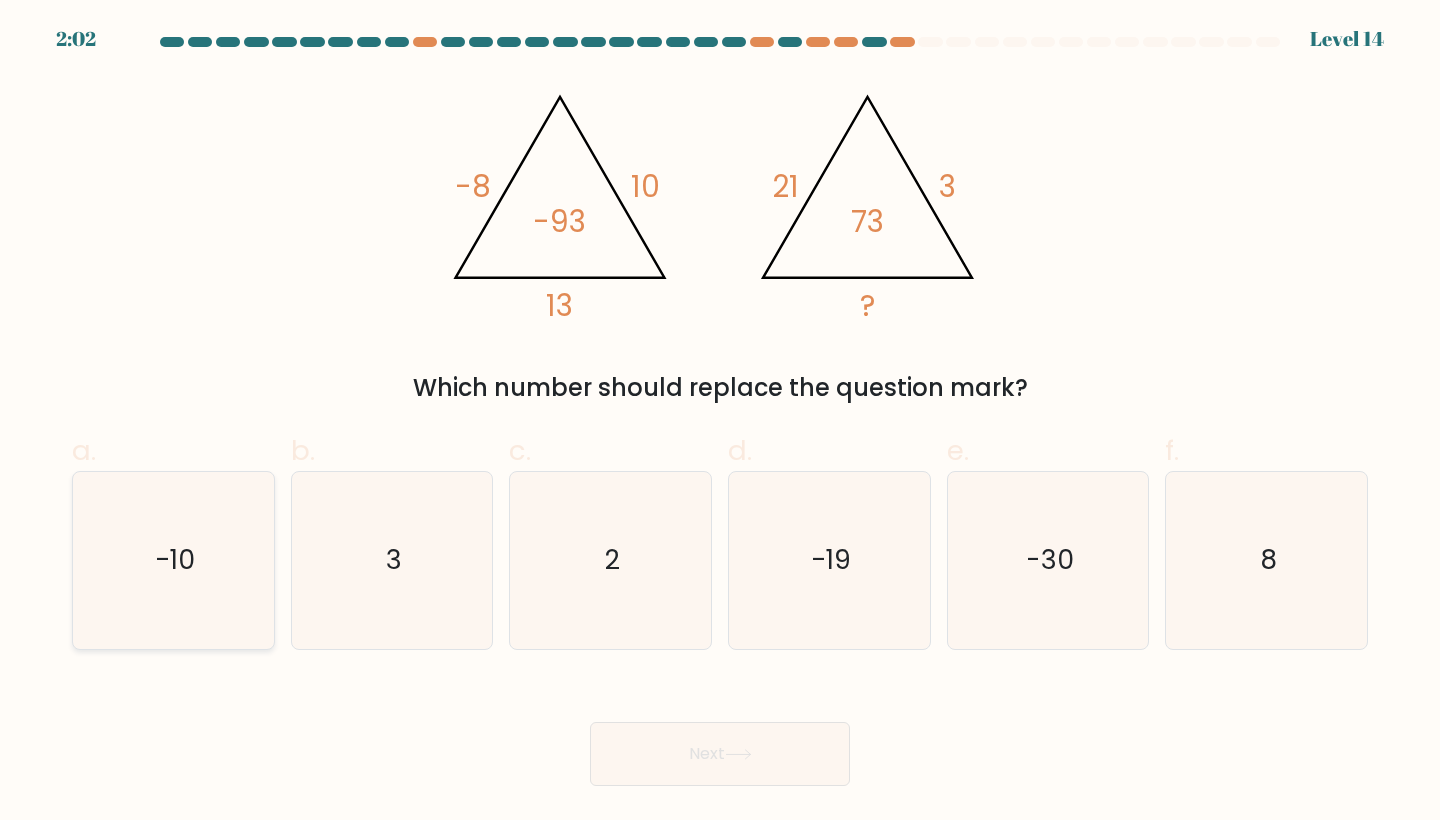 click on "-10" 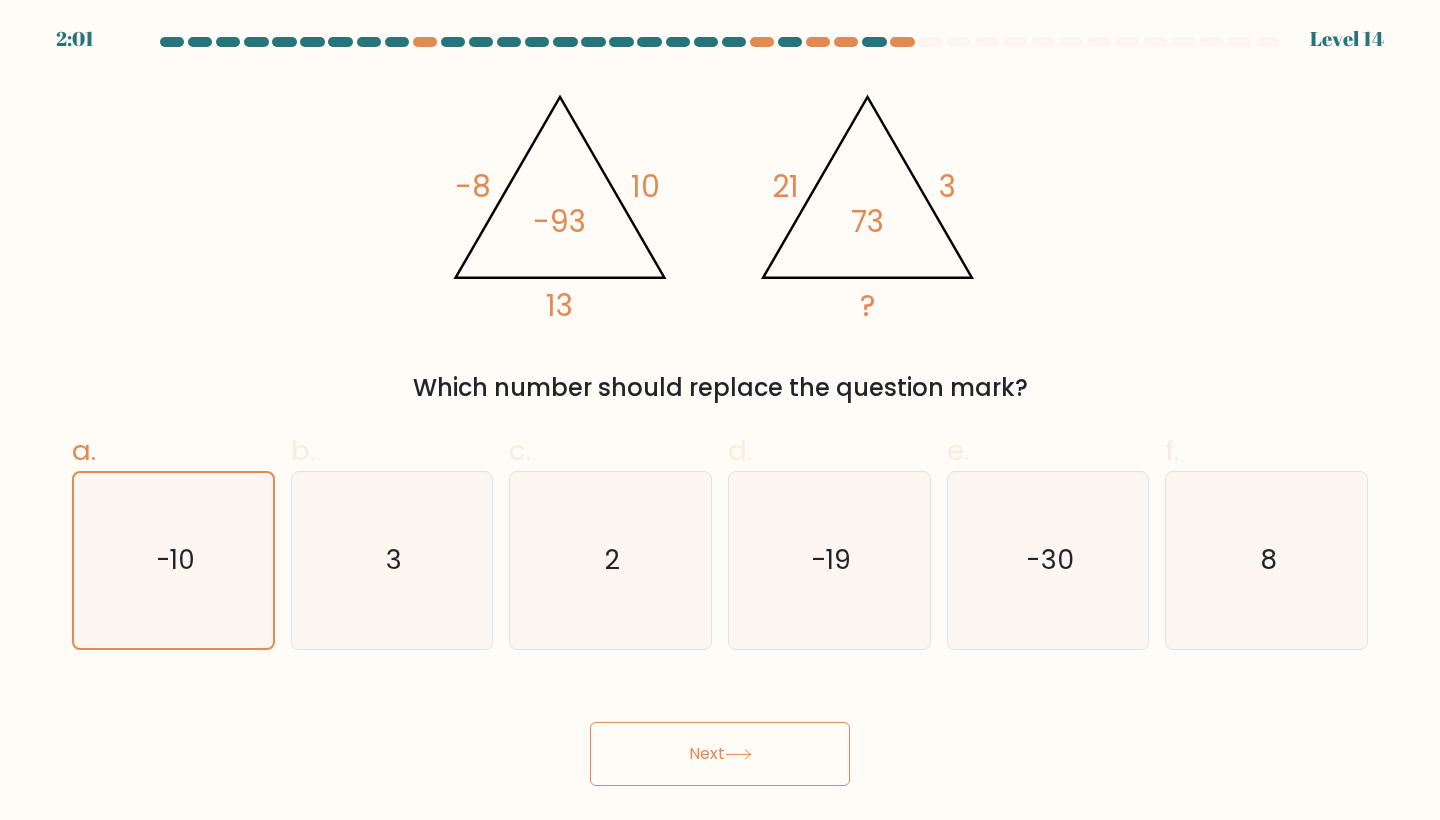 click on "Next" at bounding box center (720, 754) 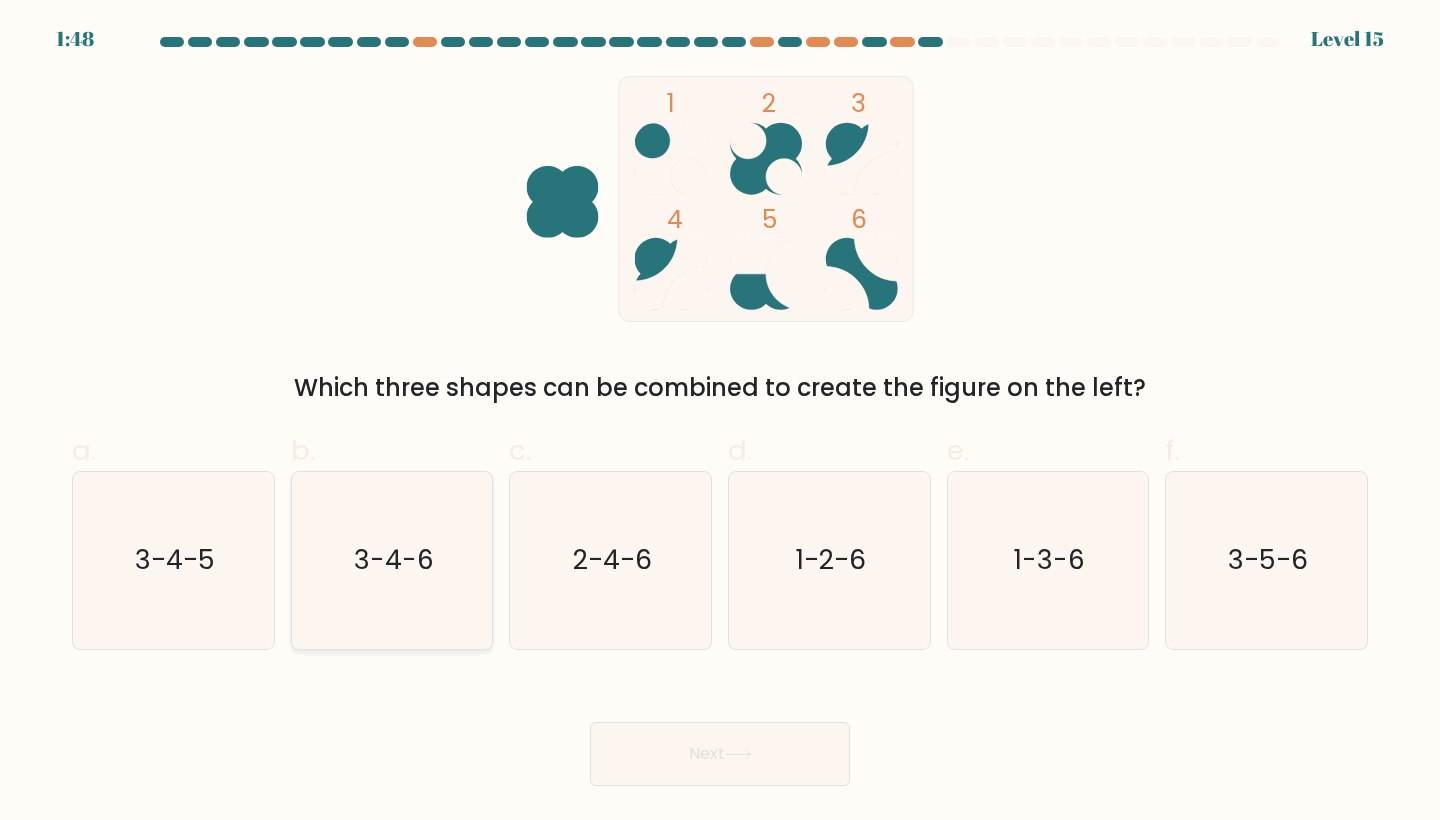 click on "3-4-6" 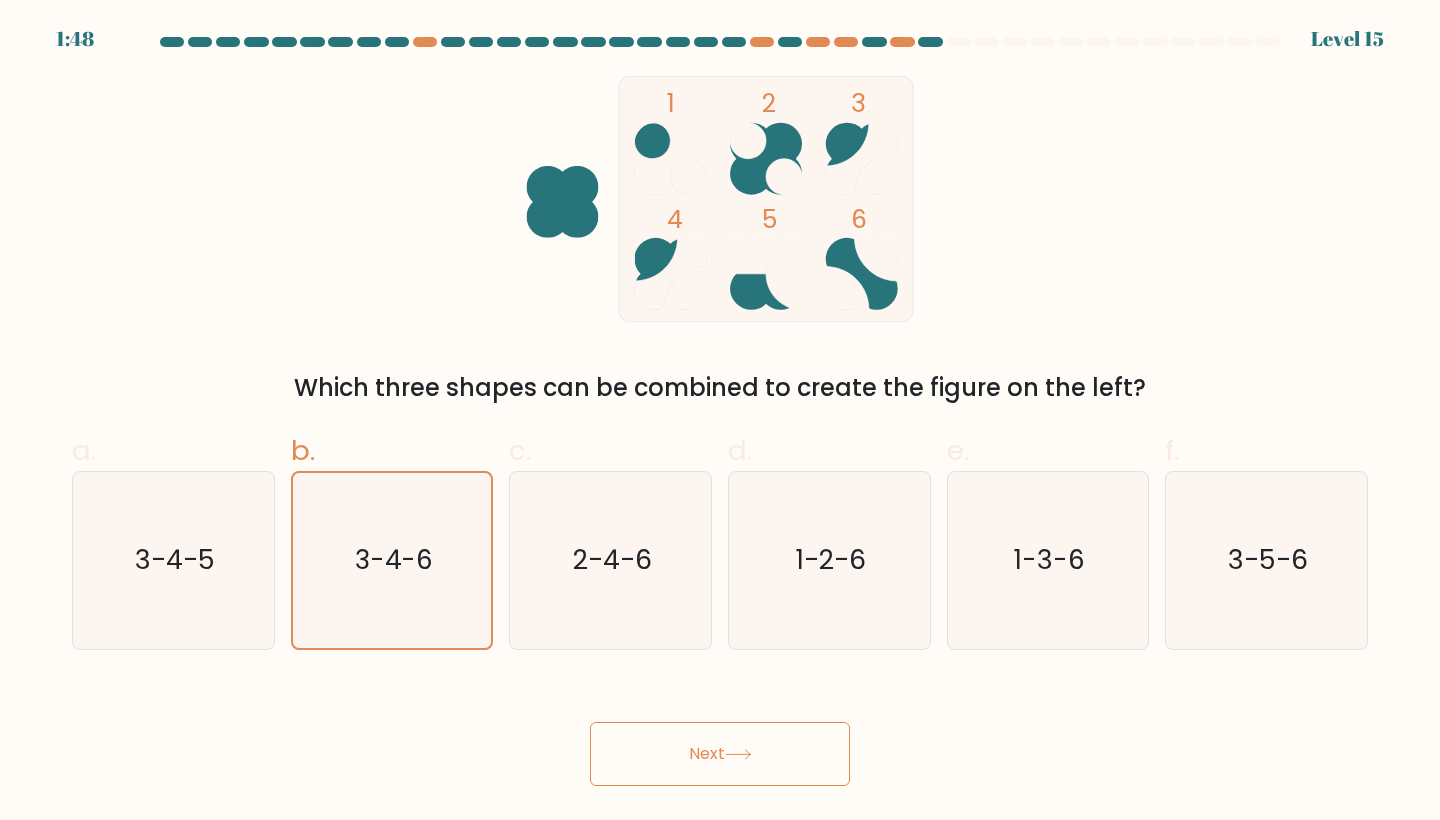 click on "Next" at bounding box center [720, 754] 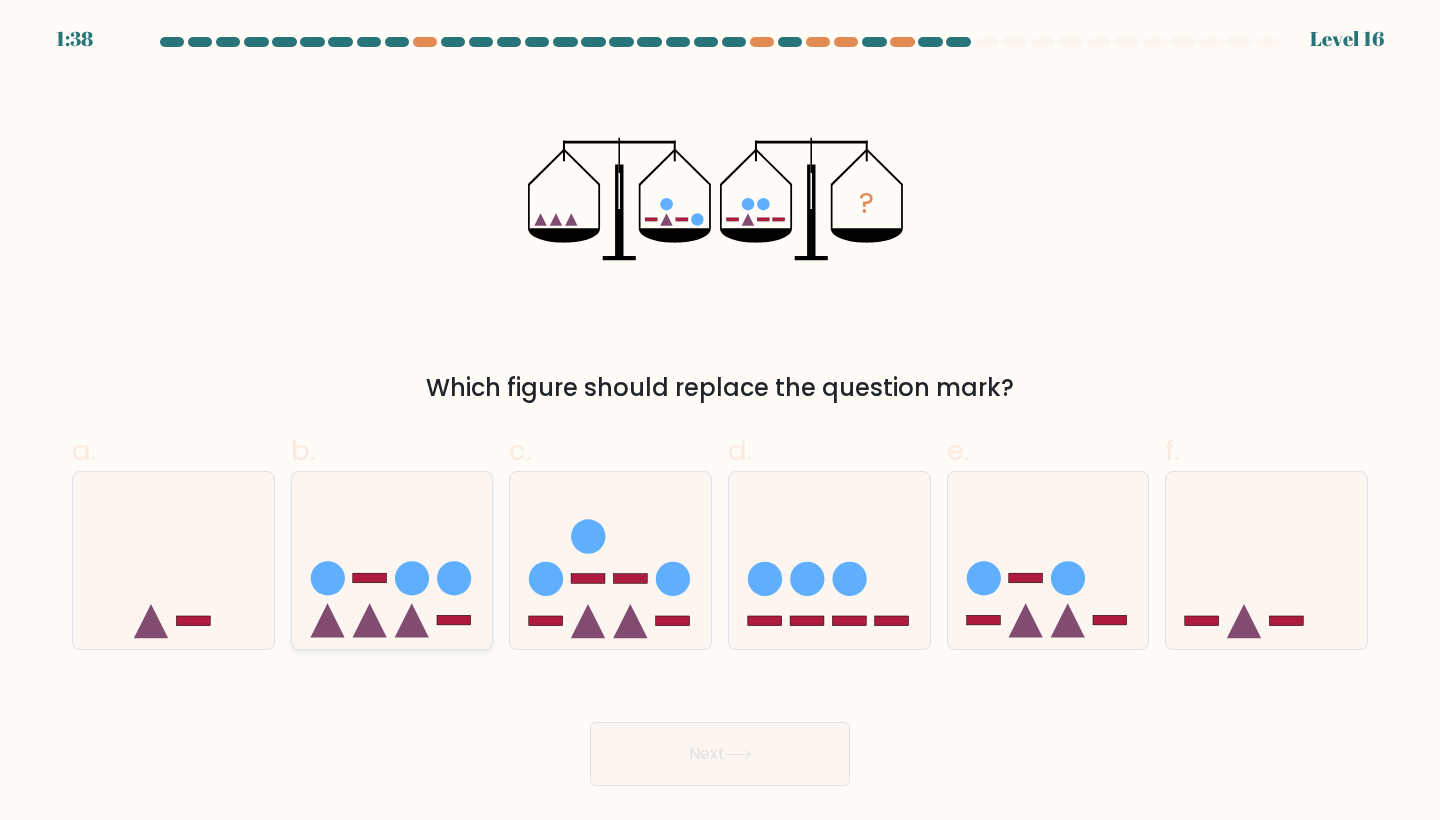 click 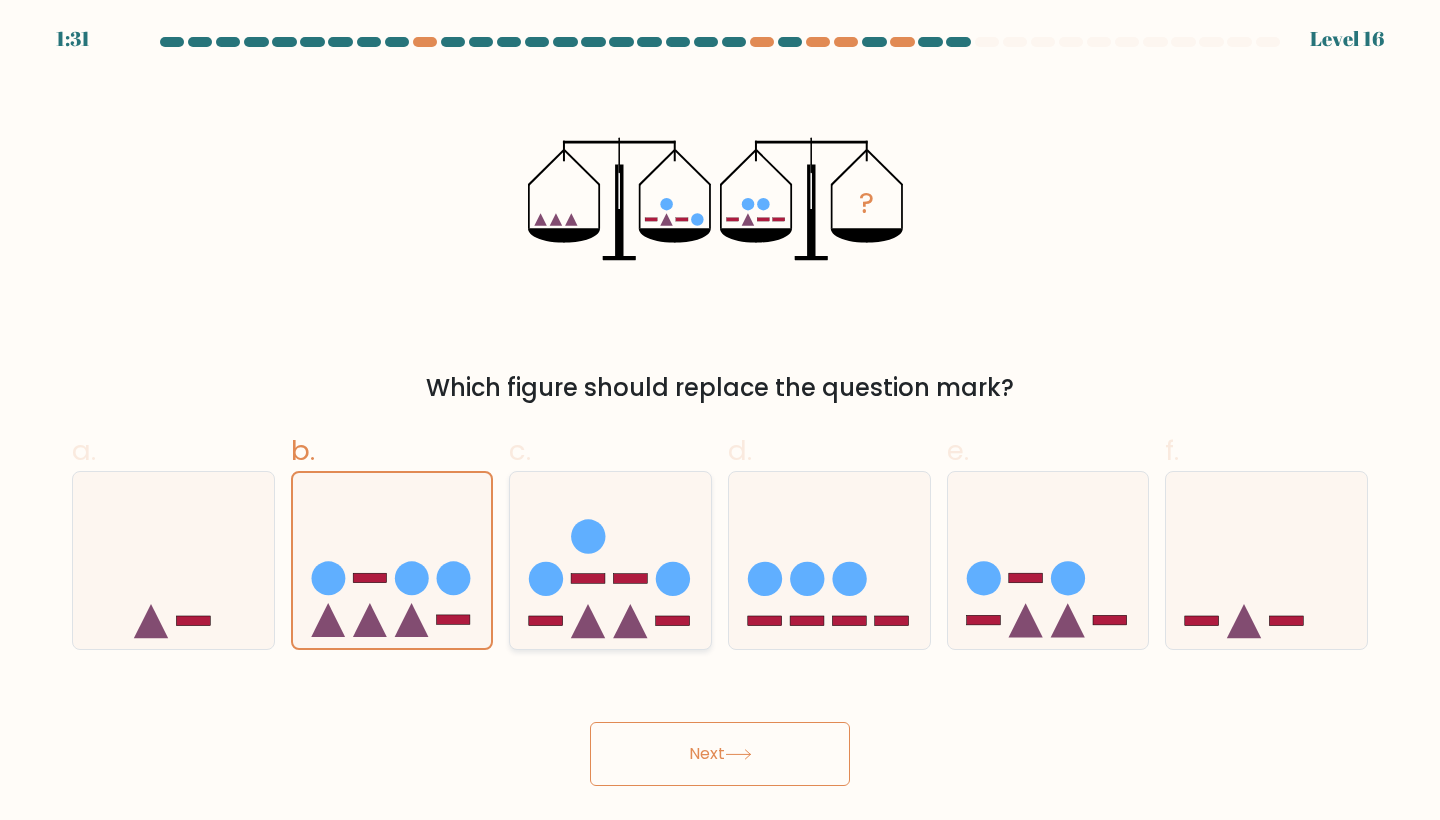 click 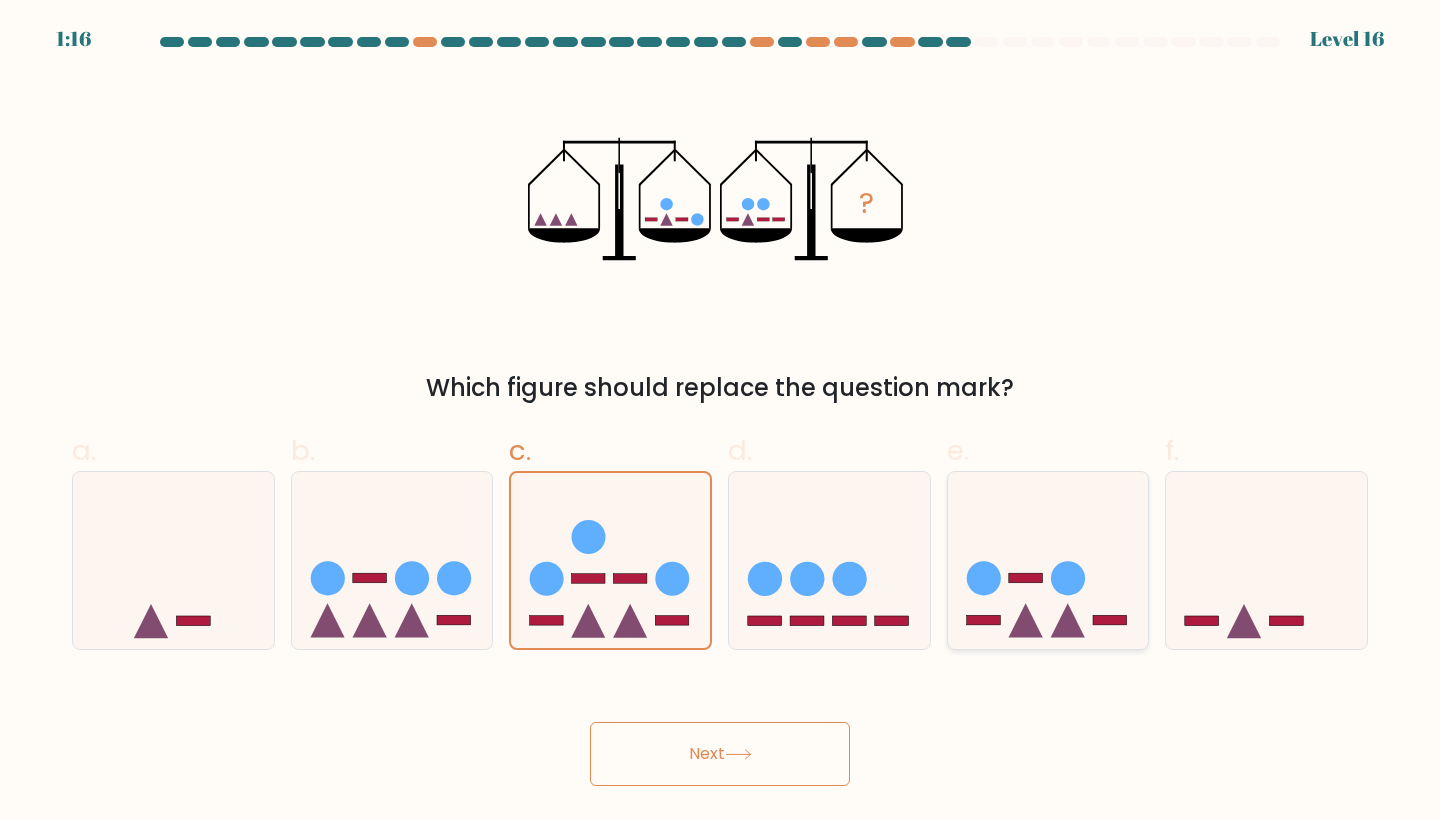click 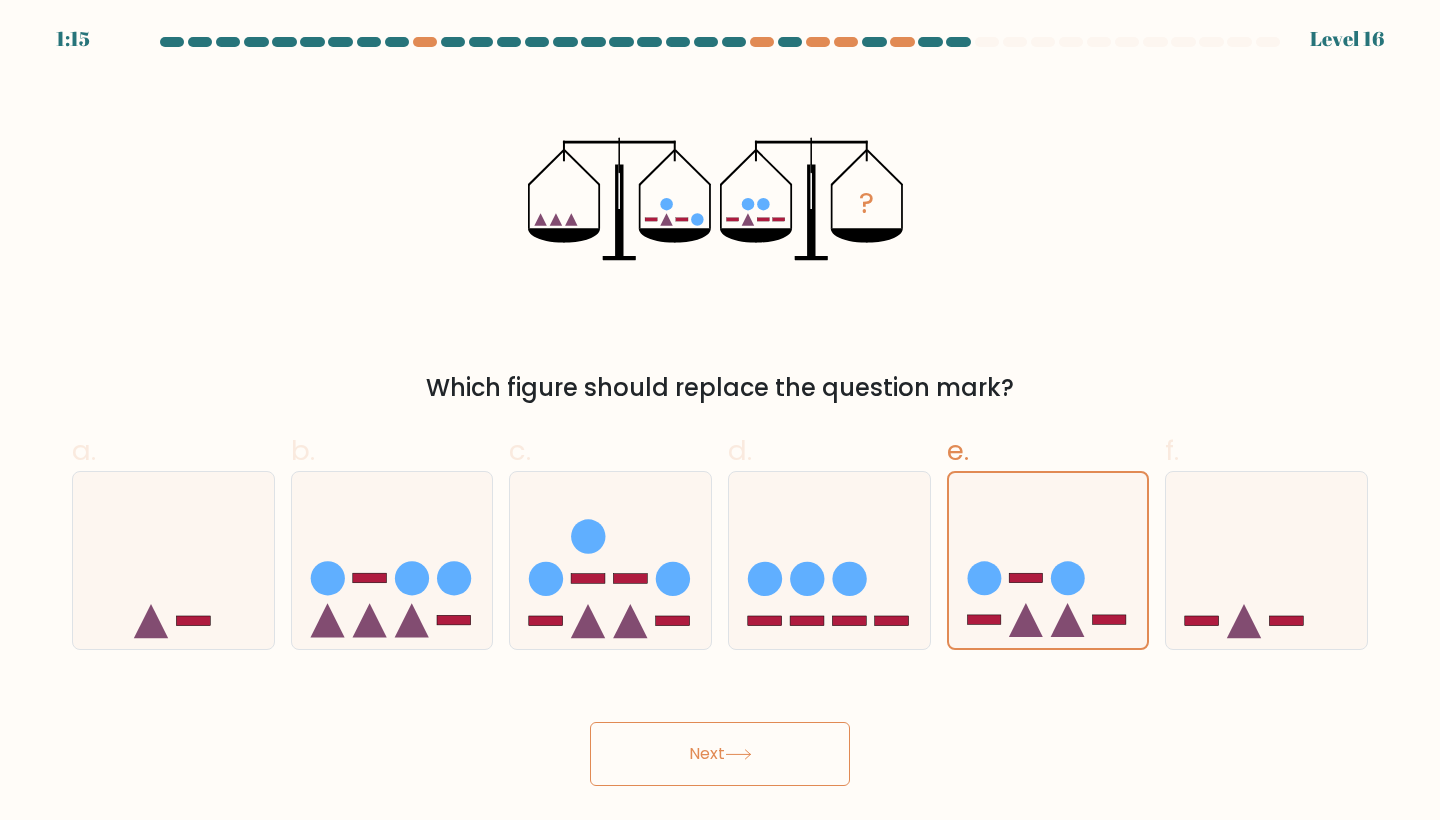 click on "Next" at bounding box center [720, 730] 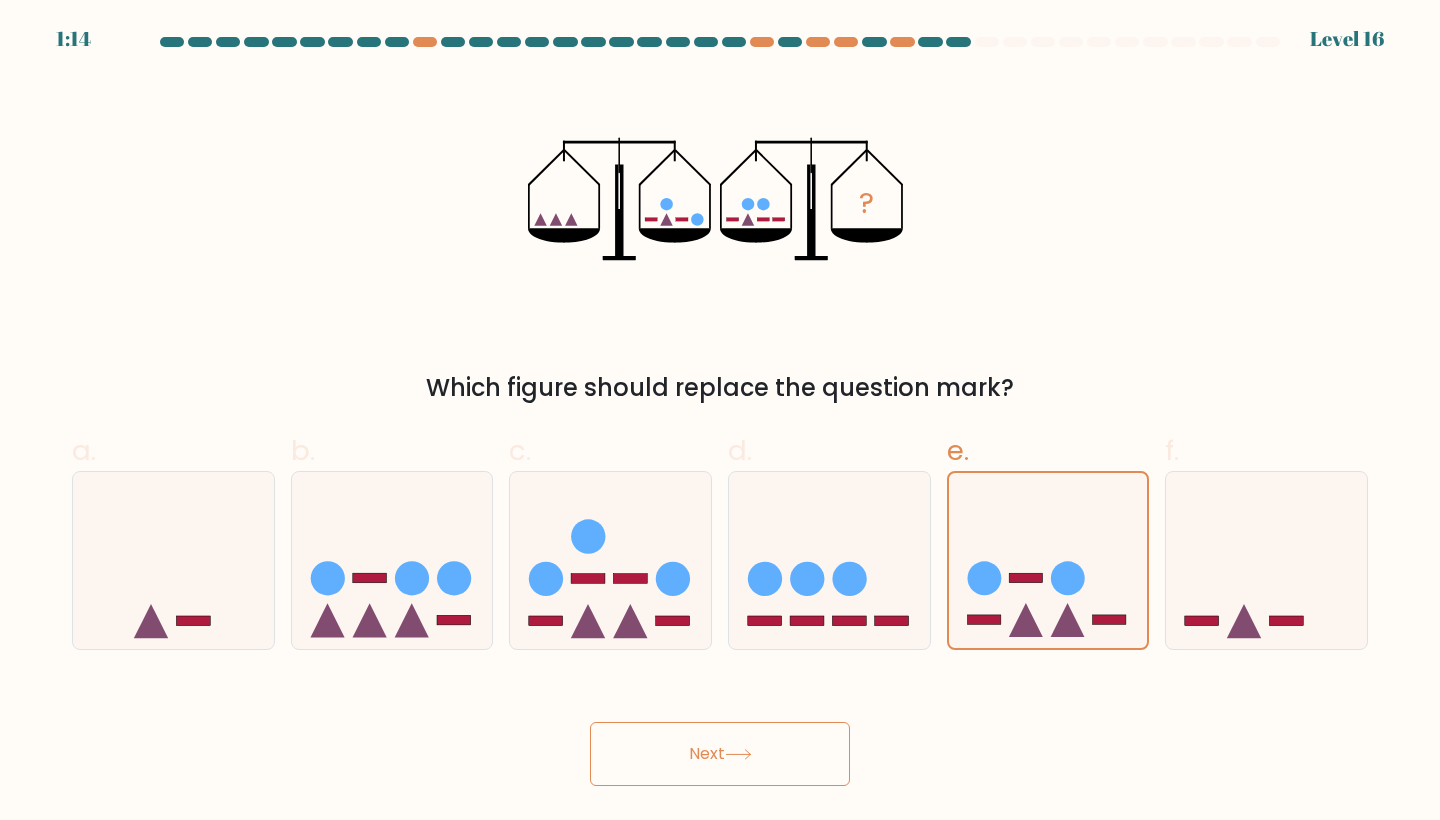 click on "Next" at bounding box center (720, 754) 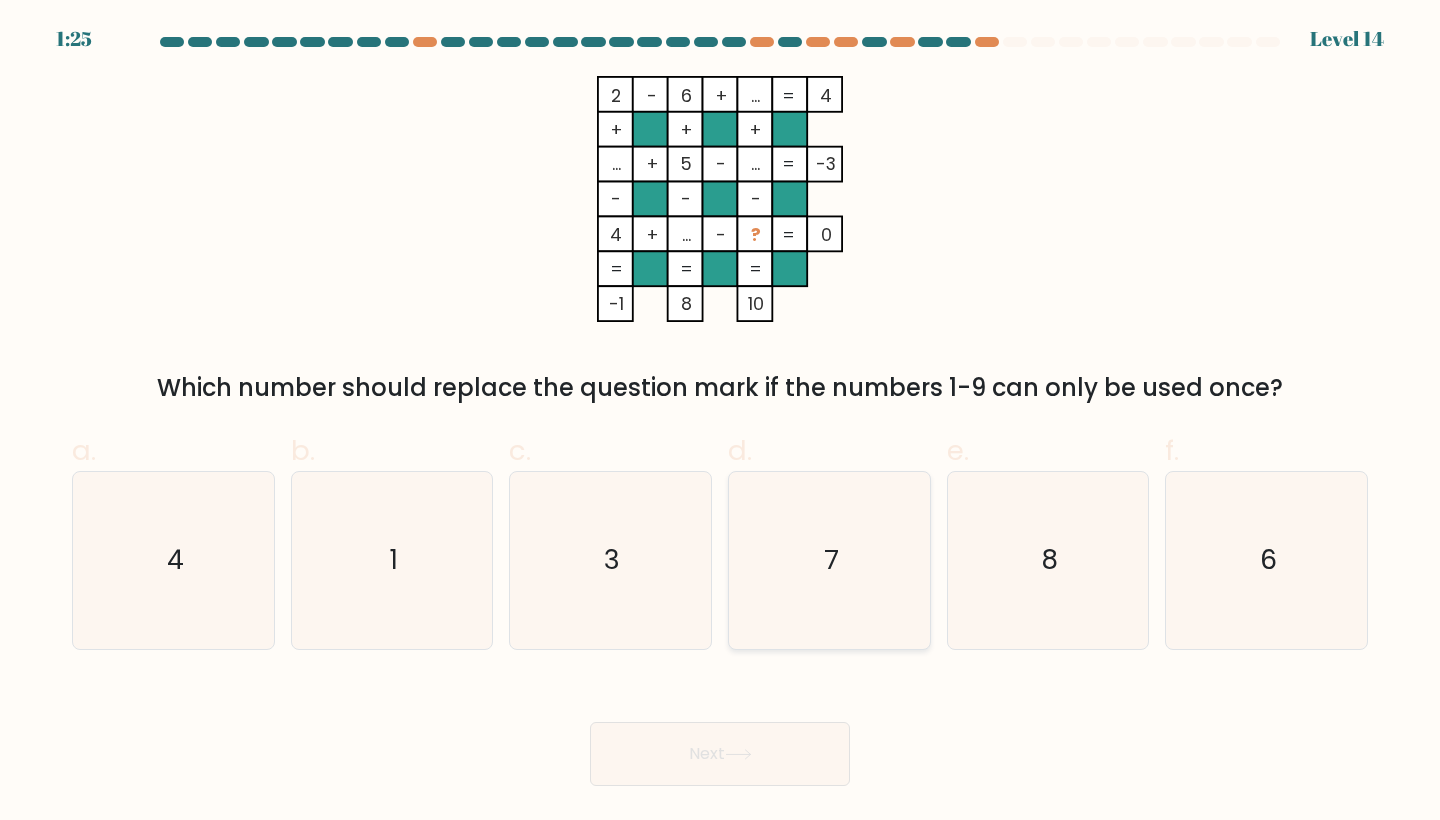 click on "7" 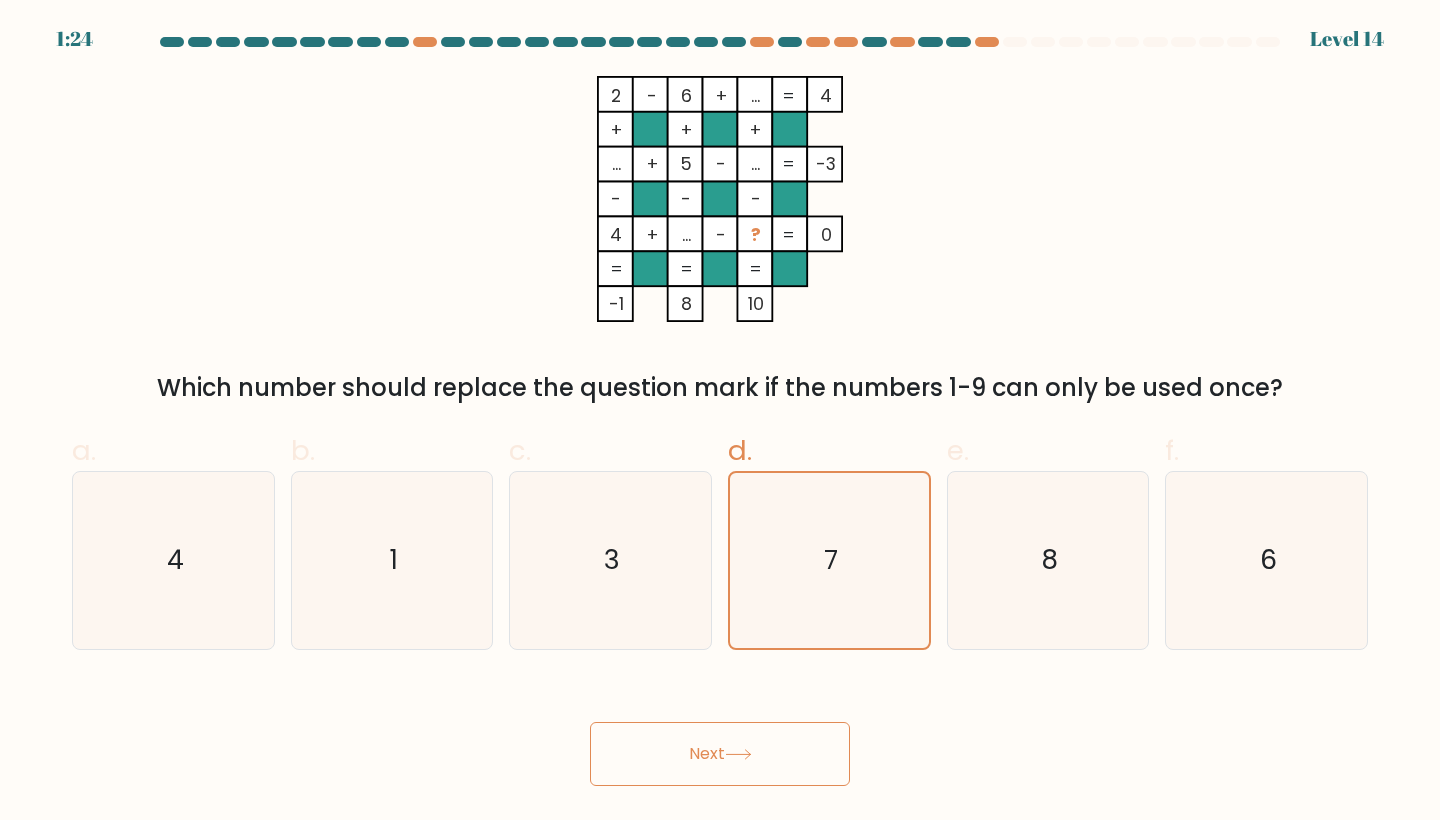 click on "Next" at bounding box center [720, 754] 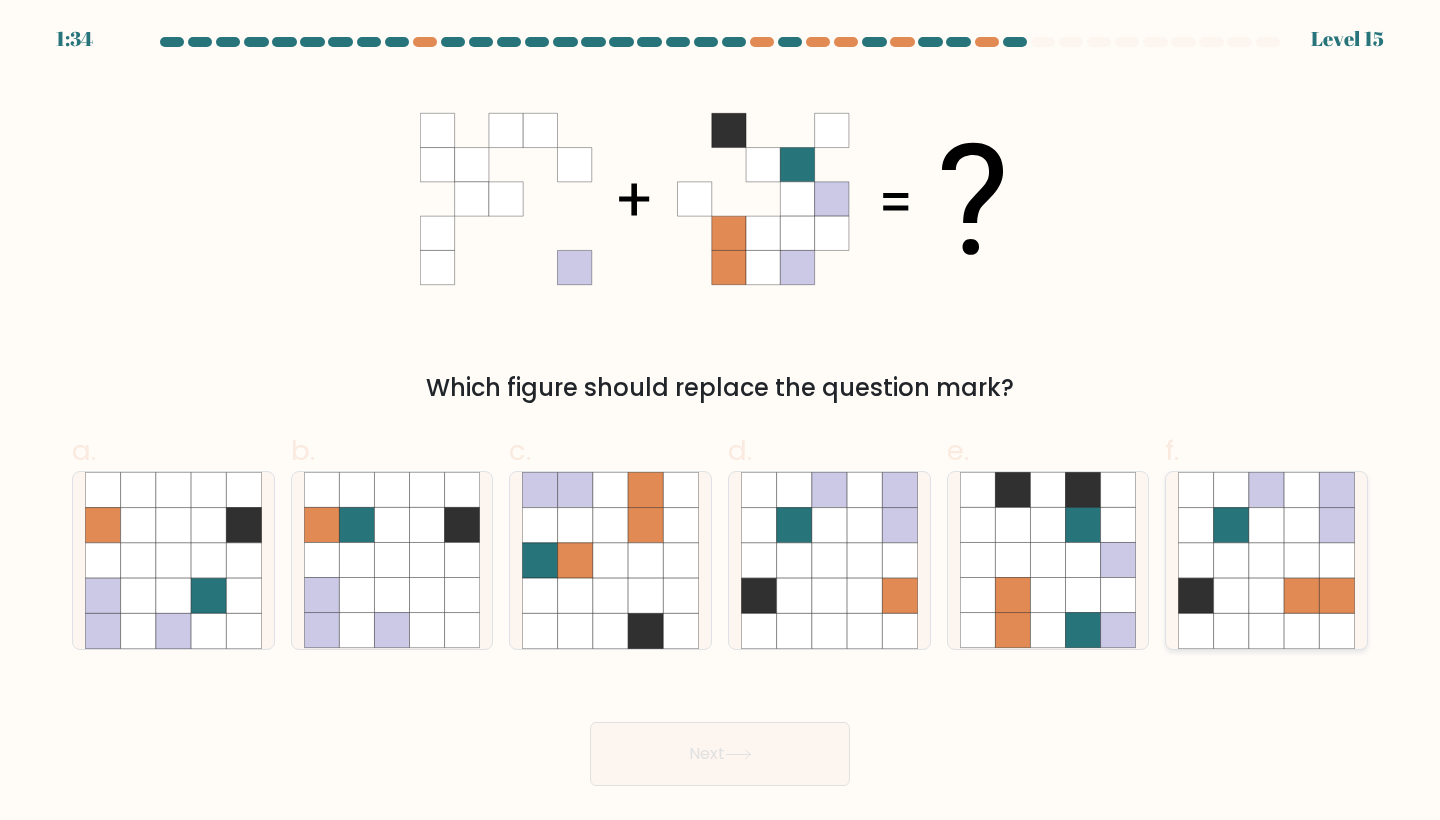click 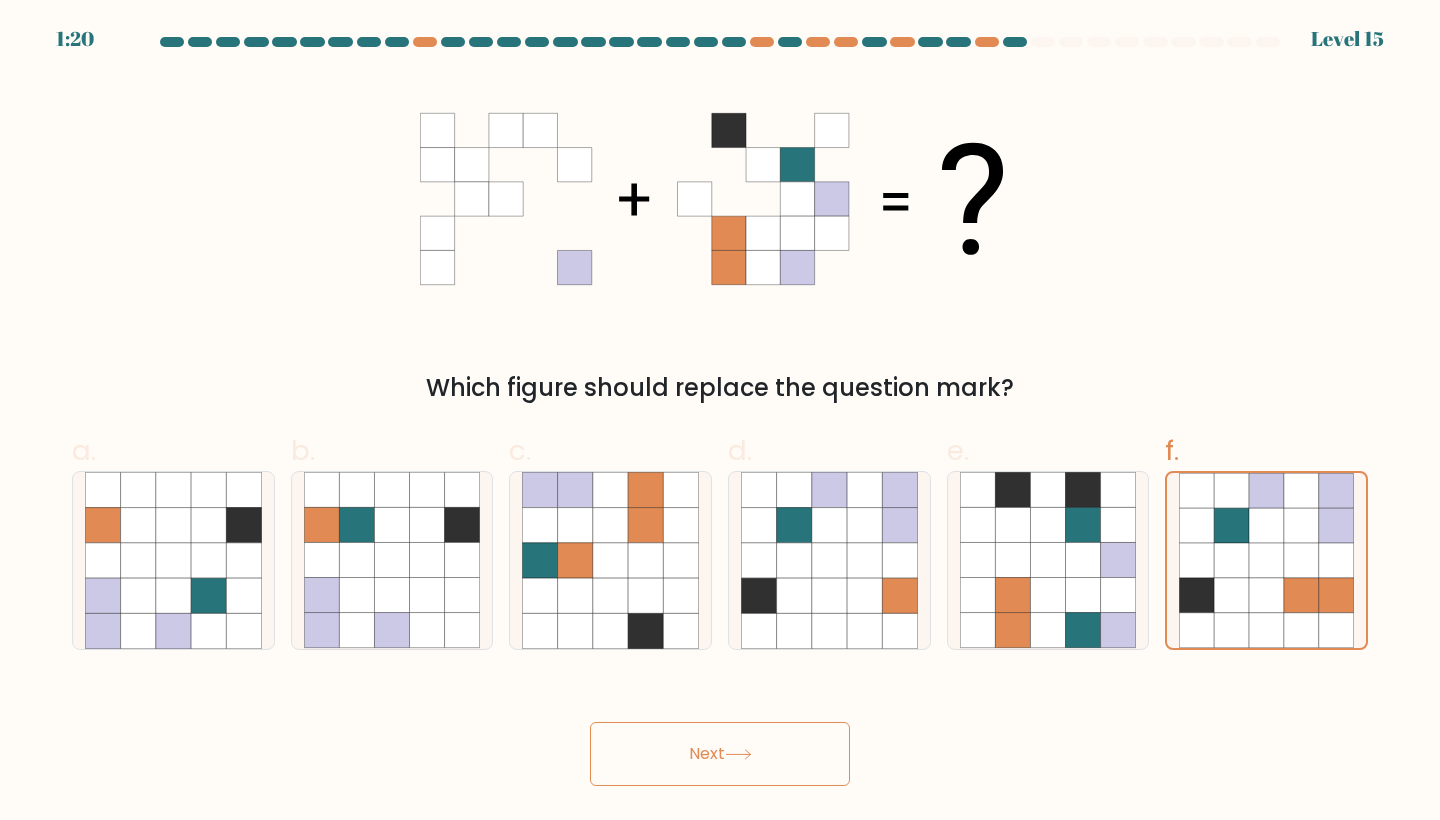 click on "Next" at bounding box center [720, 754] 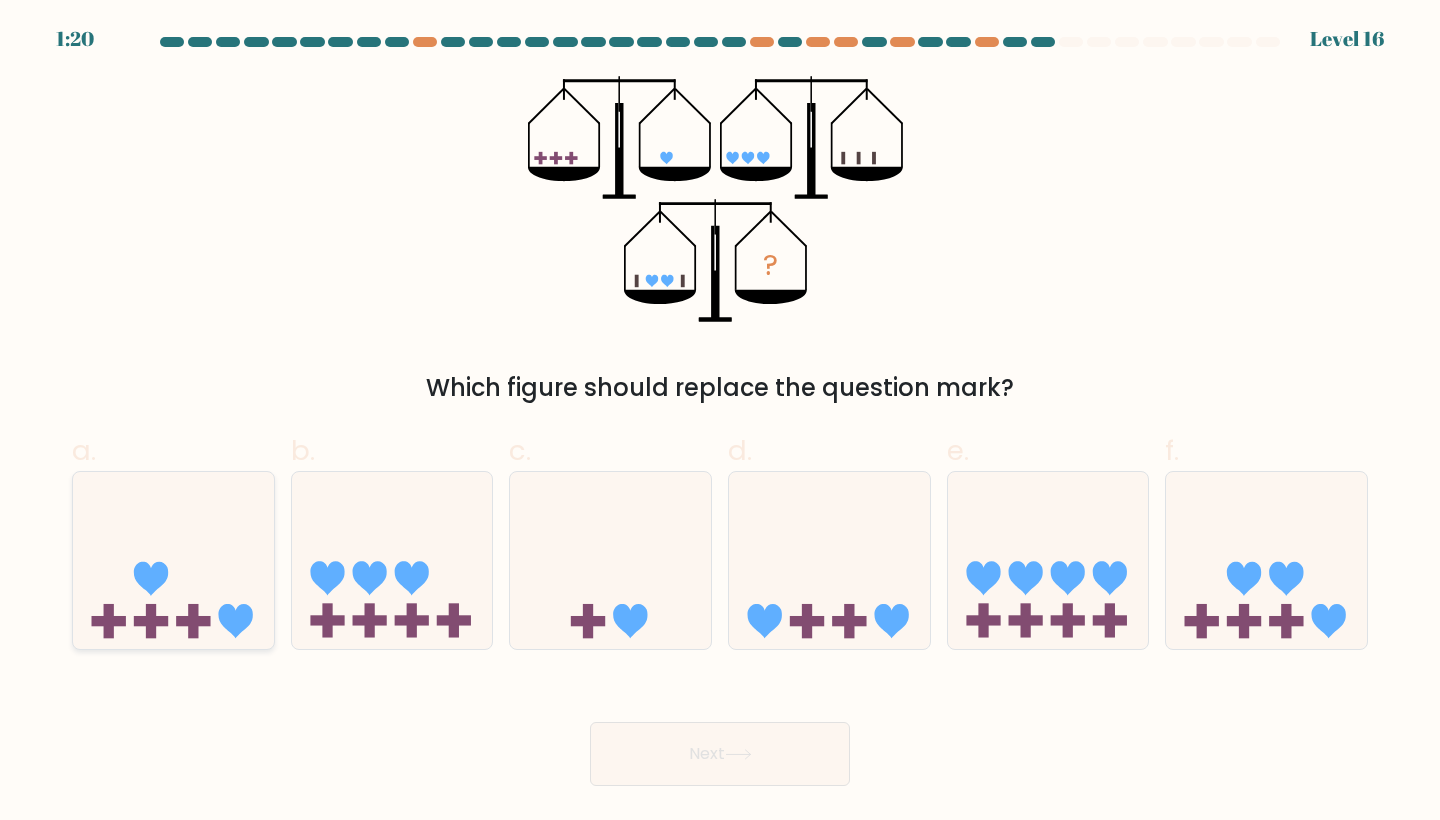click 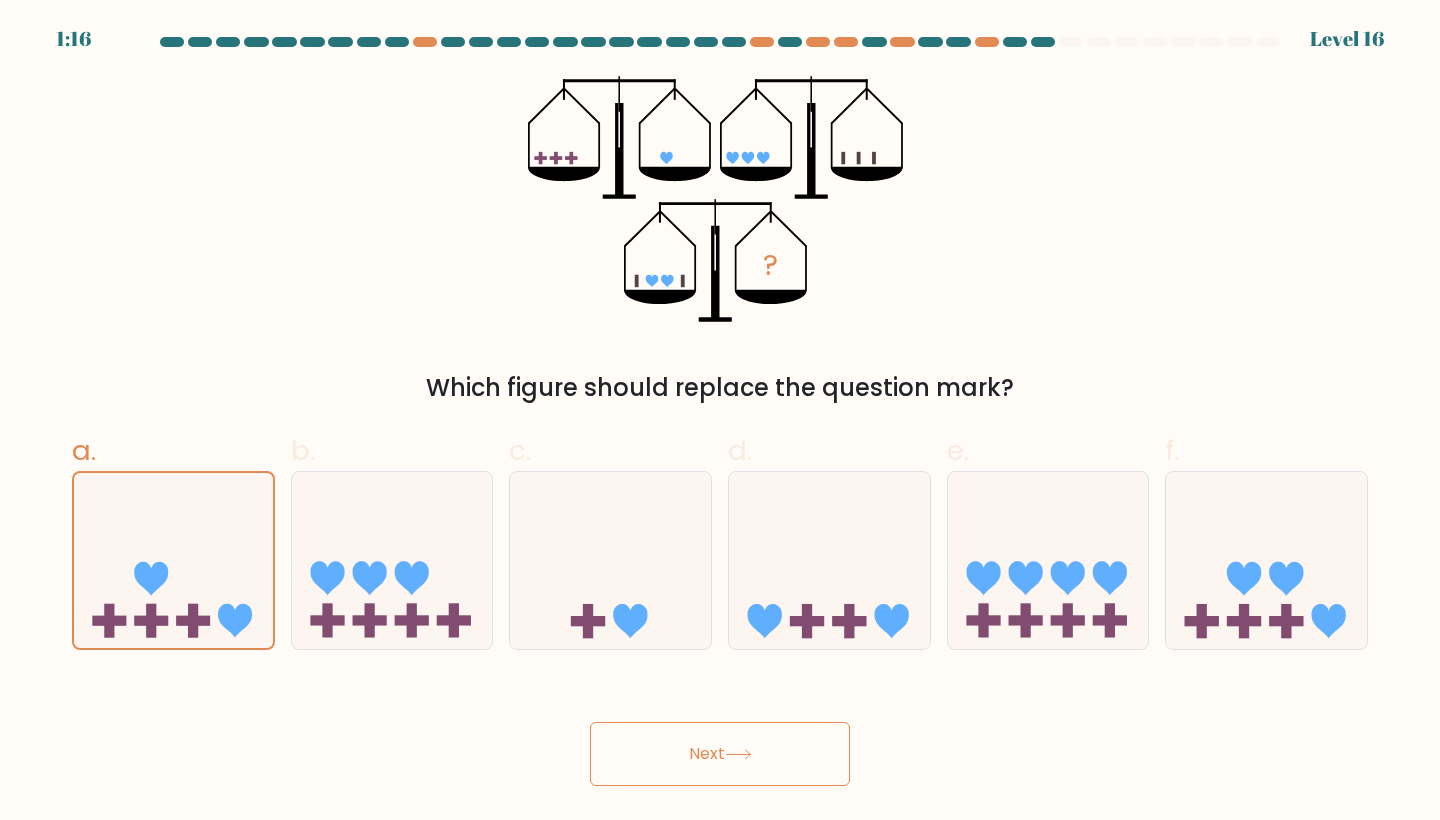click on "Next" at bounding box center [720, 754] 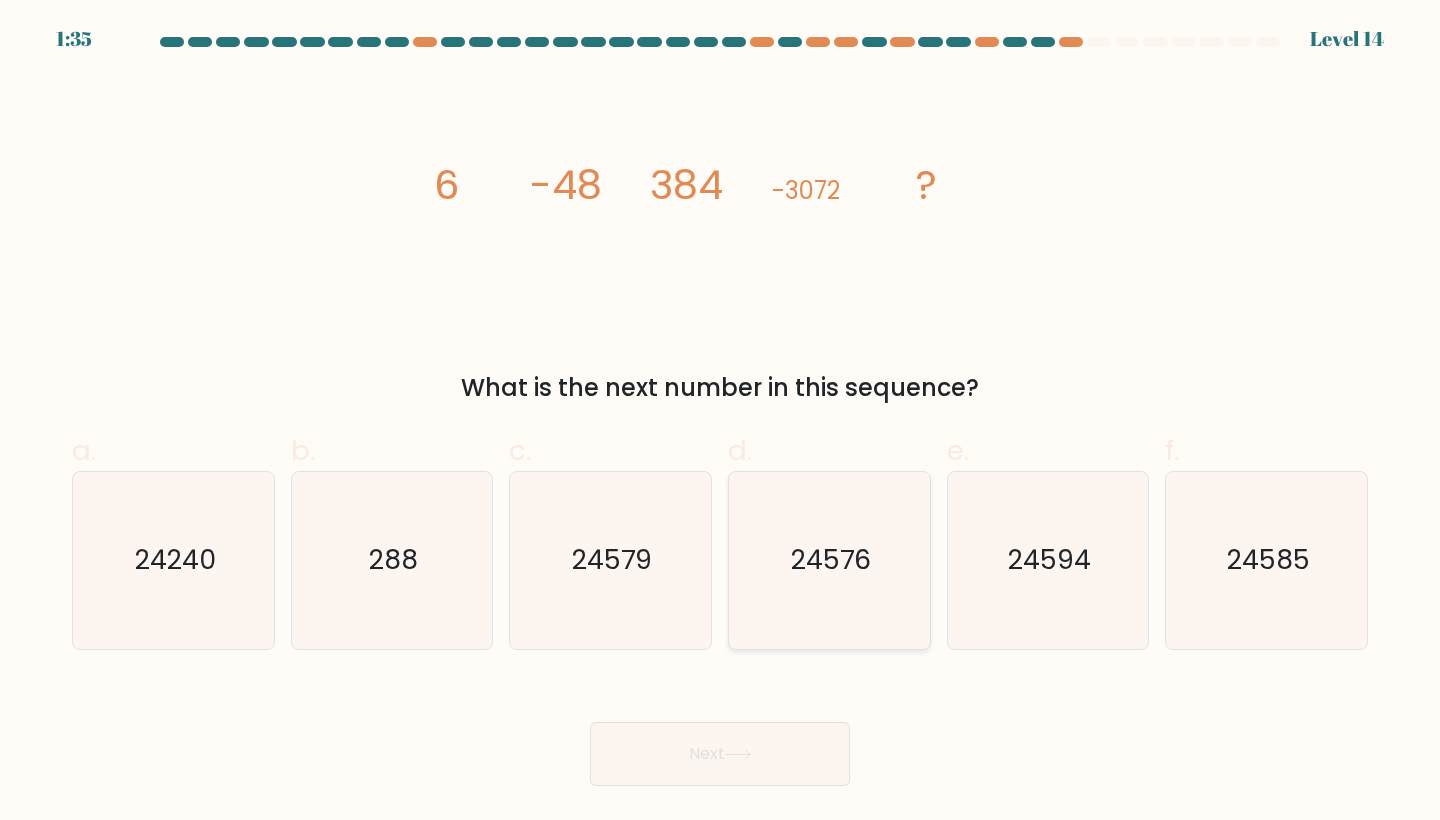 click on "24576" 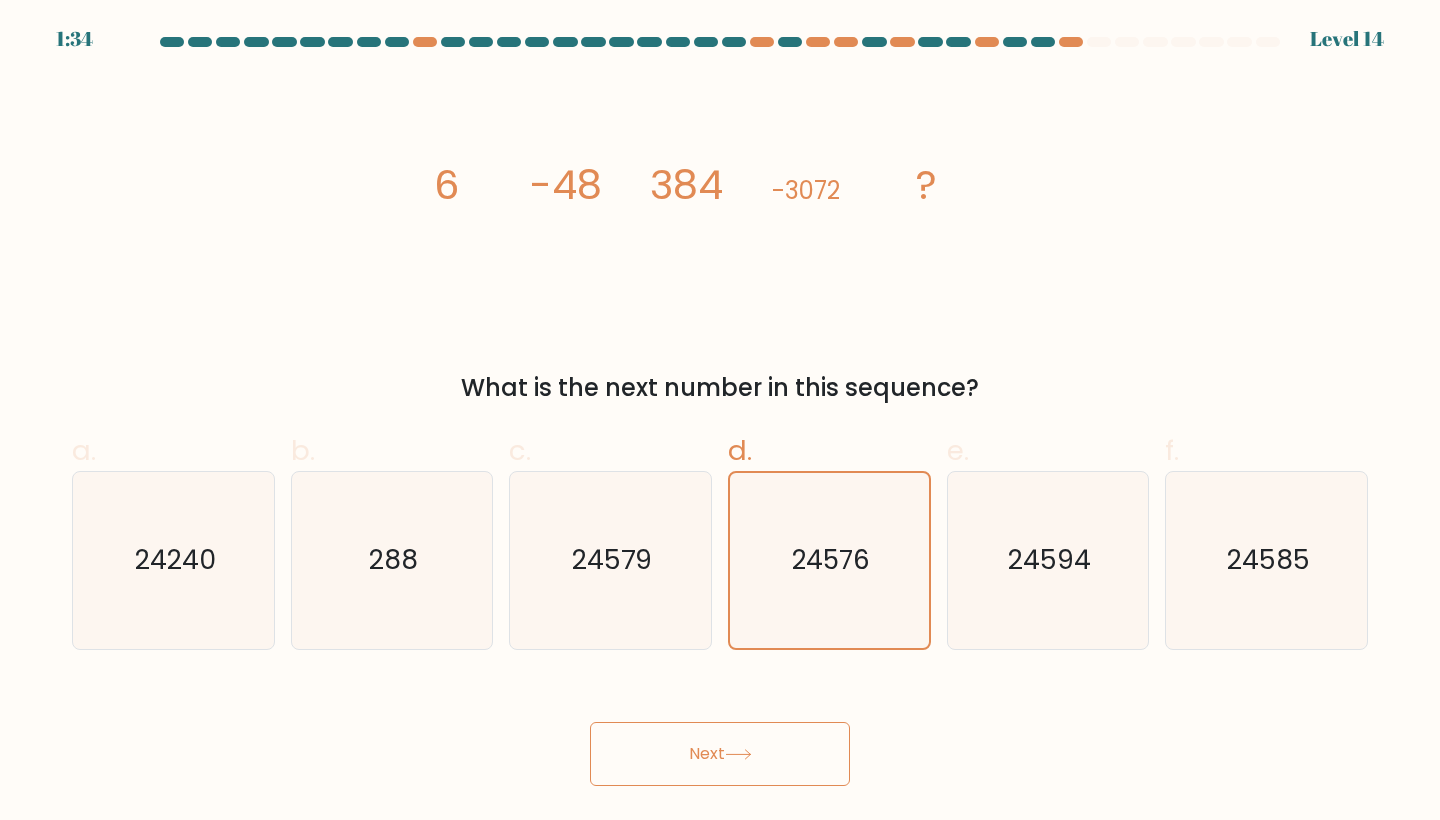 click on "Next" at bounding box center [720, 754] 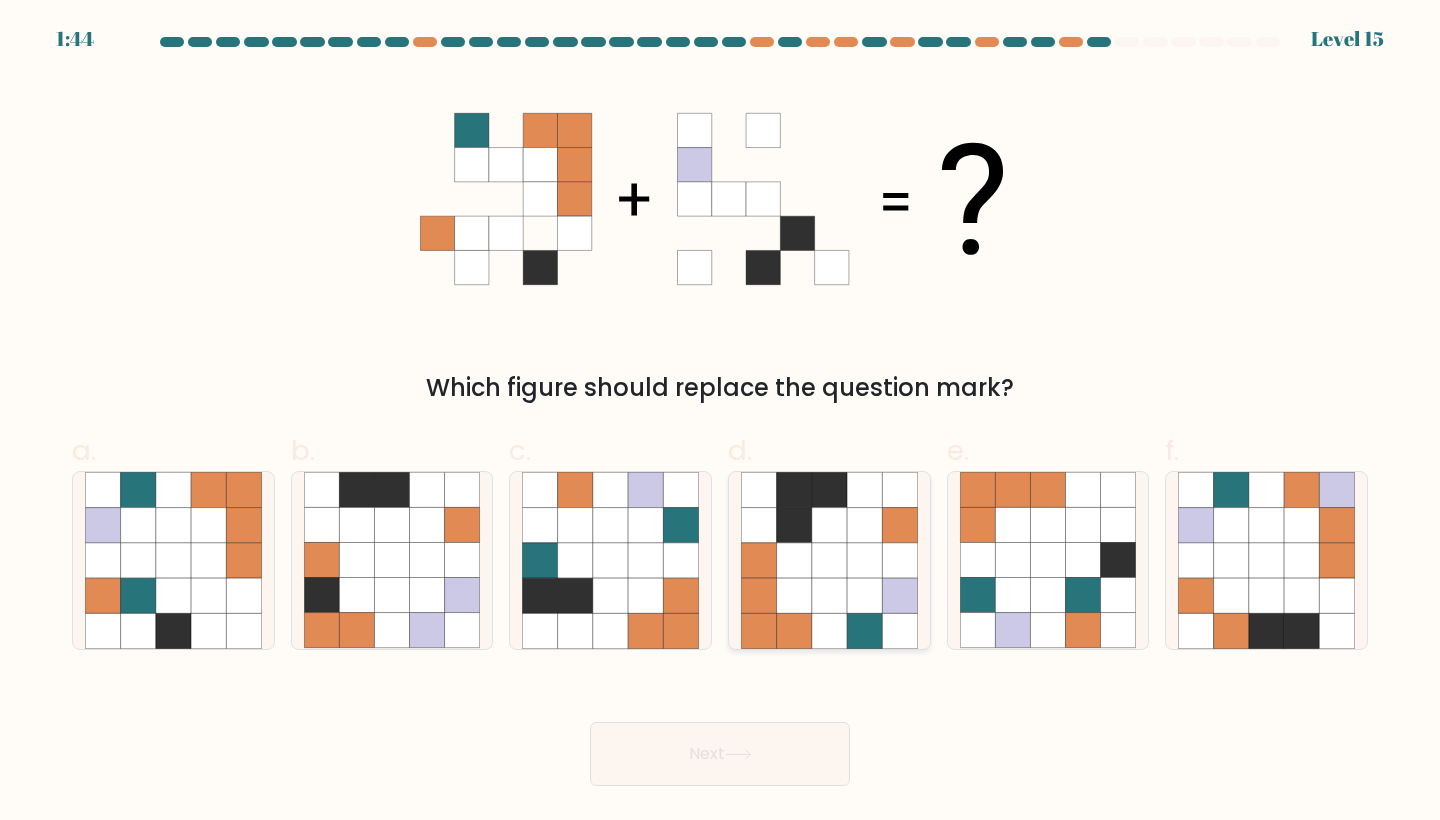 click 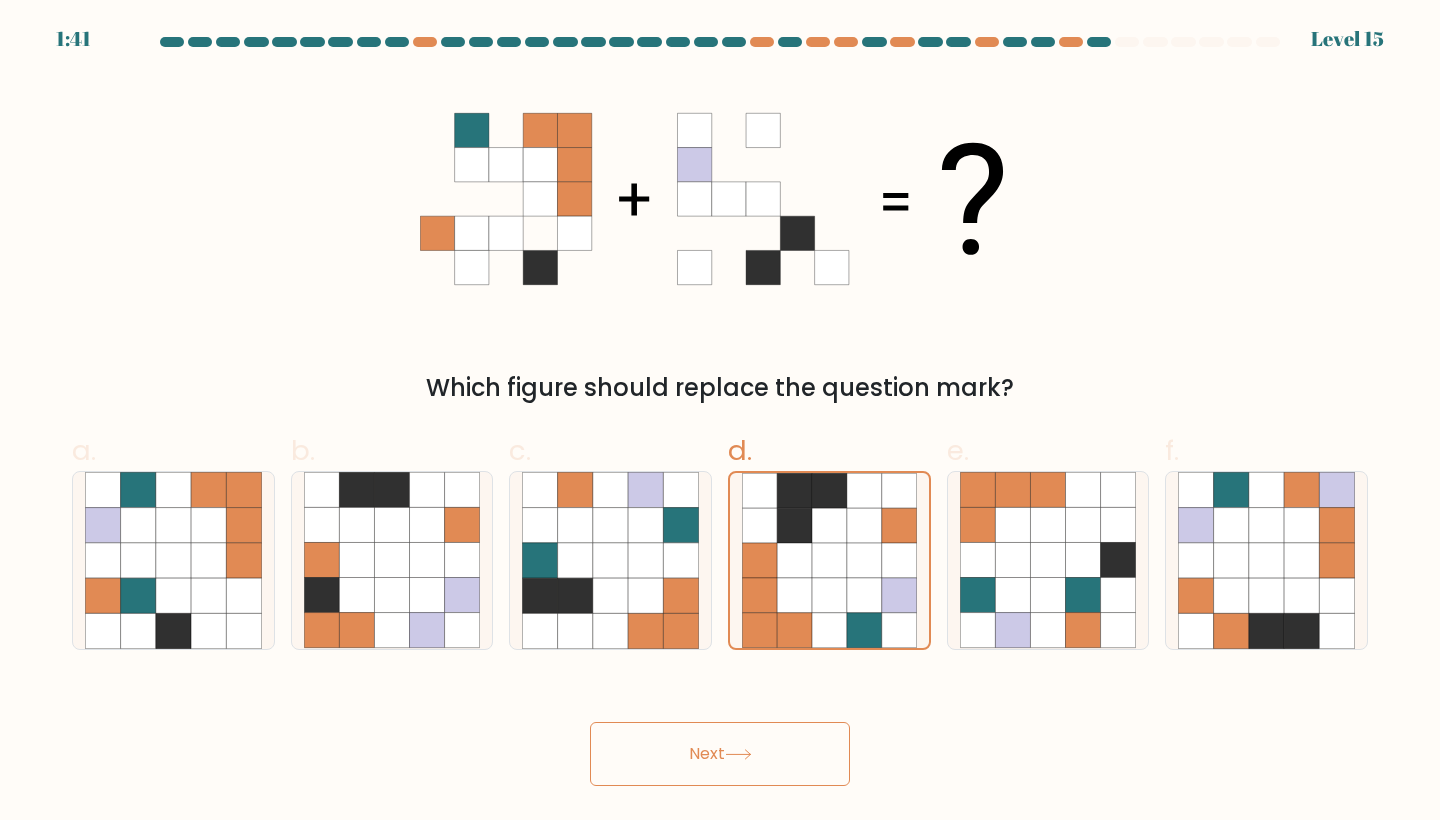 click on "Next" at bounding box center [720, 754] 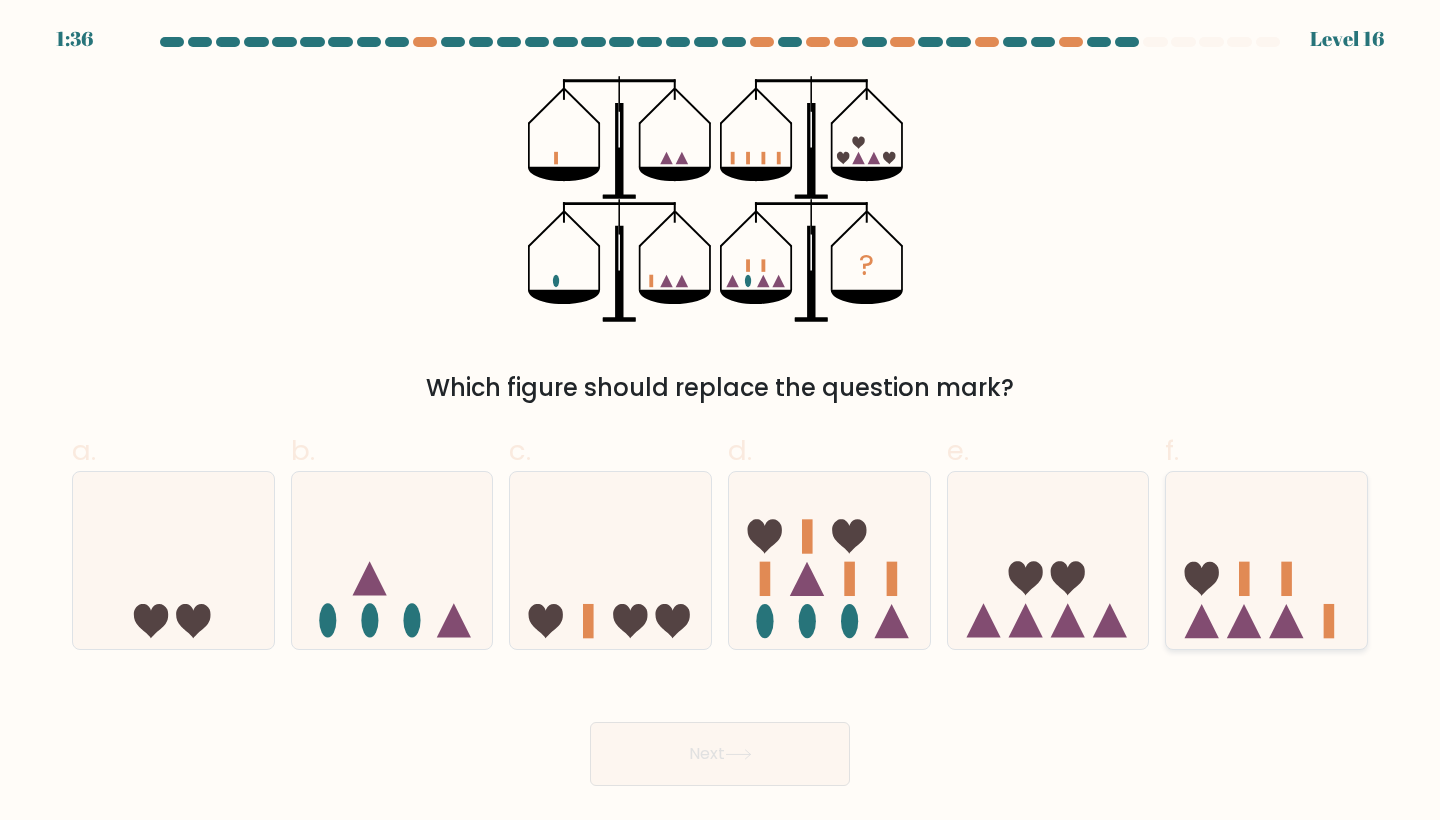 click 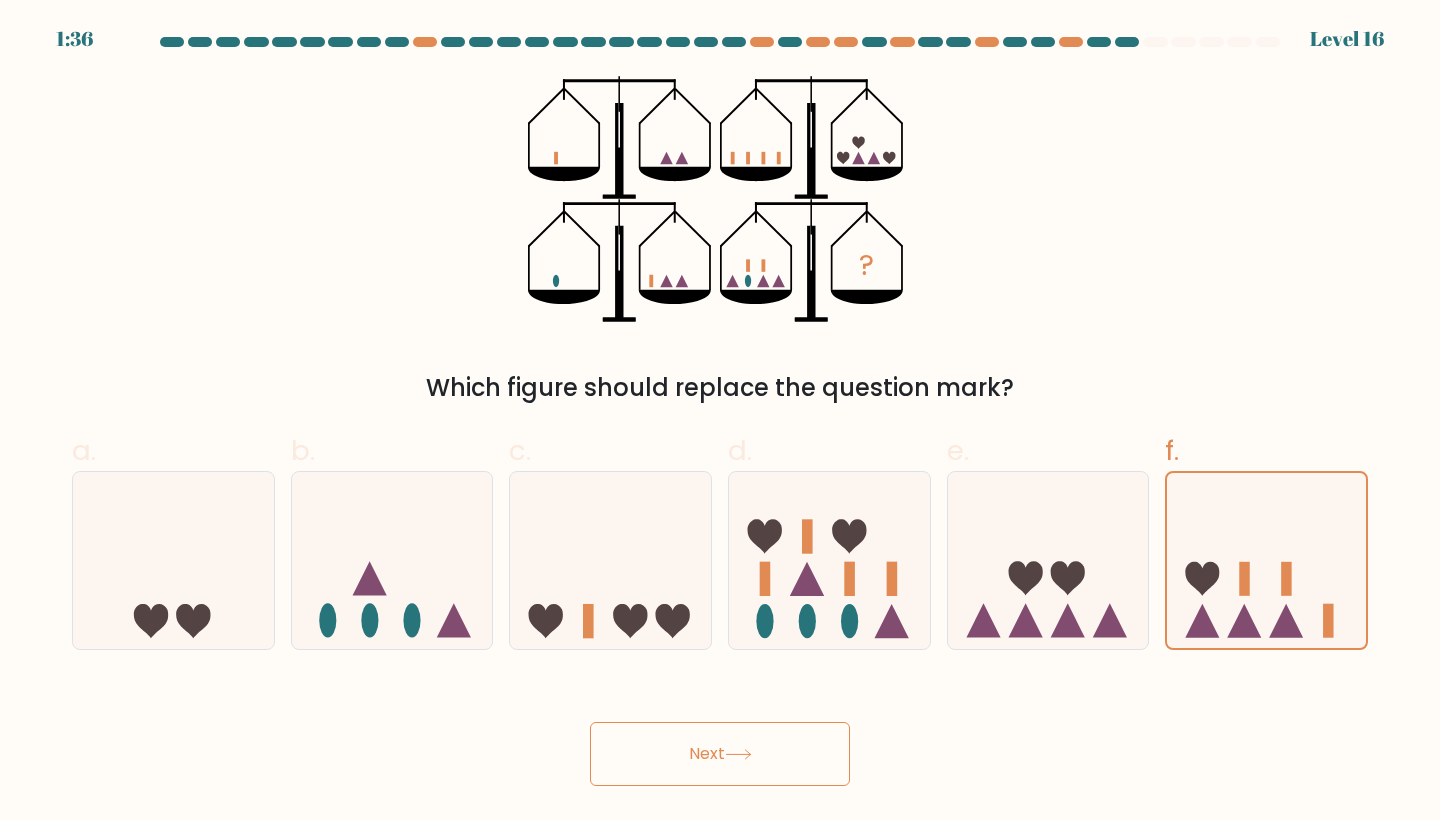 click on "Next" at bounding box center [720, 754] 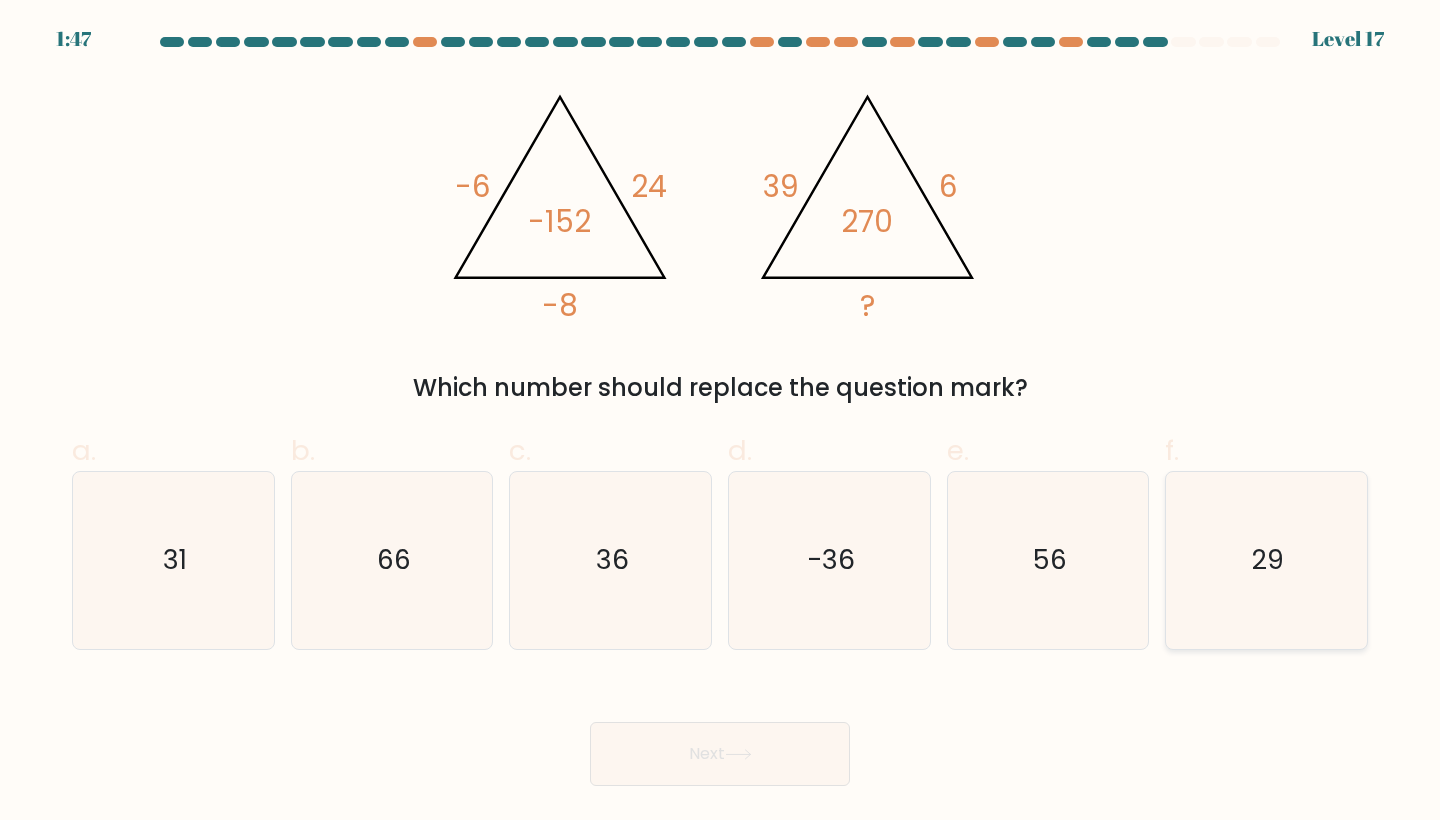 click on "29" 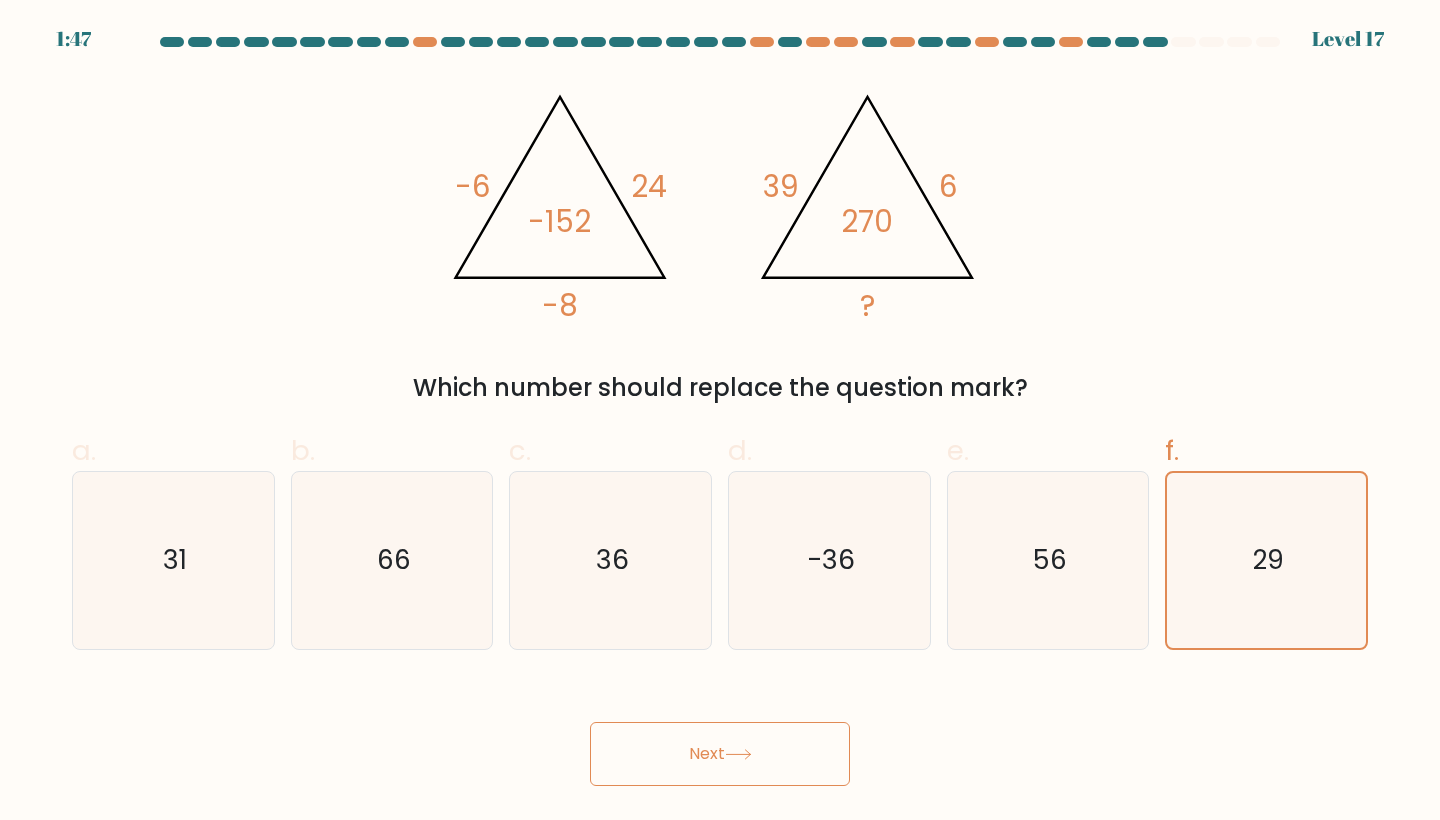 click on "Next" at bounding box center [720, 754] 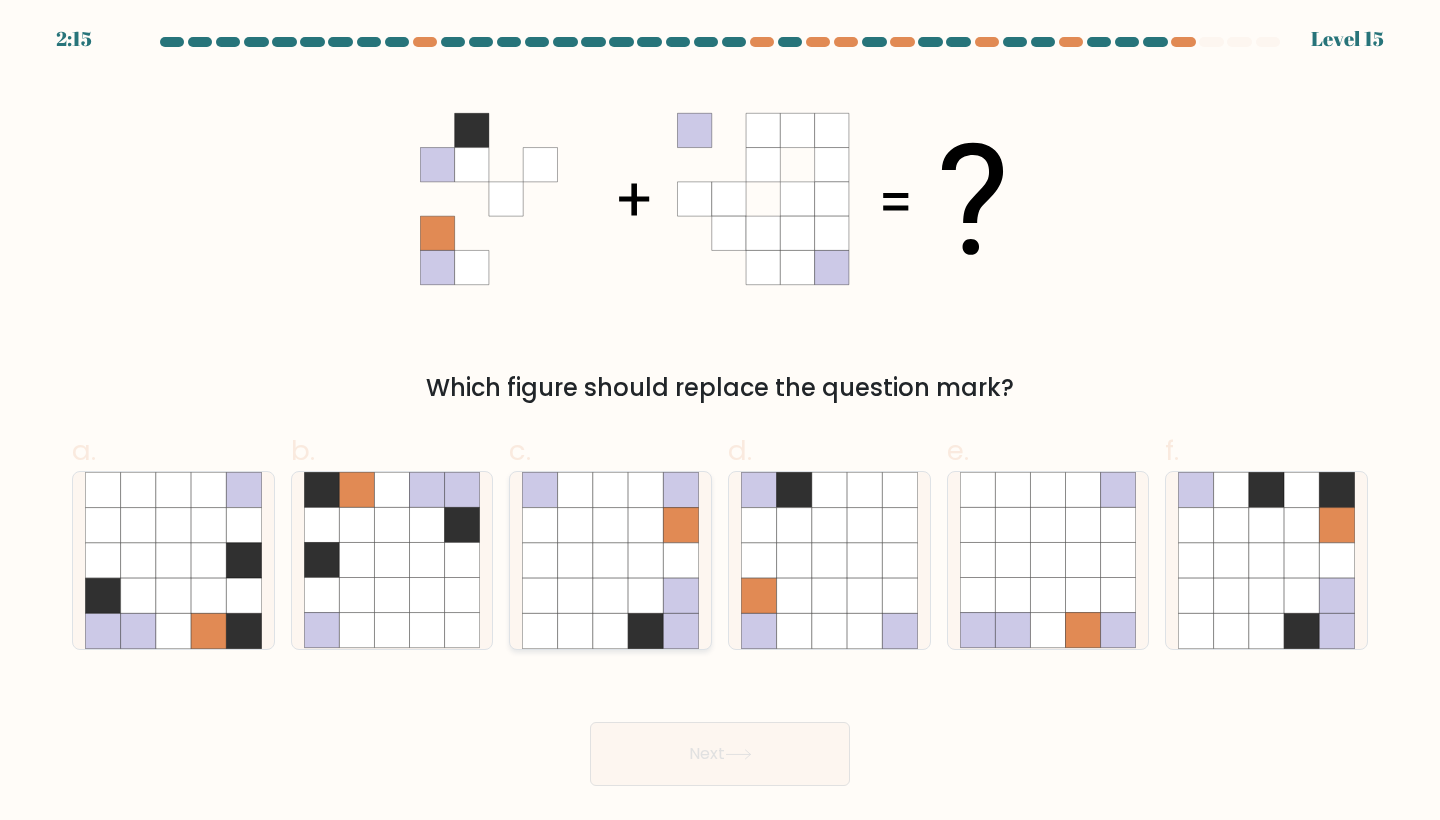 click 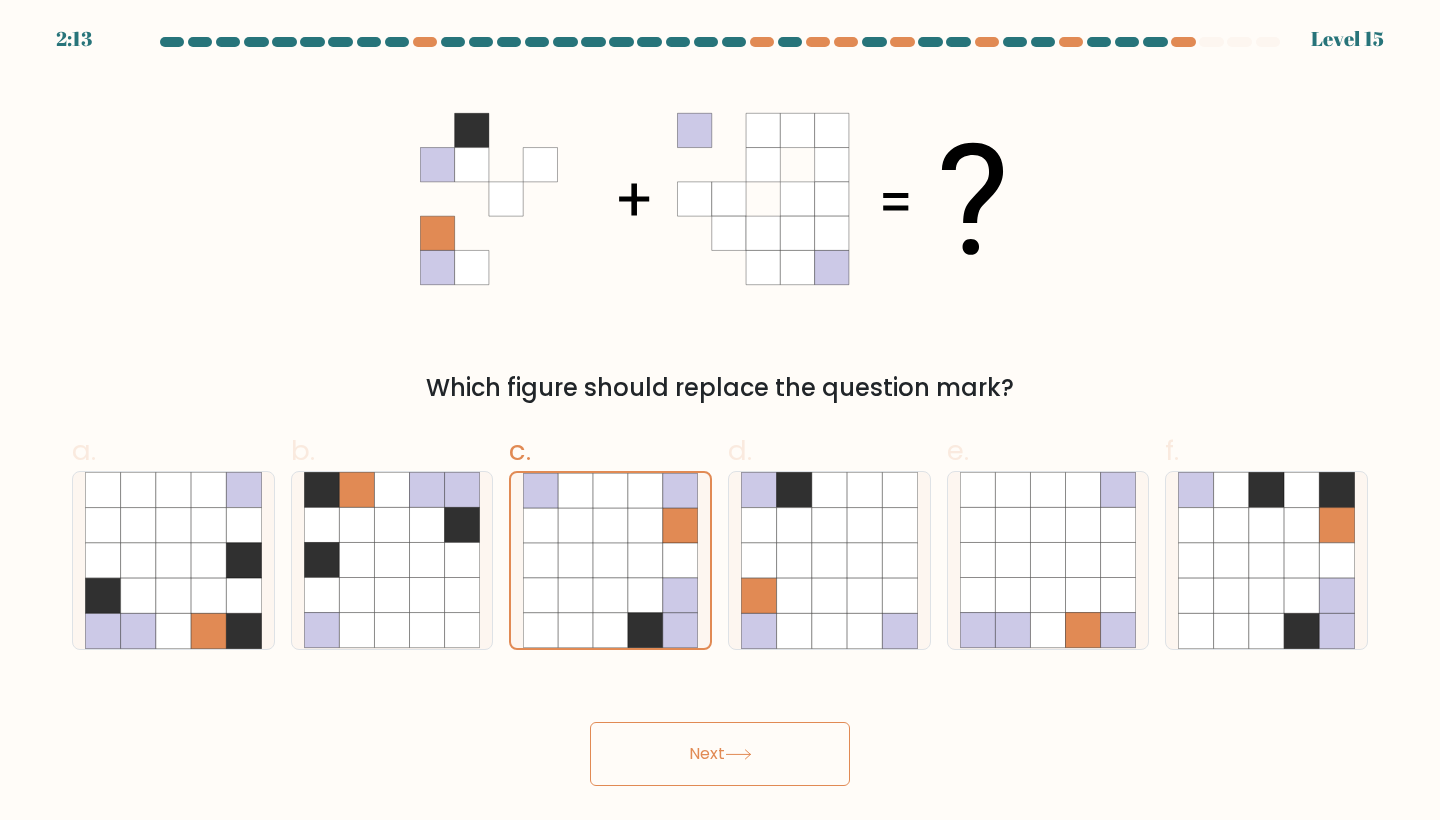 click on "Next" at bounding box center (720, 754) 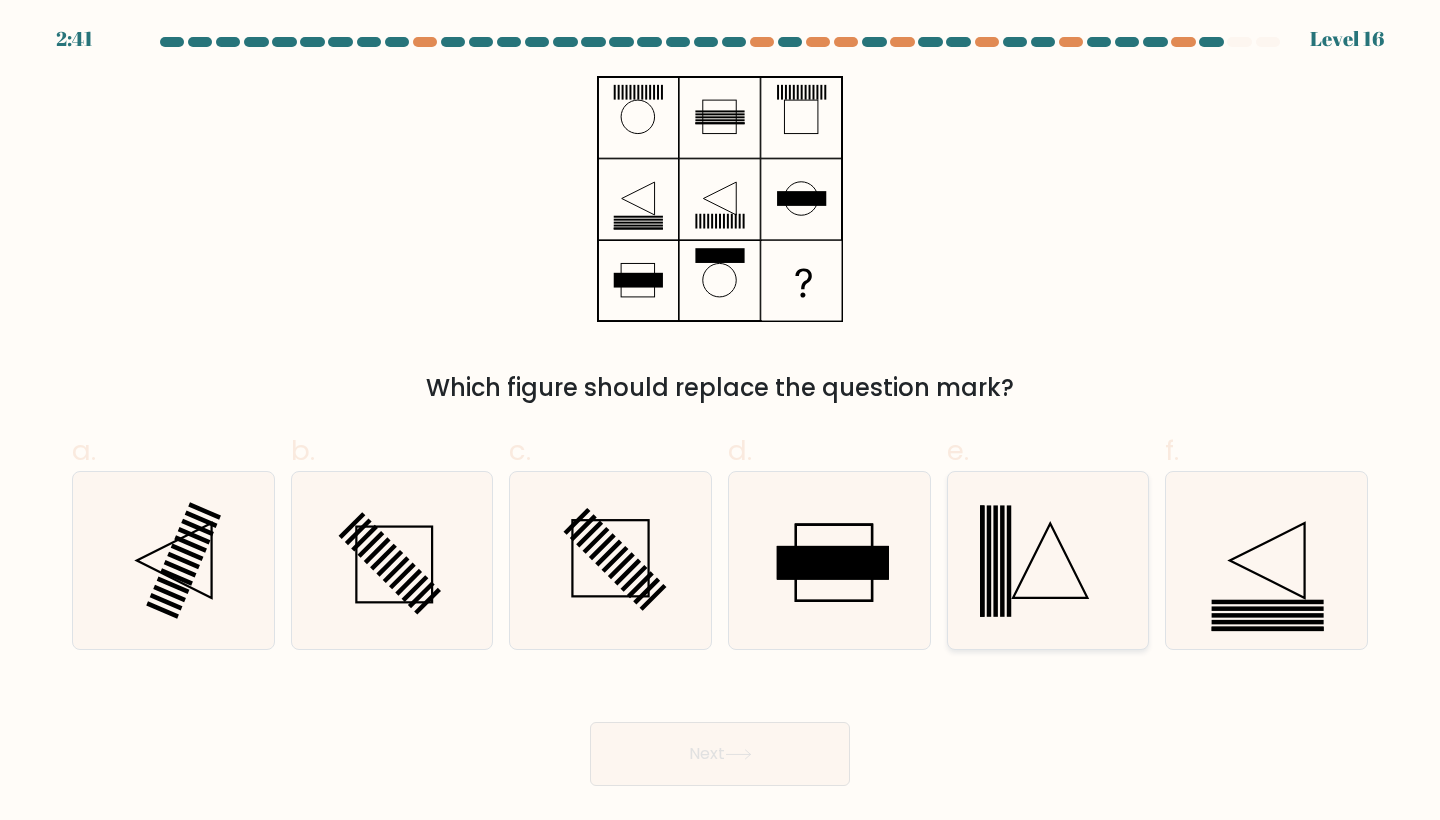 click 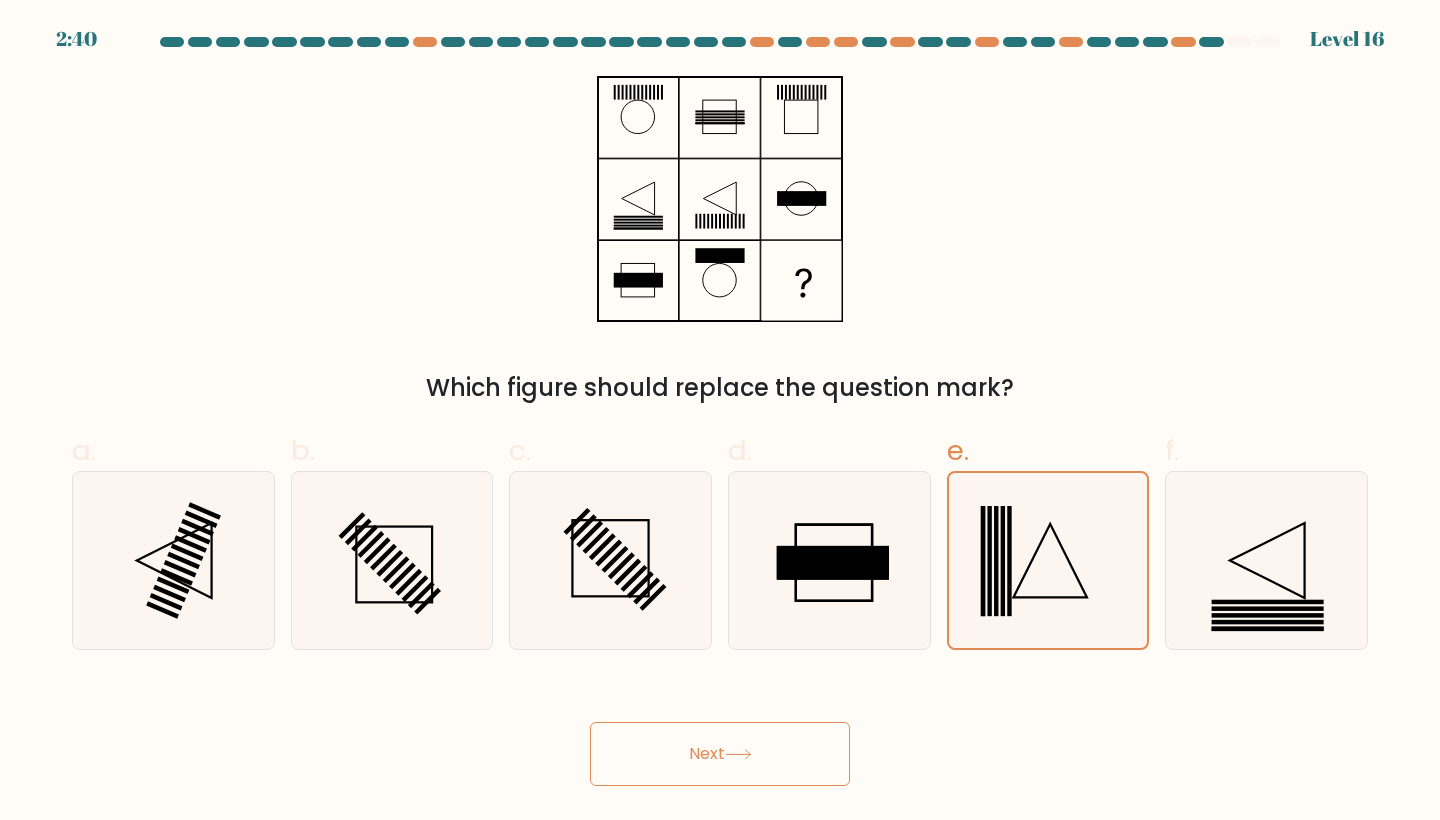 click on "Next" at bounding box center [720, 754] 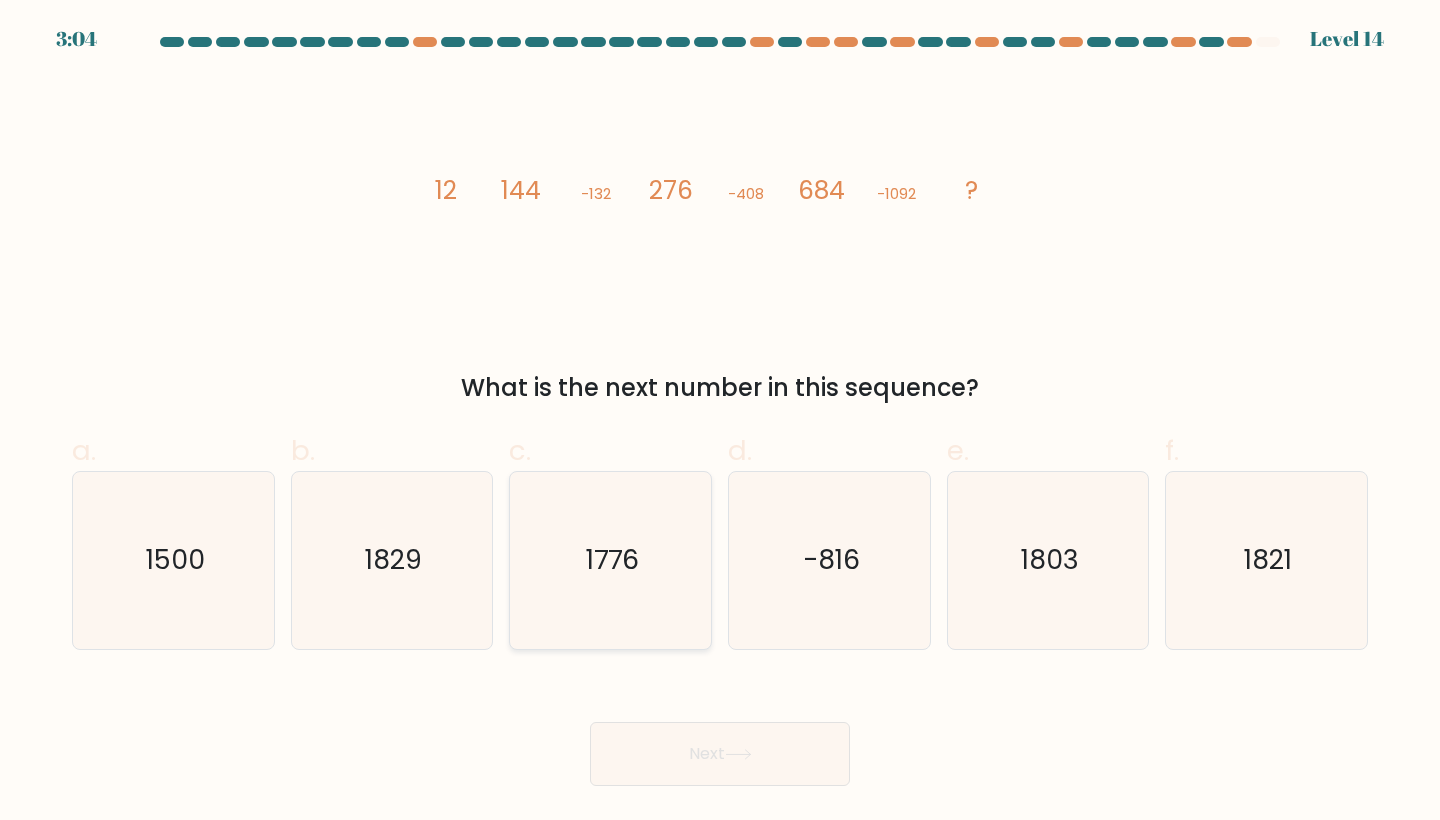 click on "1776" 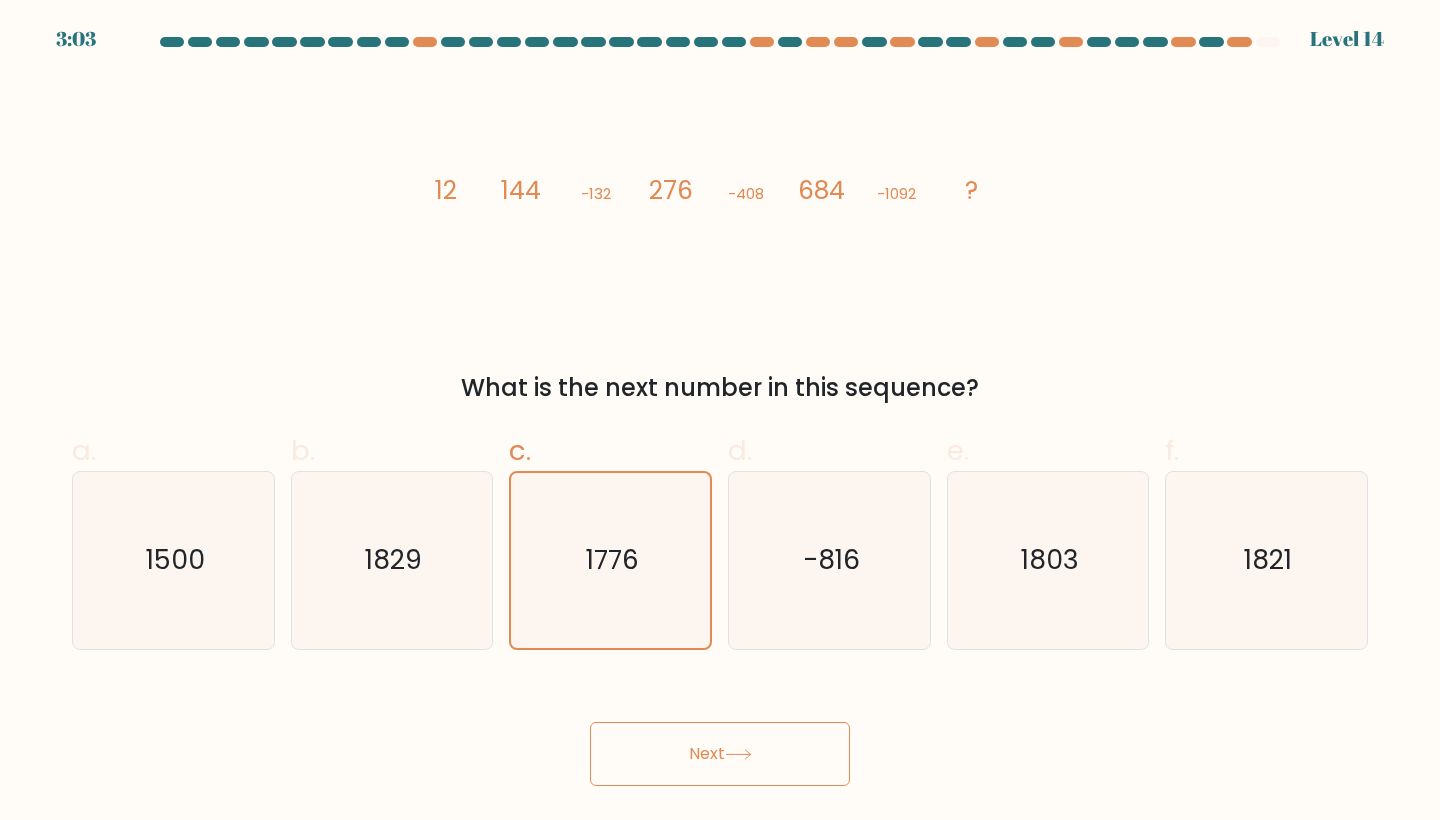 click on "Next" at bounding box center (720, 754) 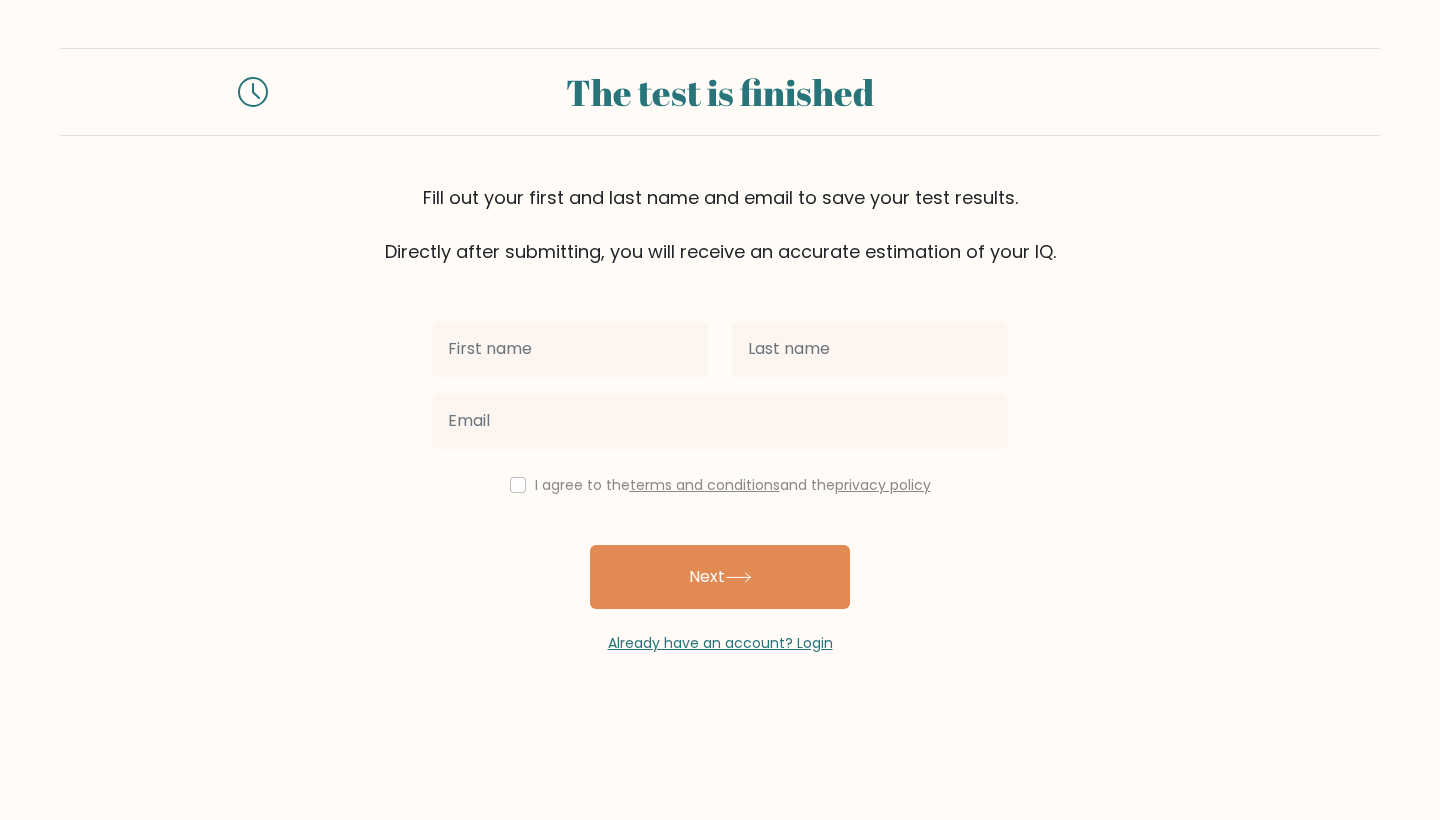 scroll, scrollTop: 0, scrollLeft: 0, axis: both 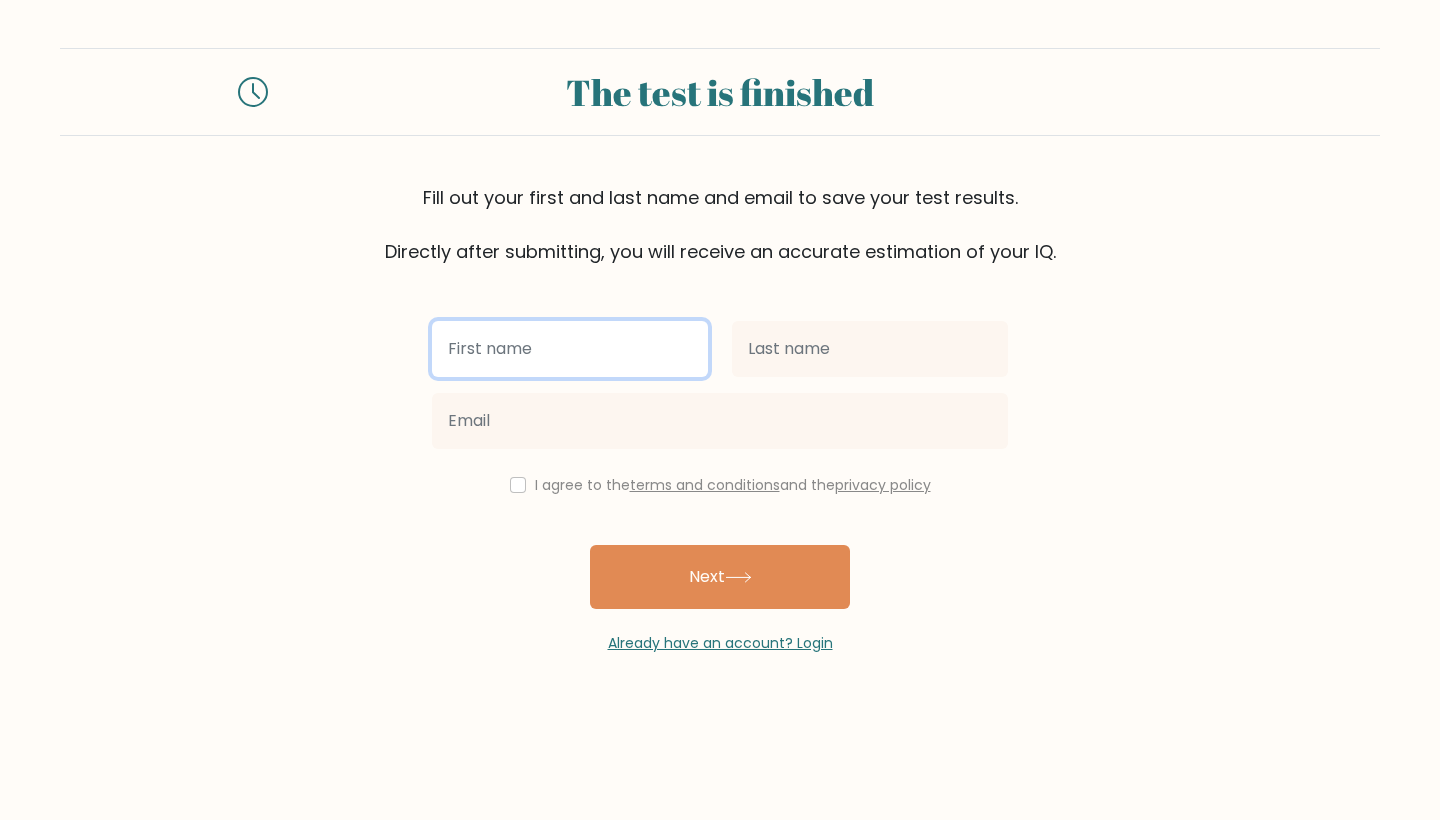 click at bounding box center (570, 349) 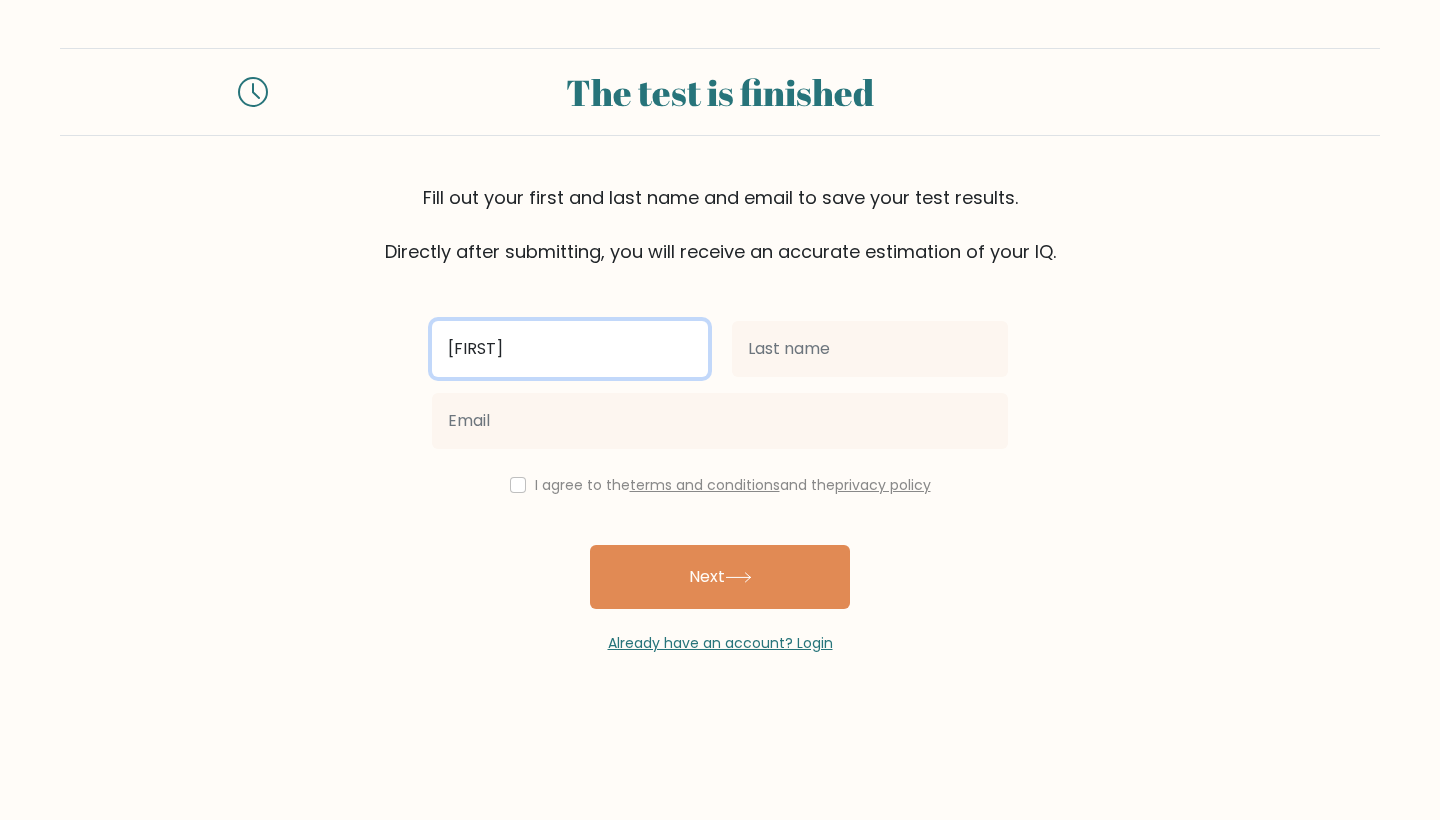 type on "Lein" 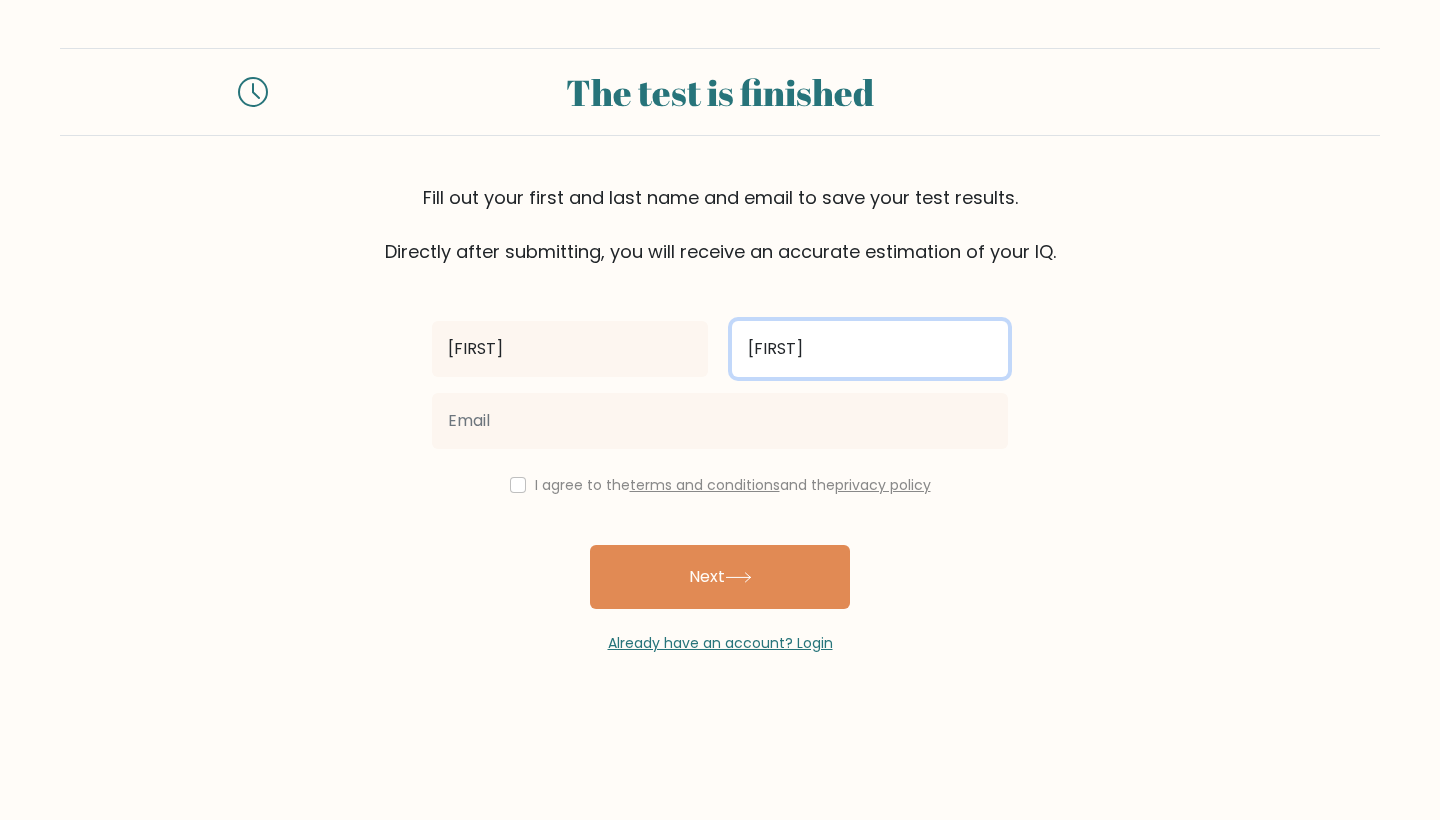 type on "h" 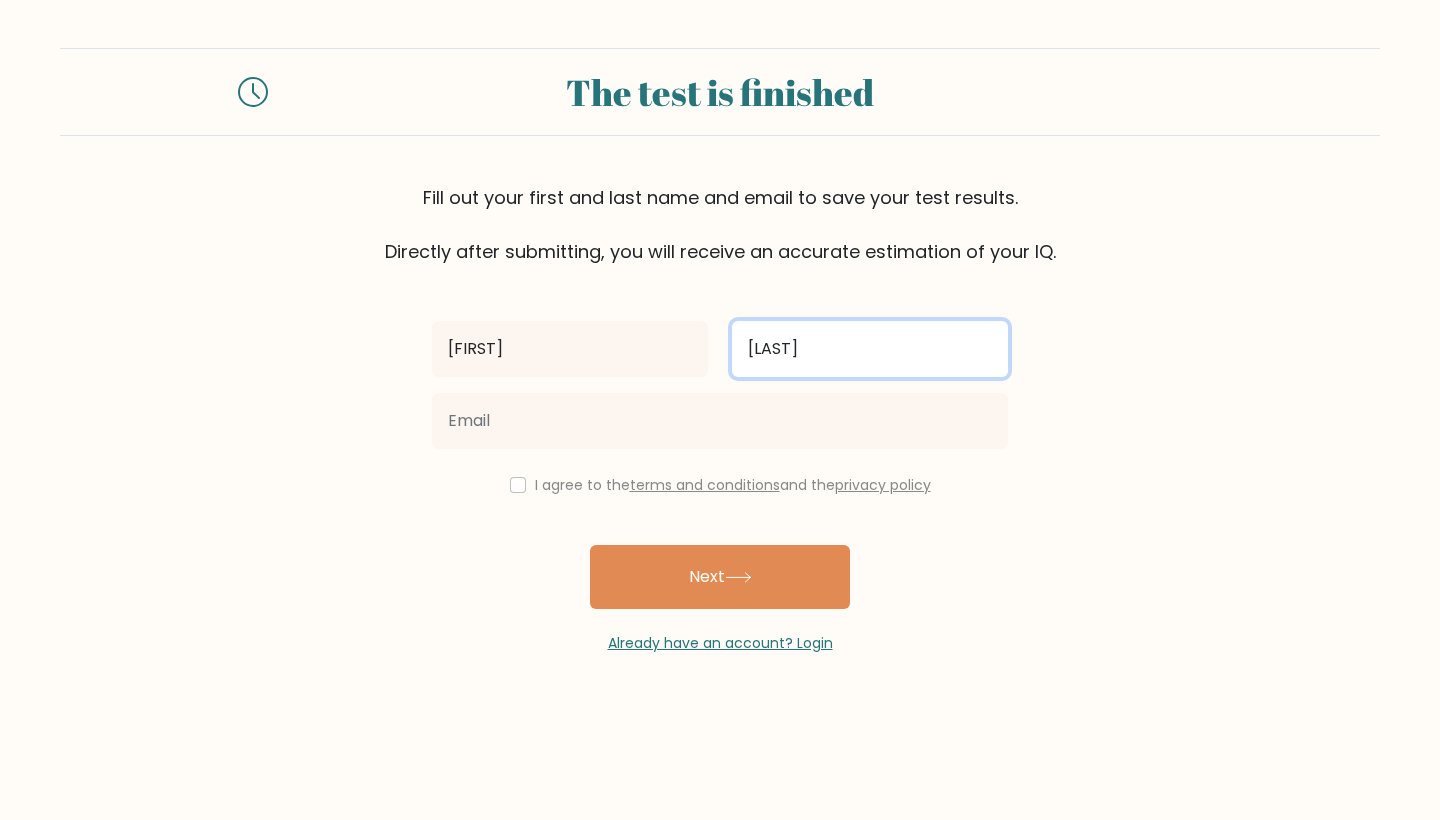 type on "harter" 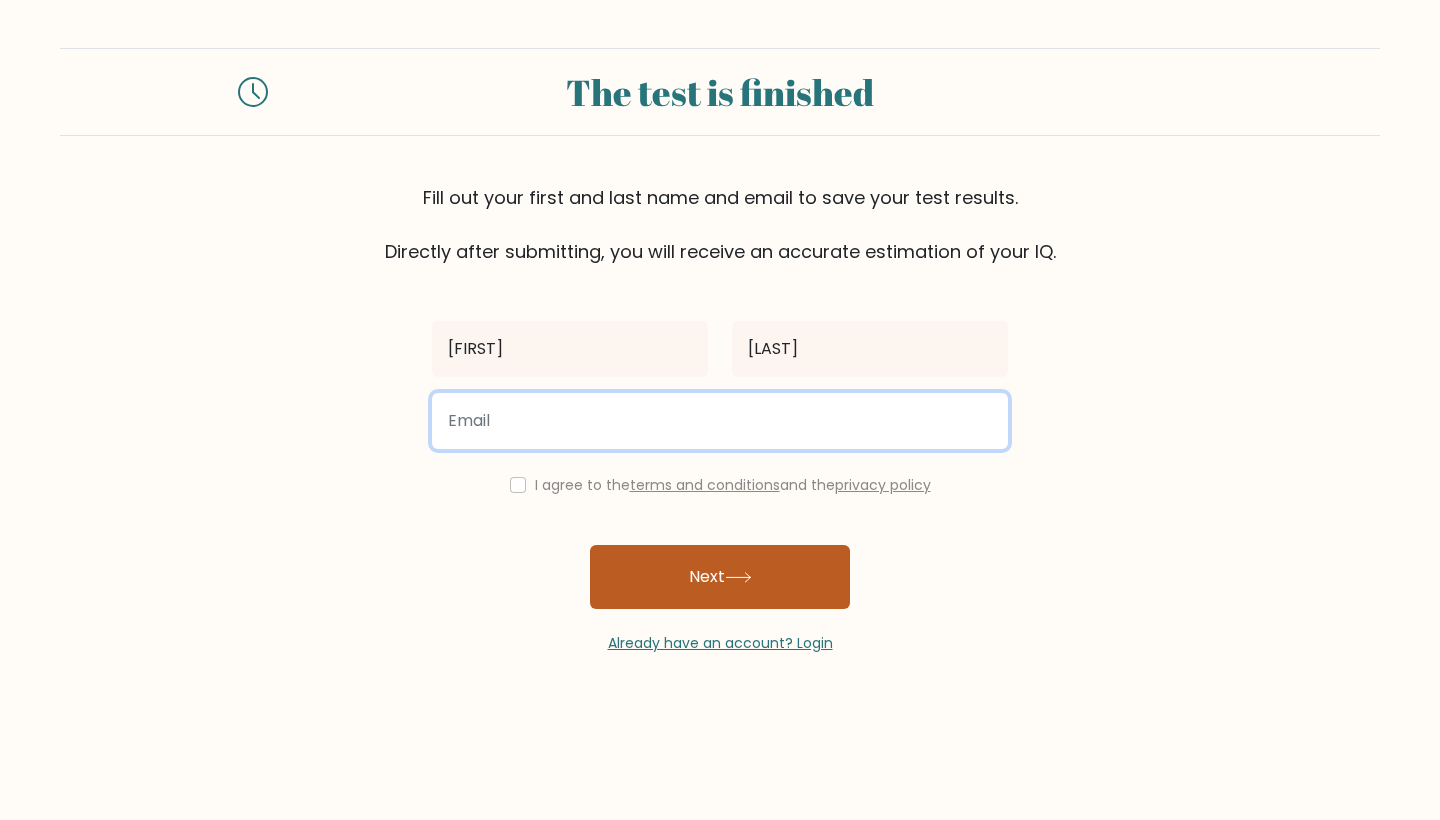 type on "harter.leon@web.de" 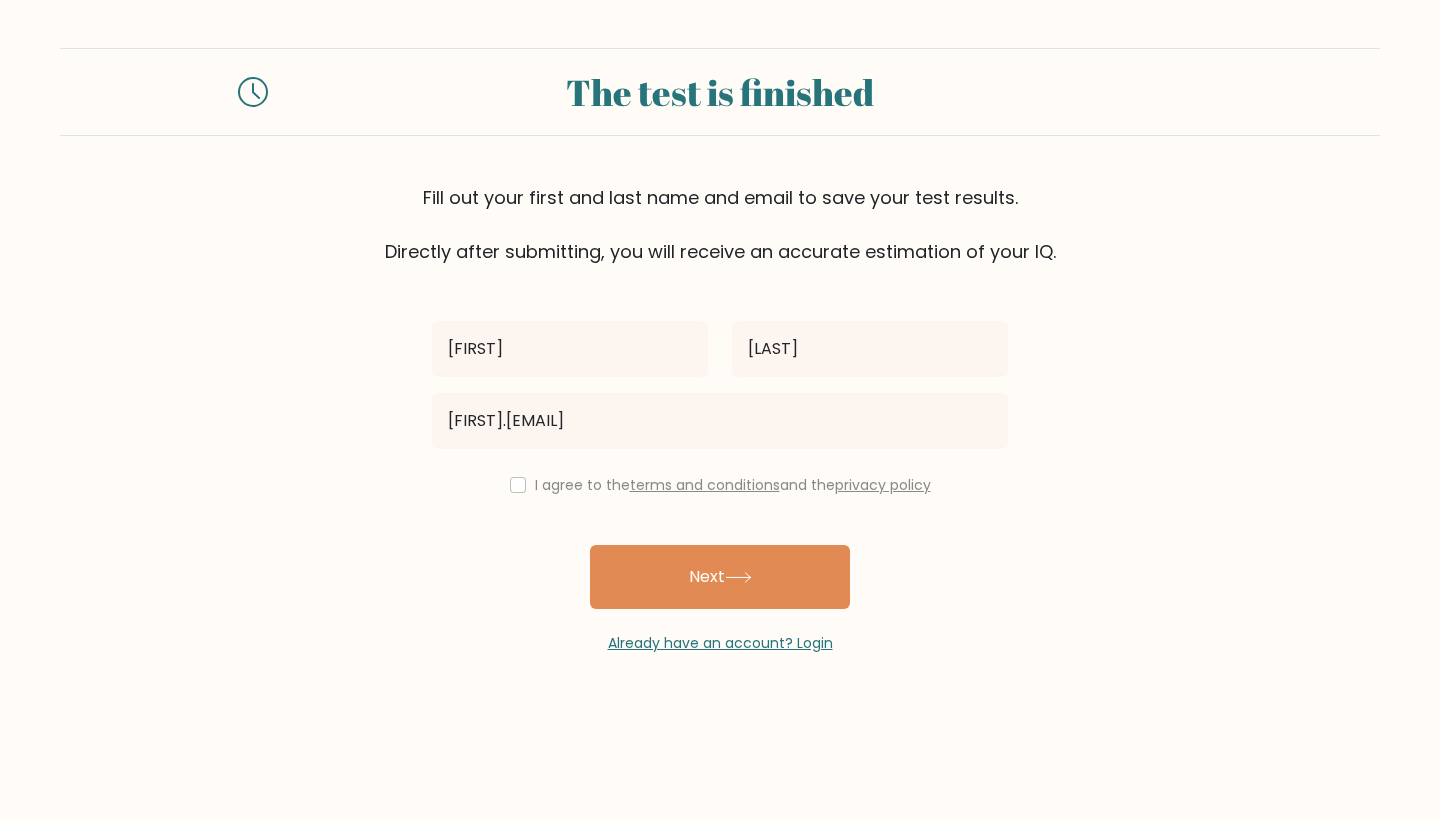 click at bounding box center [518, 485] 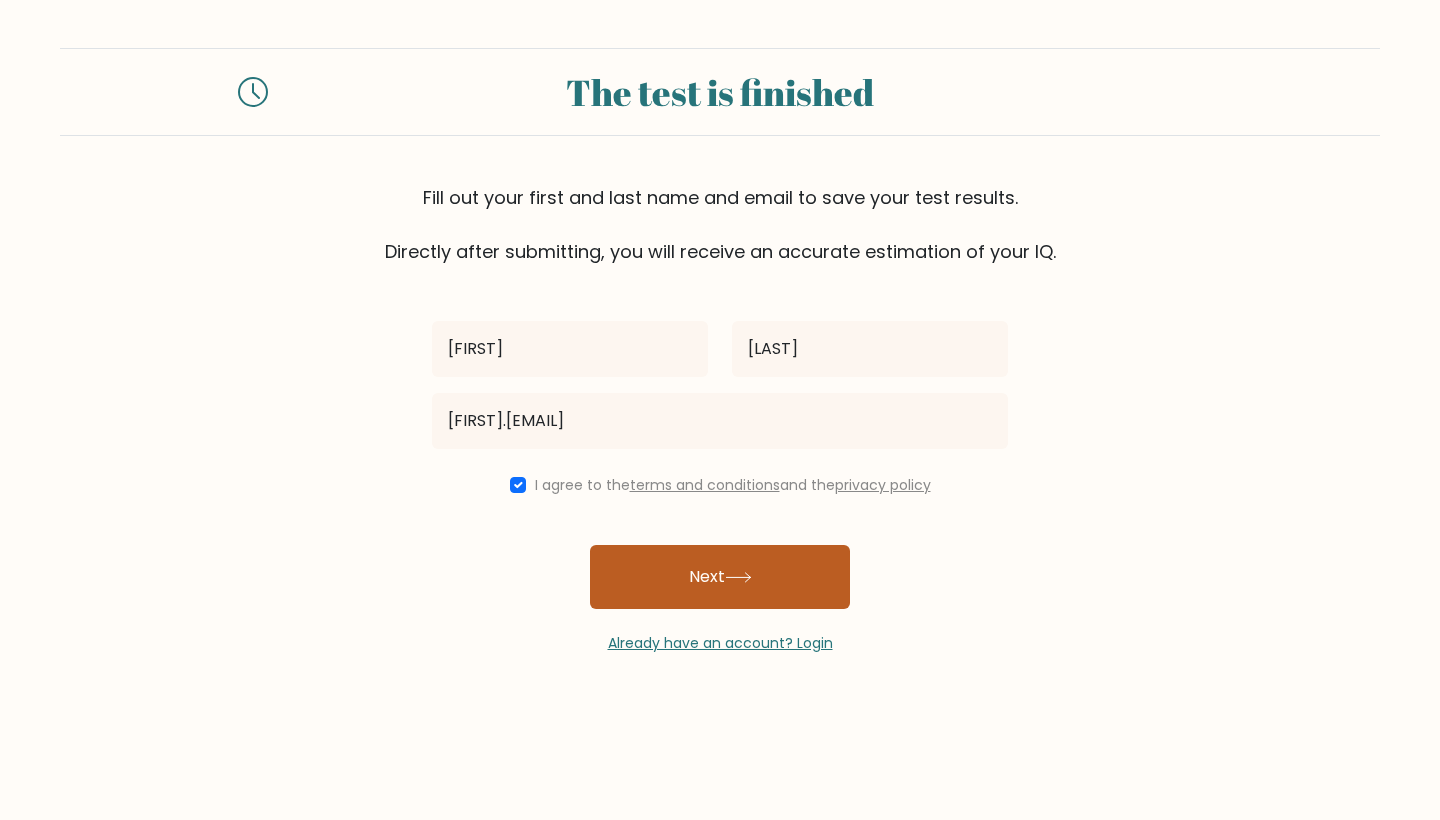 click on "Next" at bounding box center [720, 577] 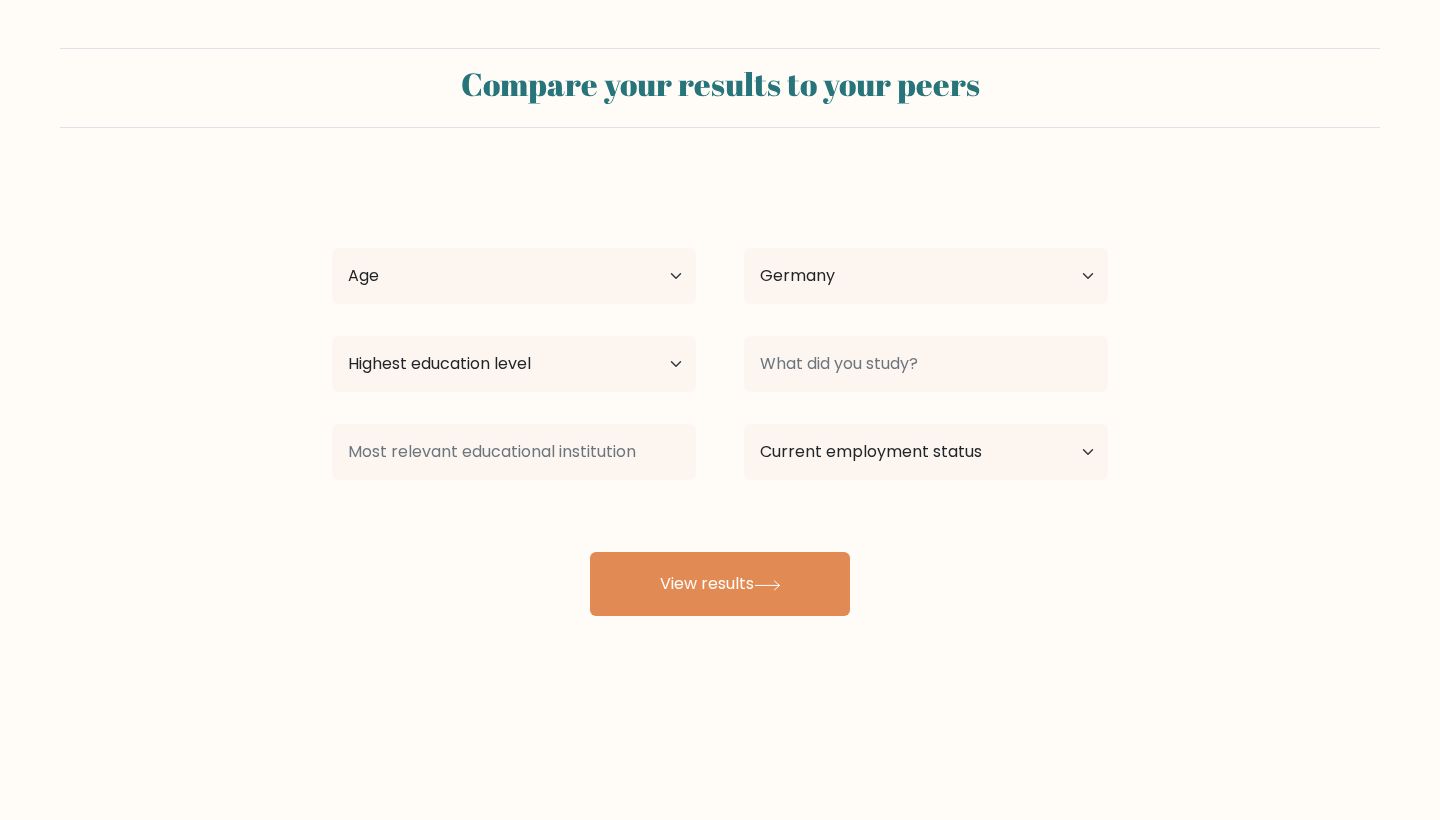 select on "DE" 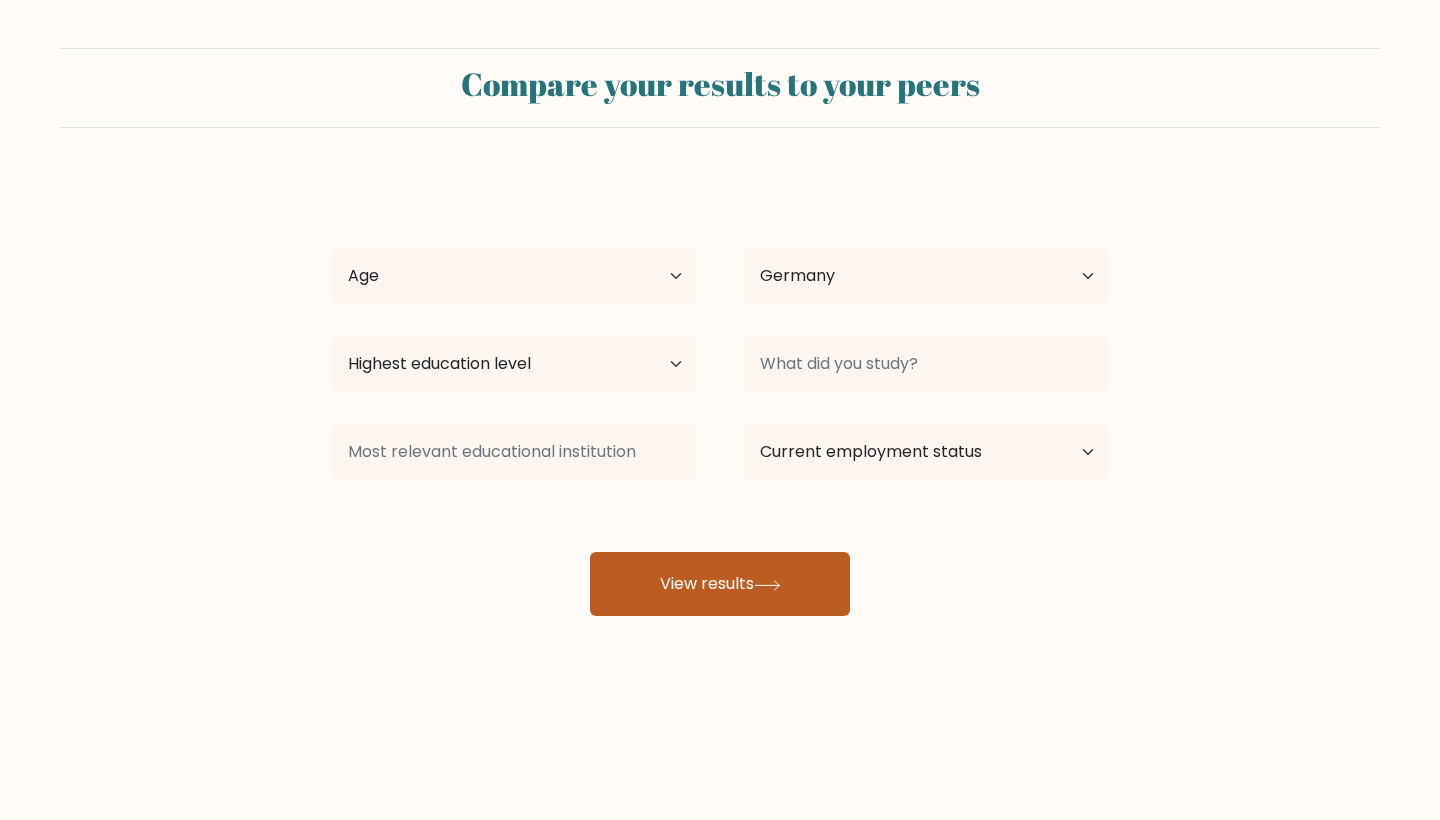 click on "View results" at bounding box center [720, 584] 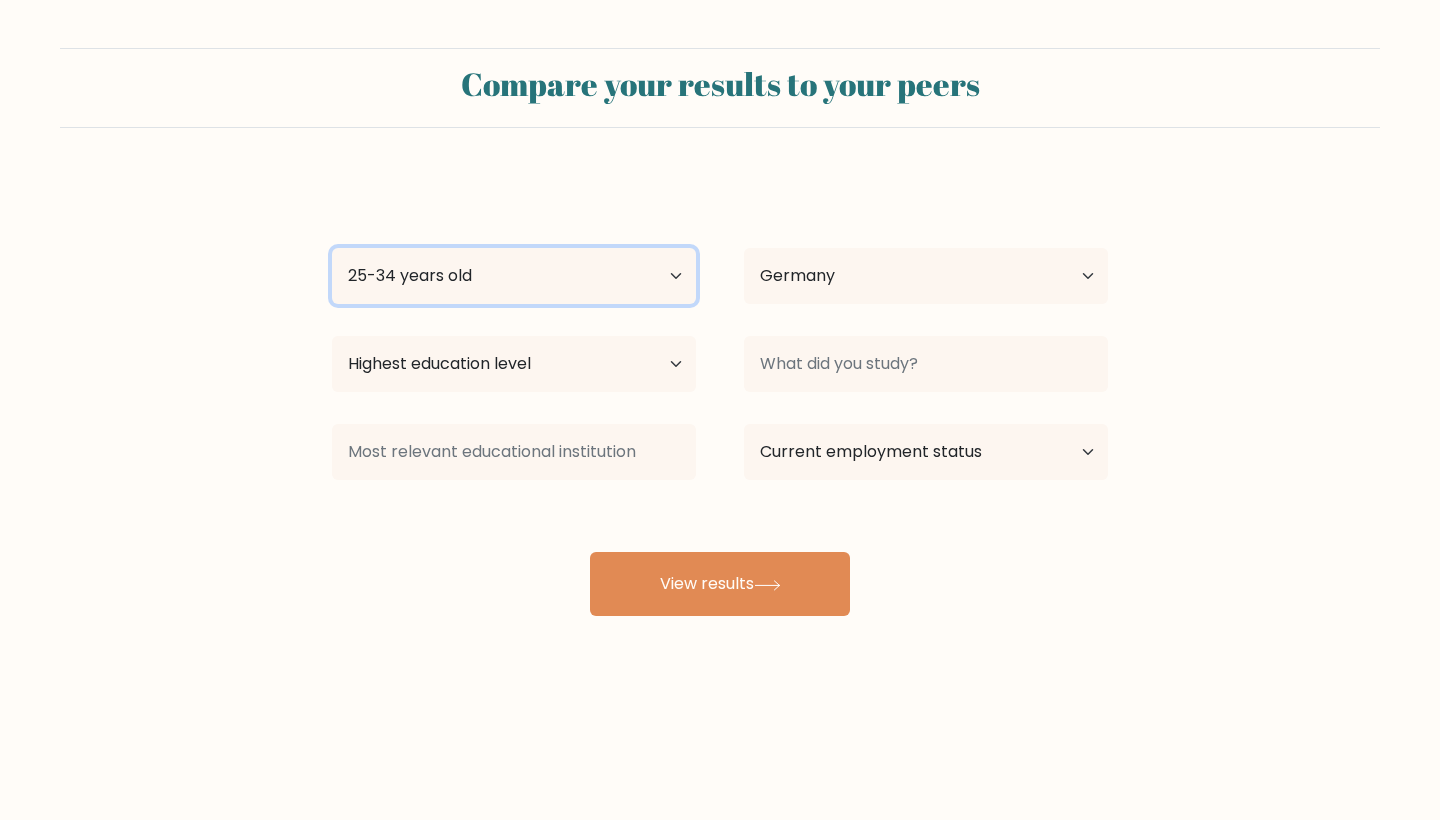 select on "18_24" 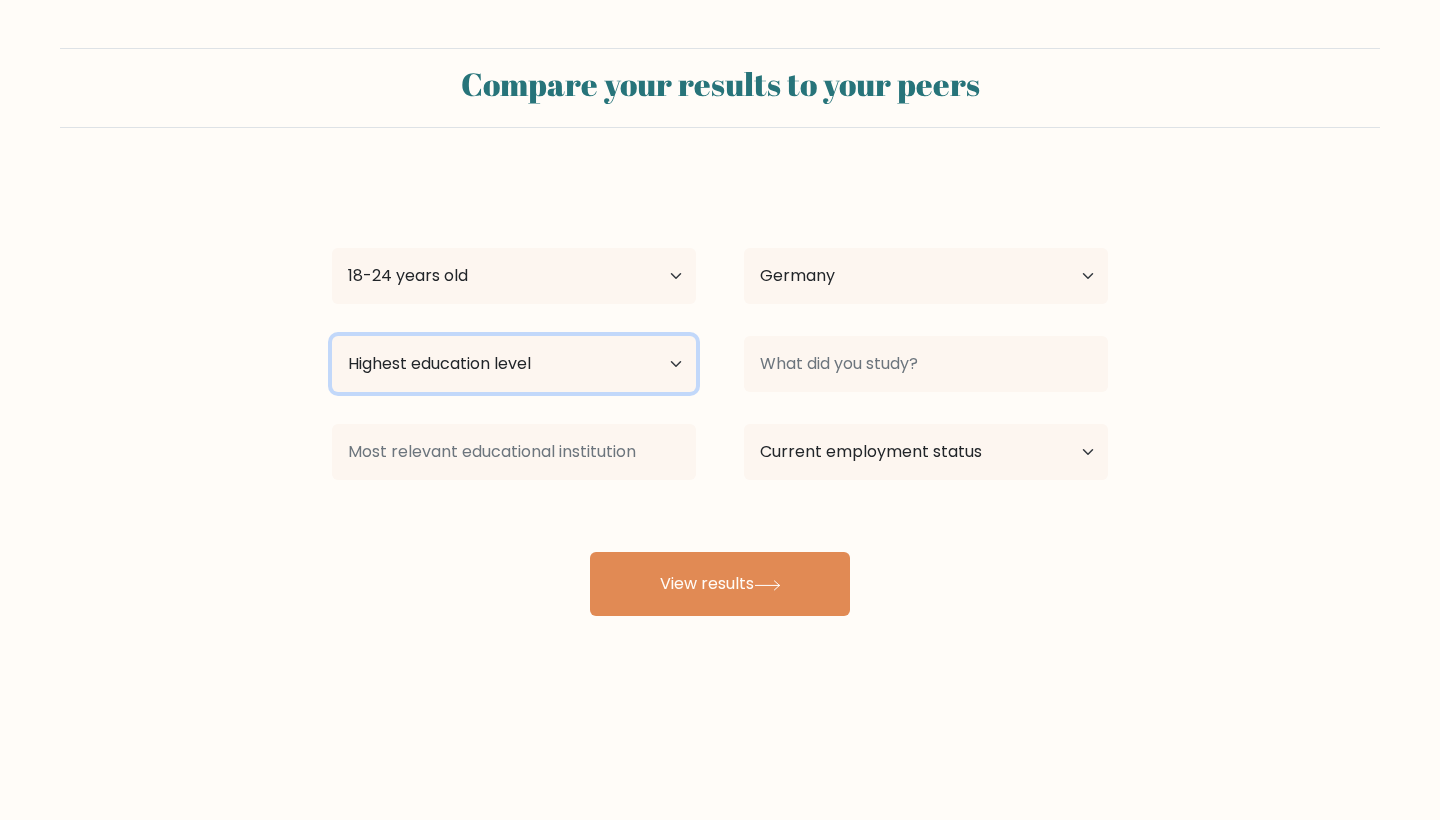 select on "bachelors_degree" 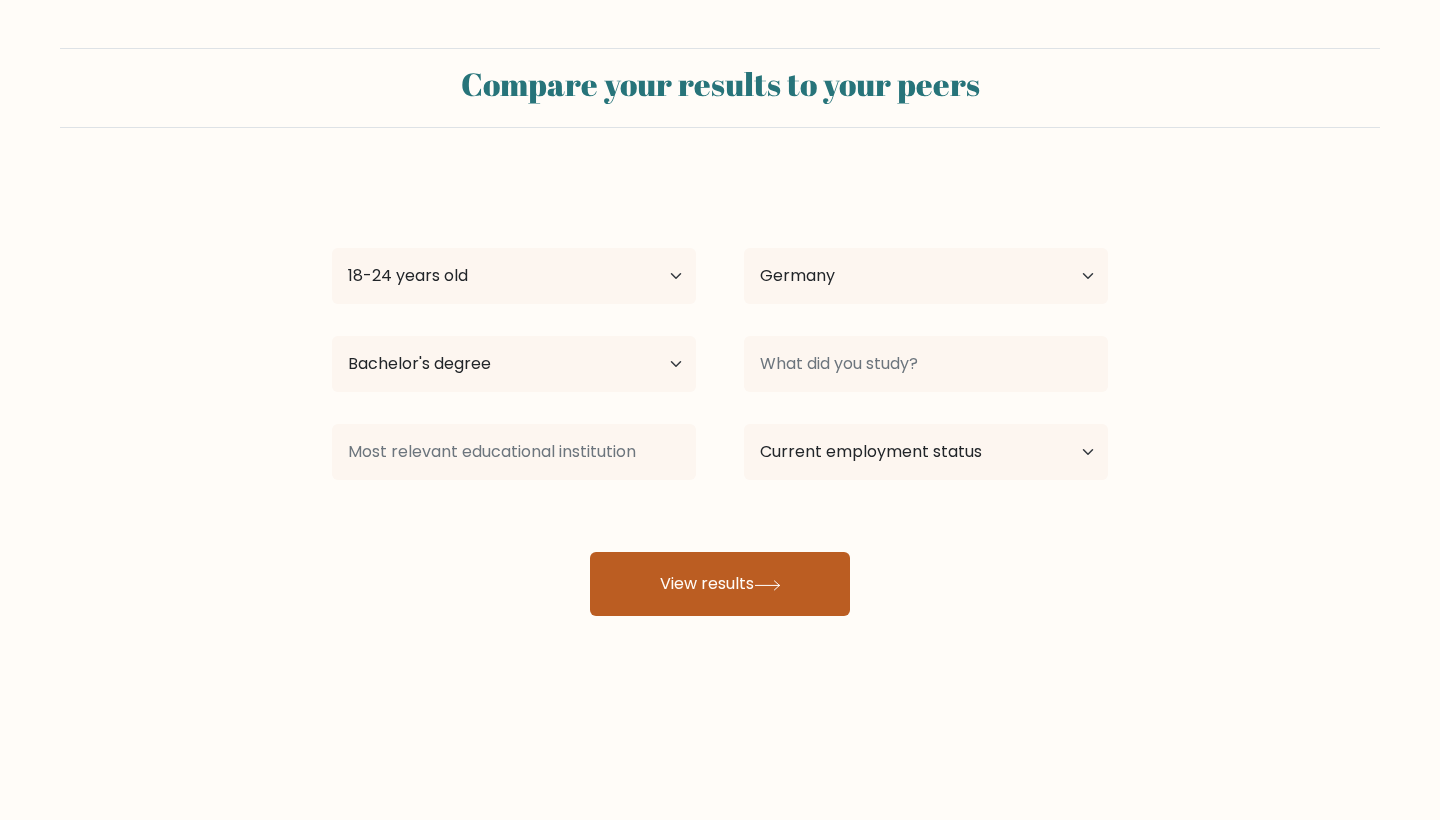 click on "View results" at bounding box center [720, 584] 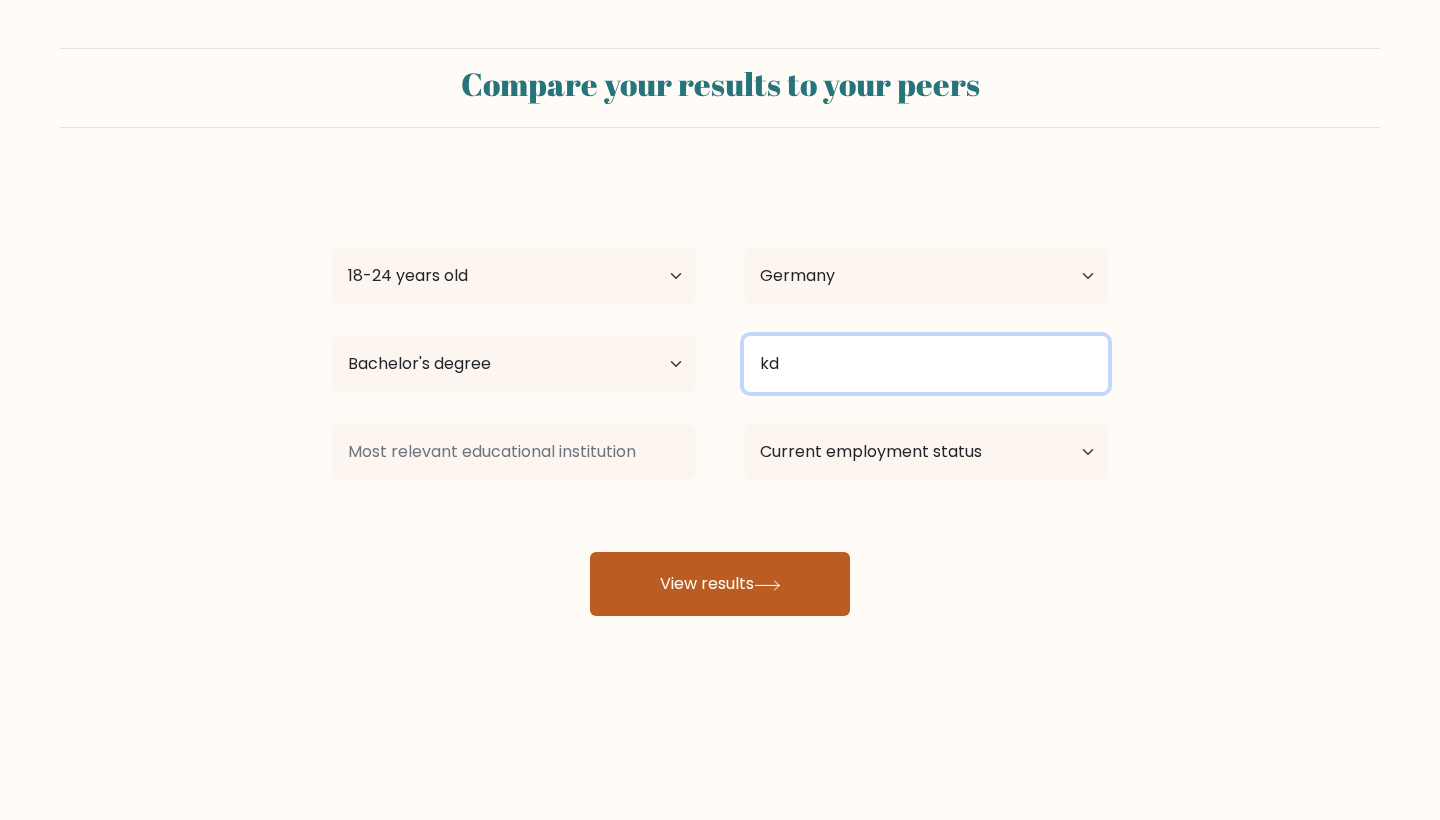 type on "kd" 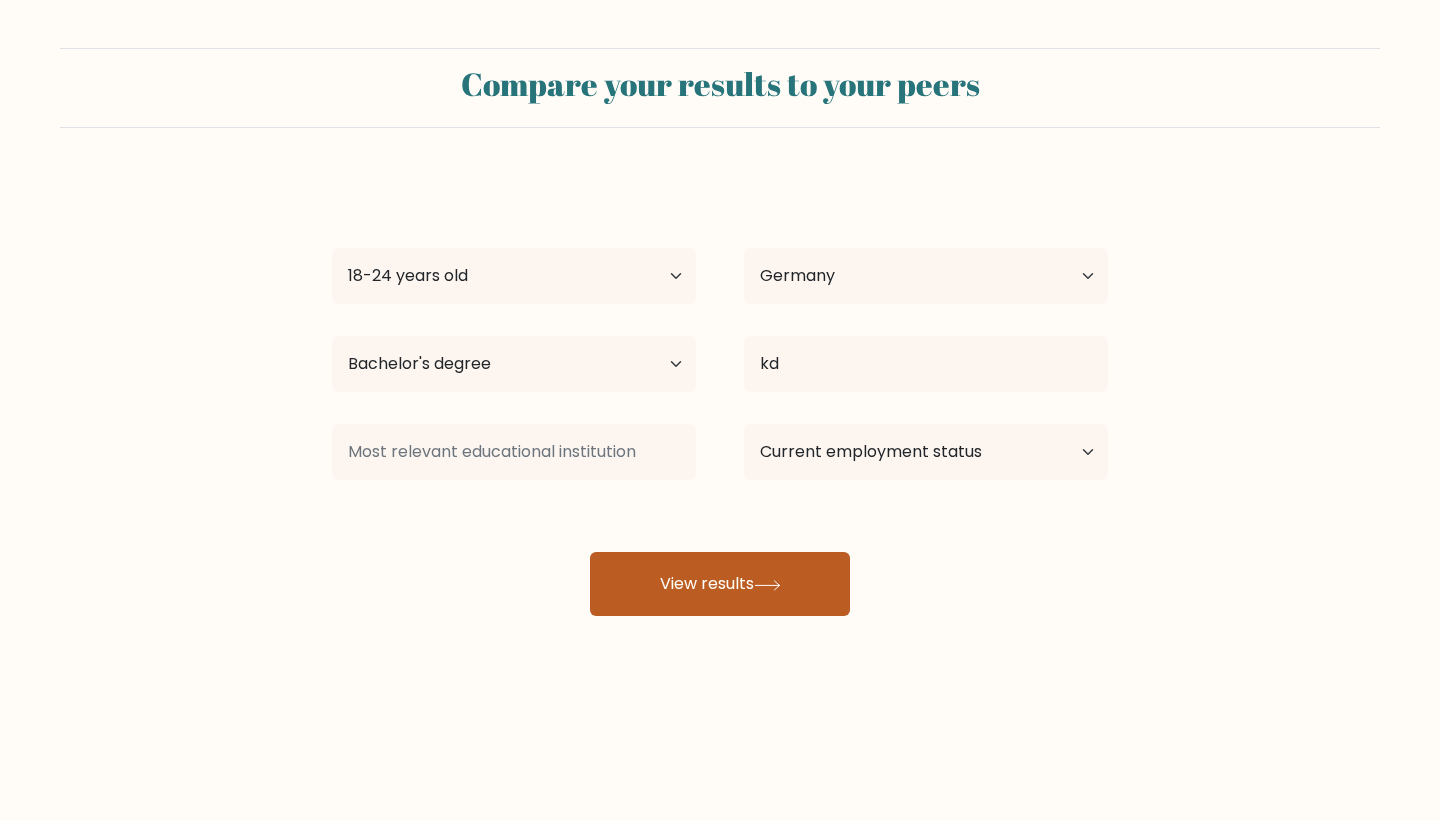 click on "View results" at bounding box center (720, 584) 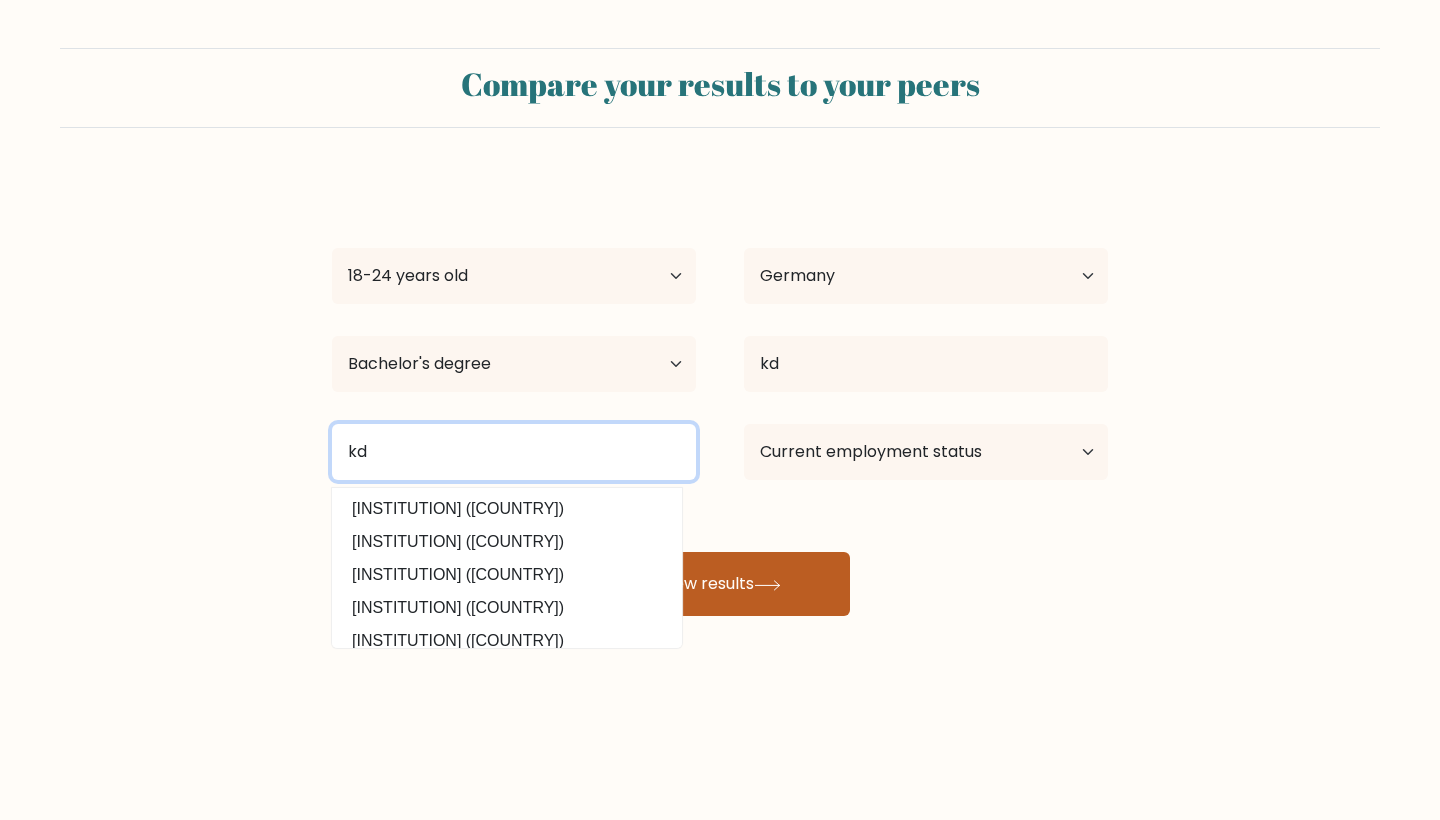 type on "kd" 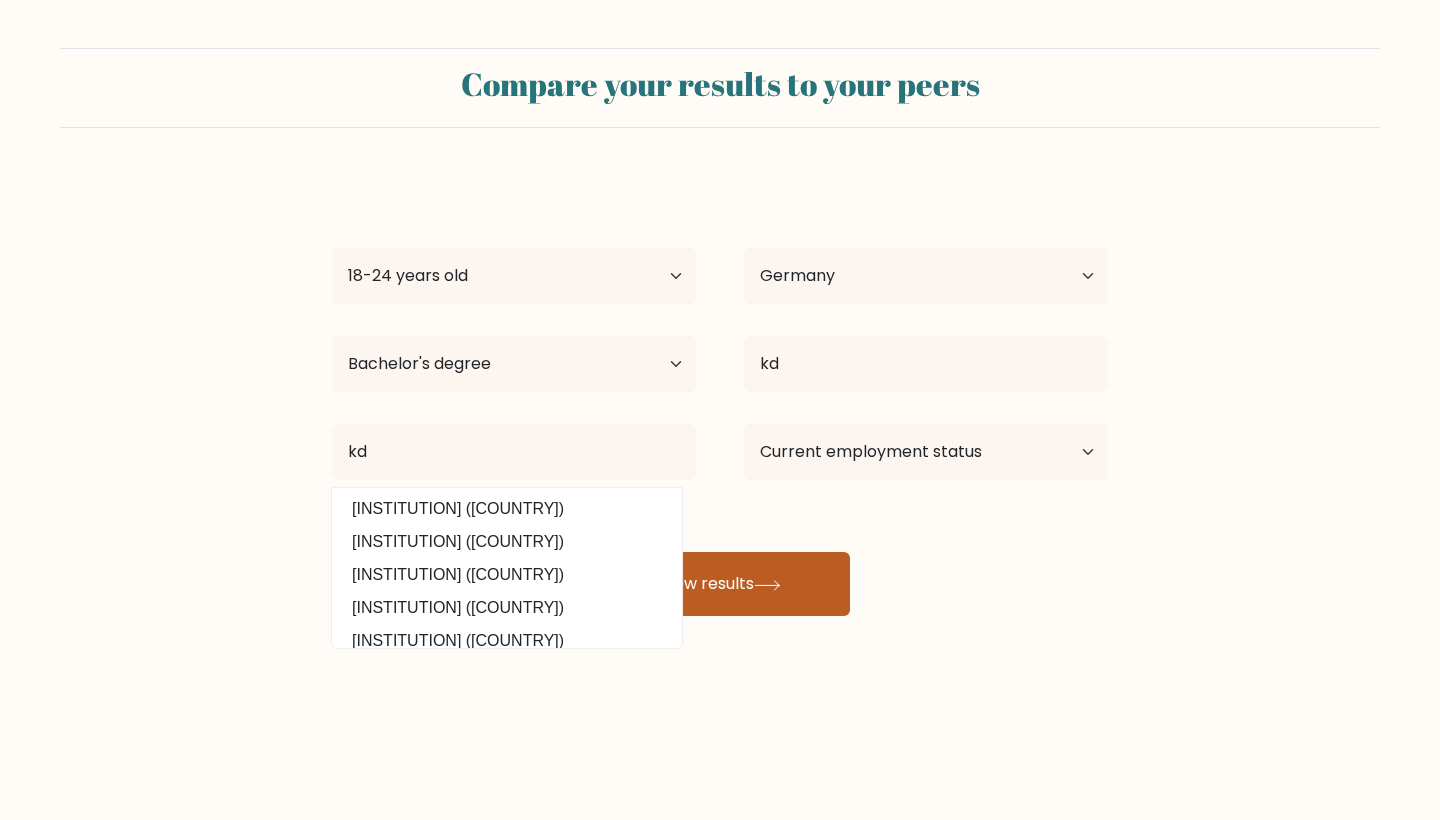 click on "View results" at bounding box center (720, 584) 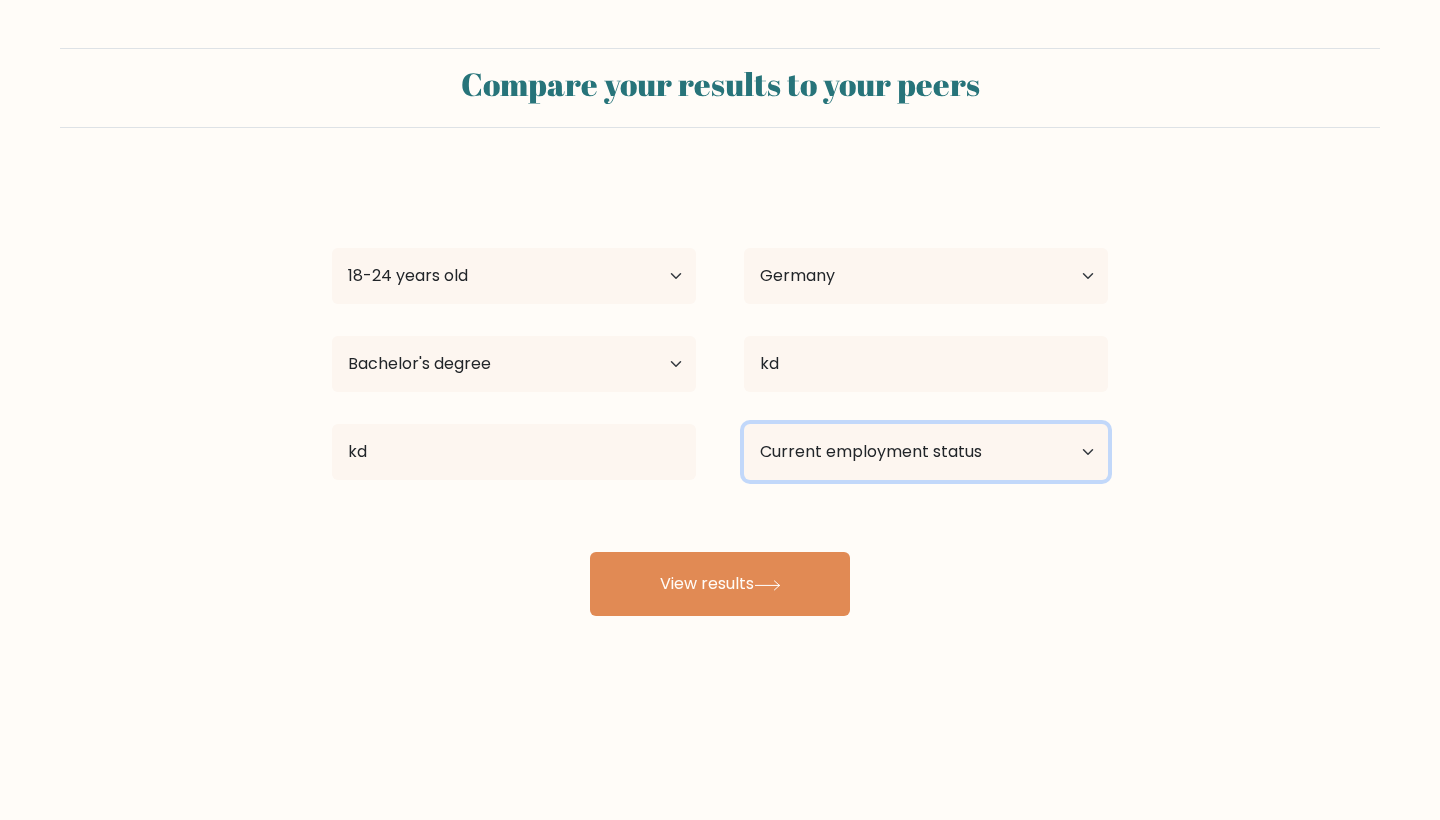 select on "student" 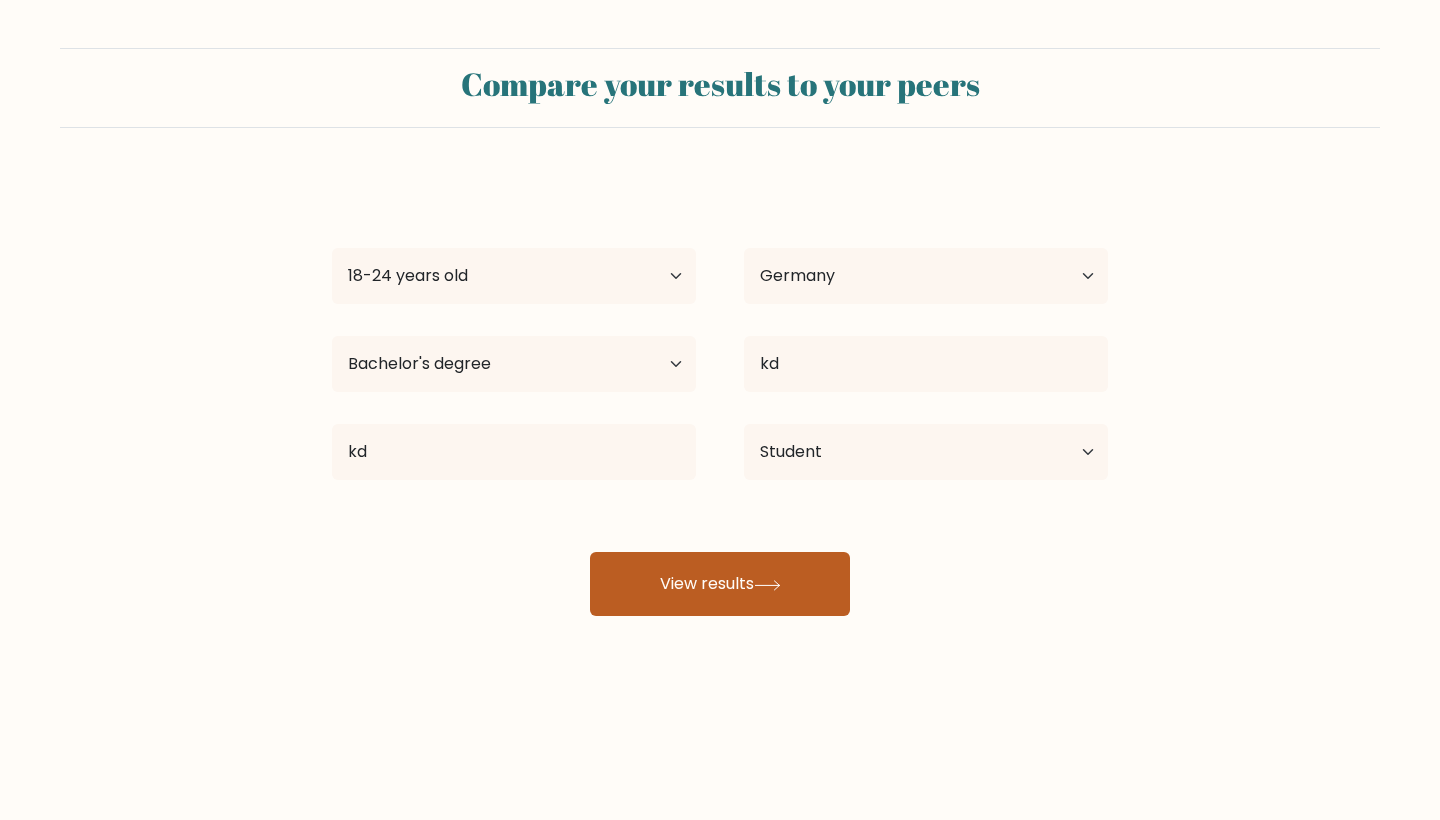 click on "View results" at bounding box center (720, 584) 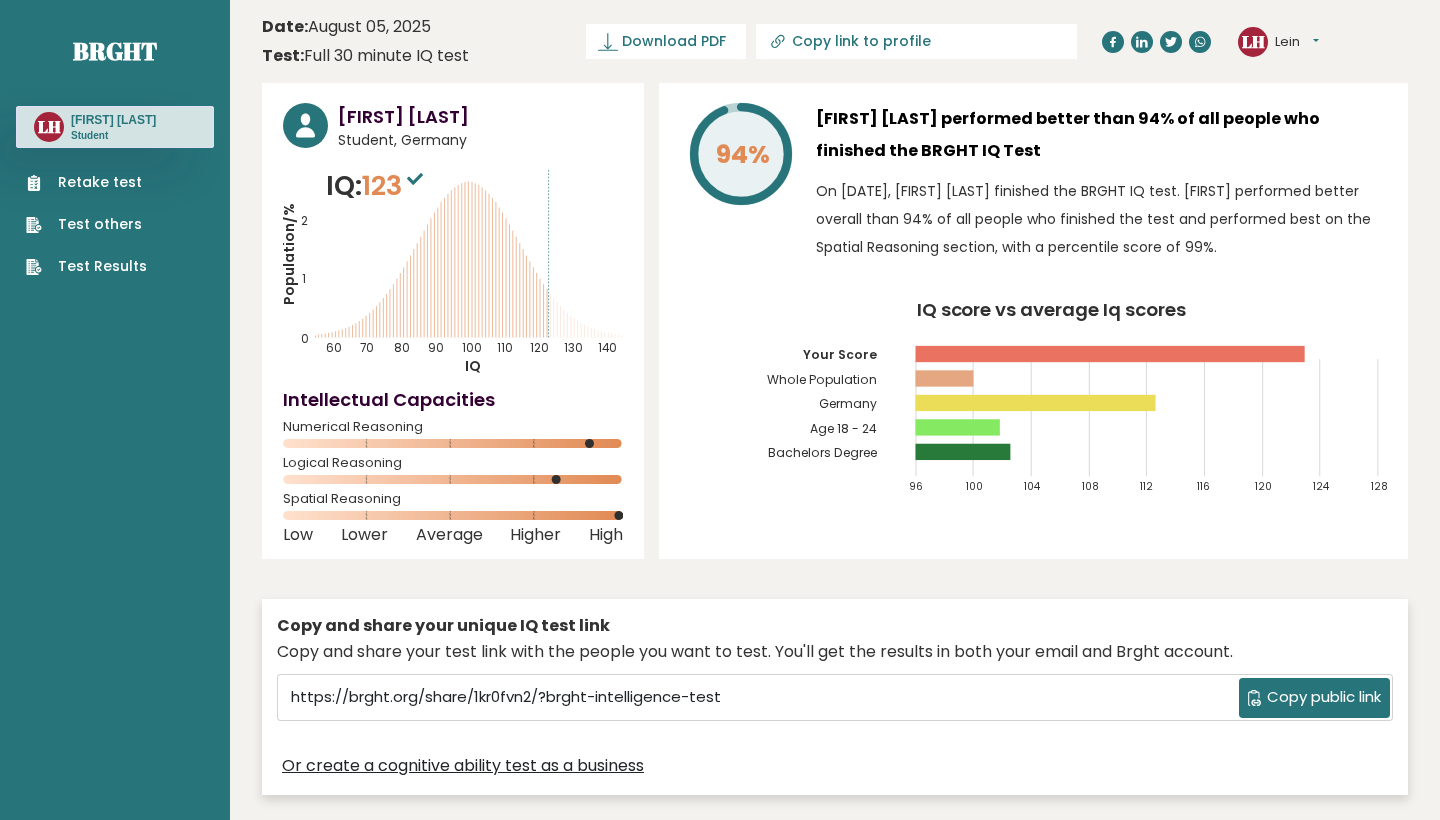 scroll, scrollTop: 0, scrollLeft: 0, axis: both 